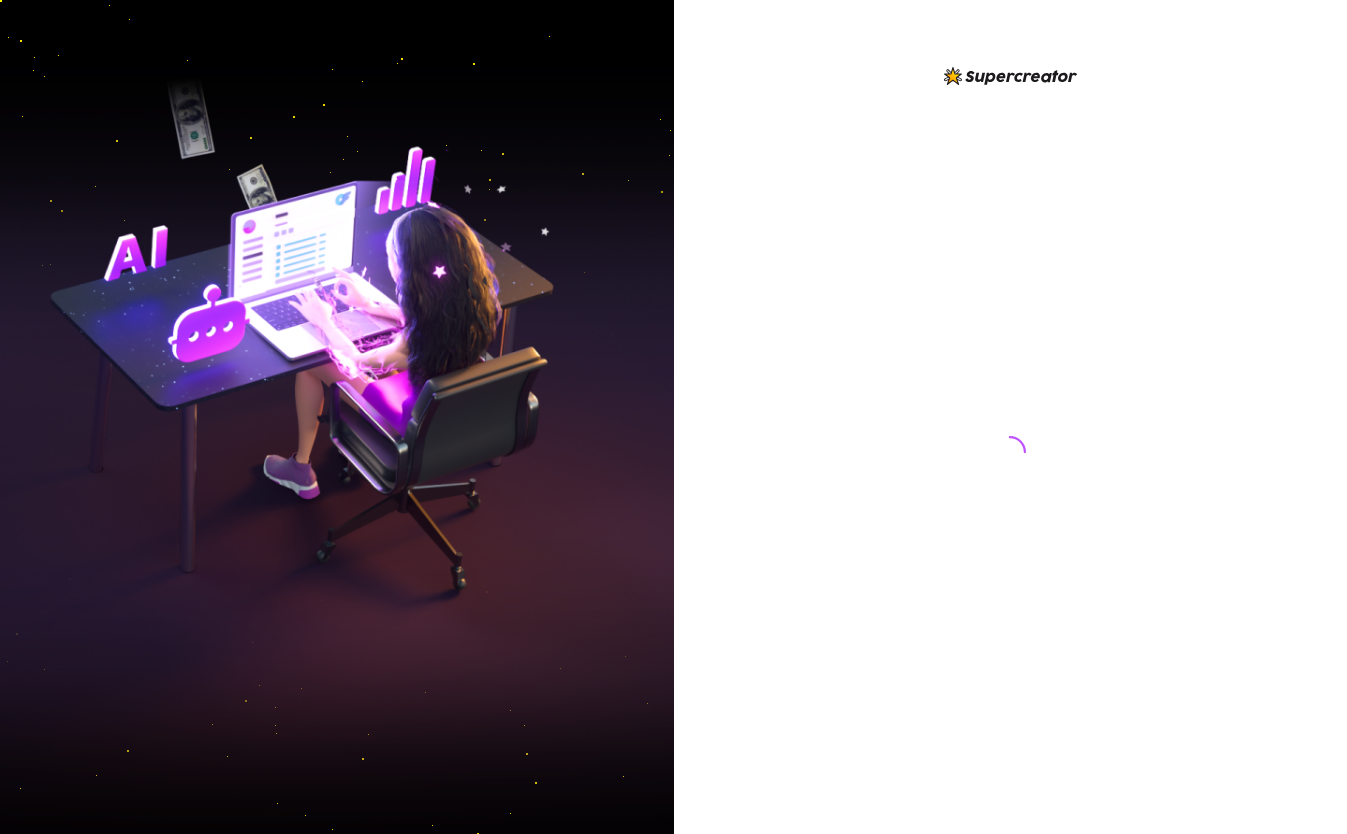 scroll, scrollTop: 0, scrollLeft: 0, axis: both 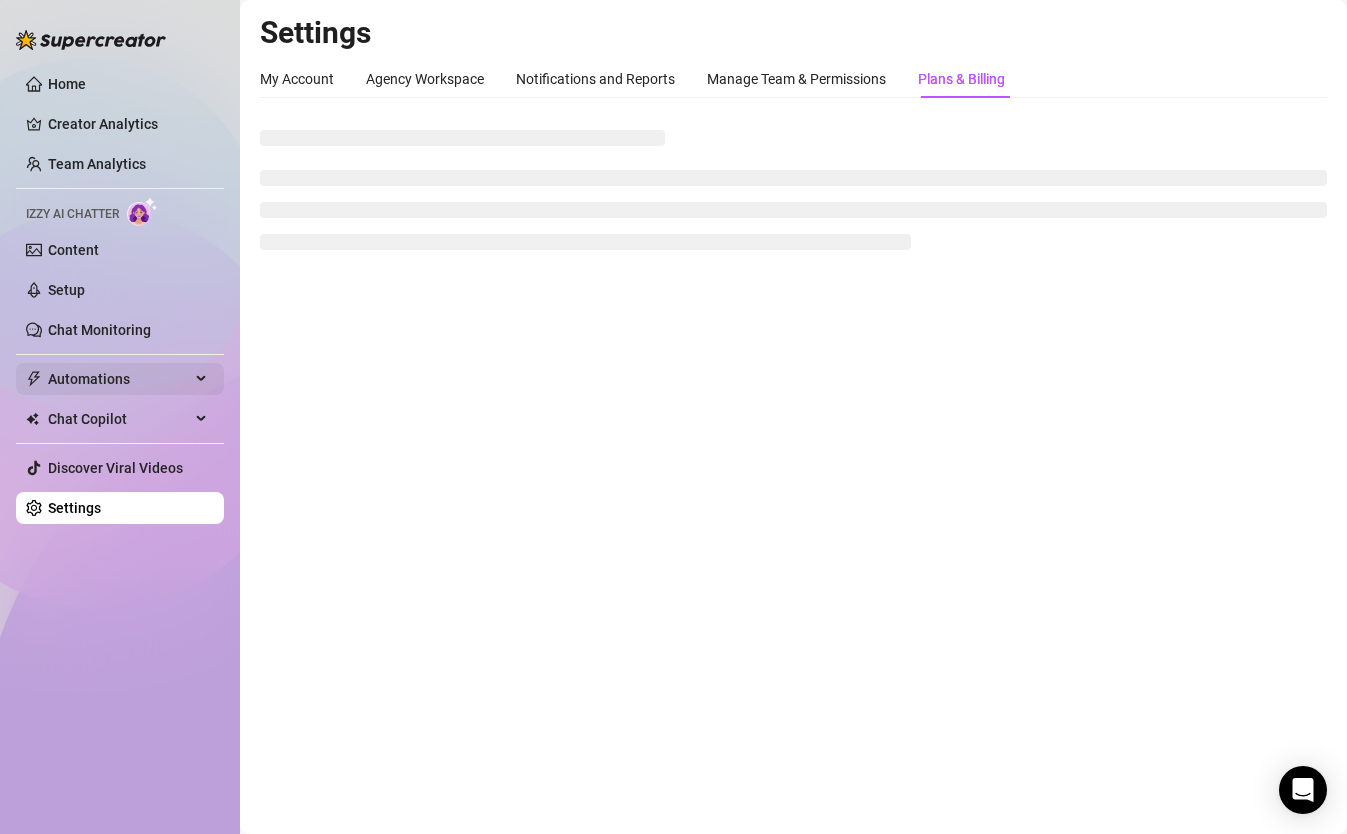 click on "Automations" at bounding box center [119, 379] 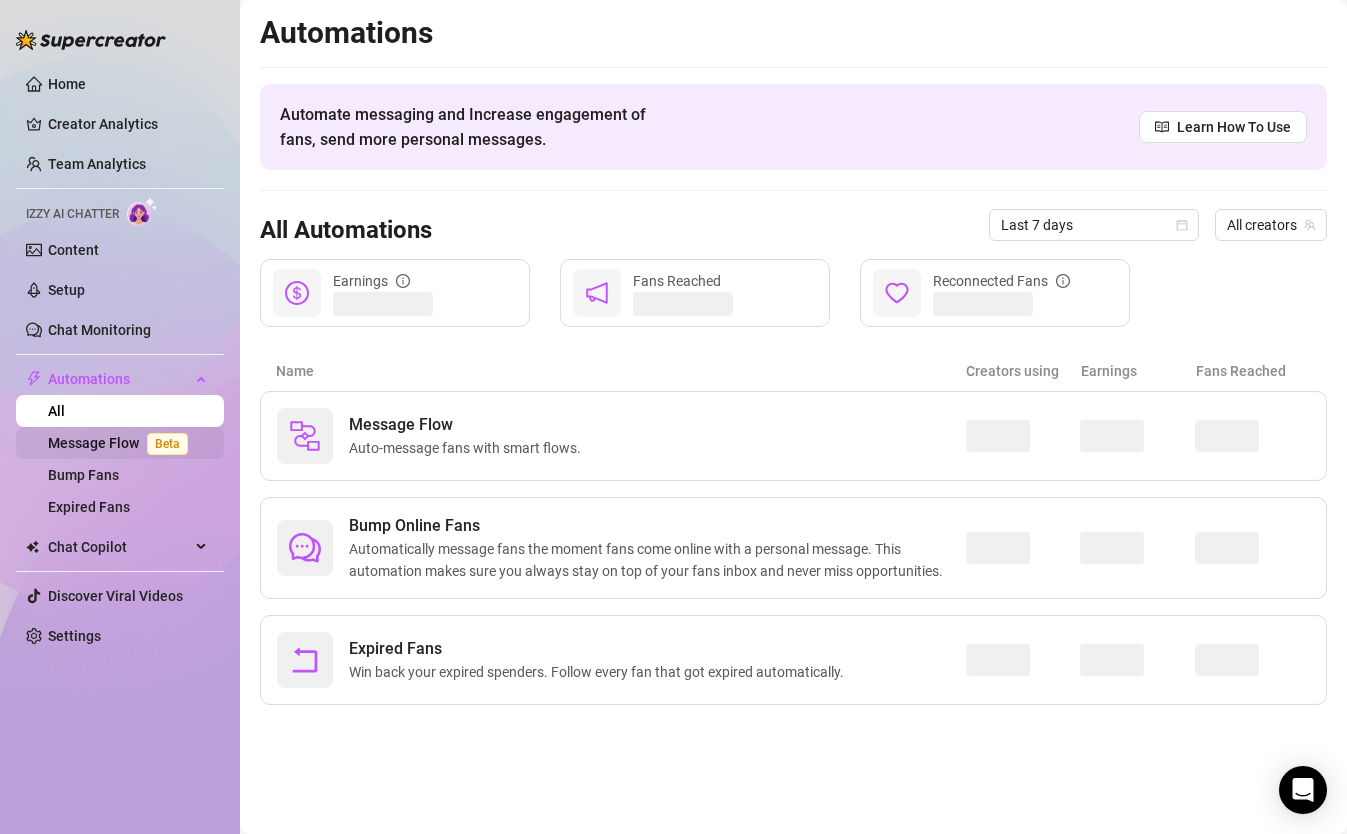 click on "Message Flow Beta" at bounding box center [122, 443] 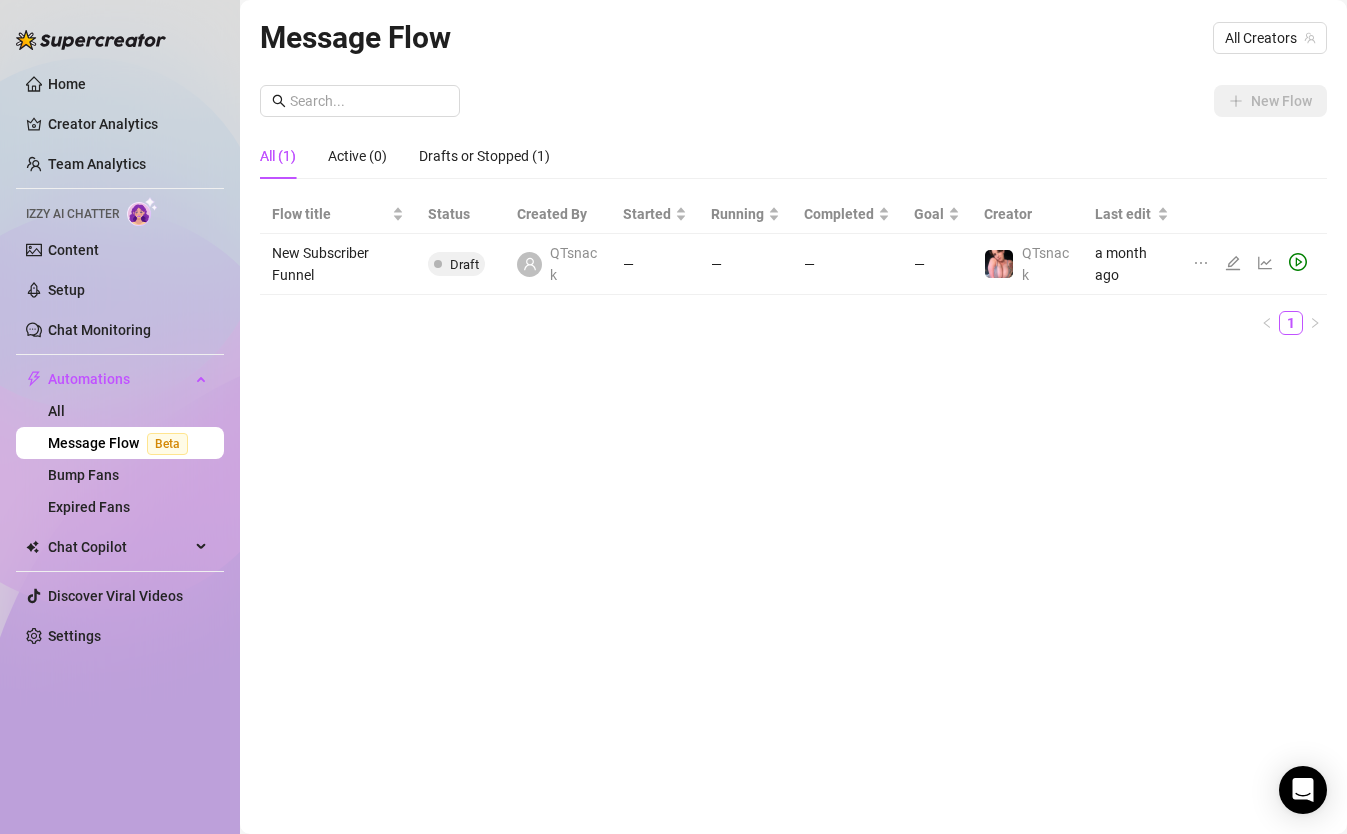 click on "Beta" at bounding box center (167, 444) 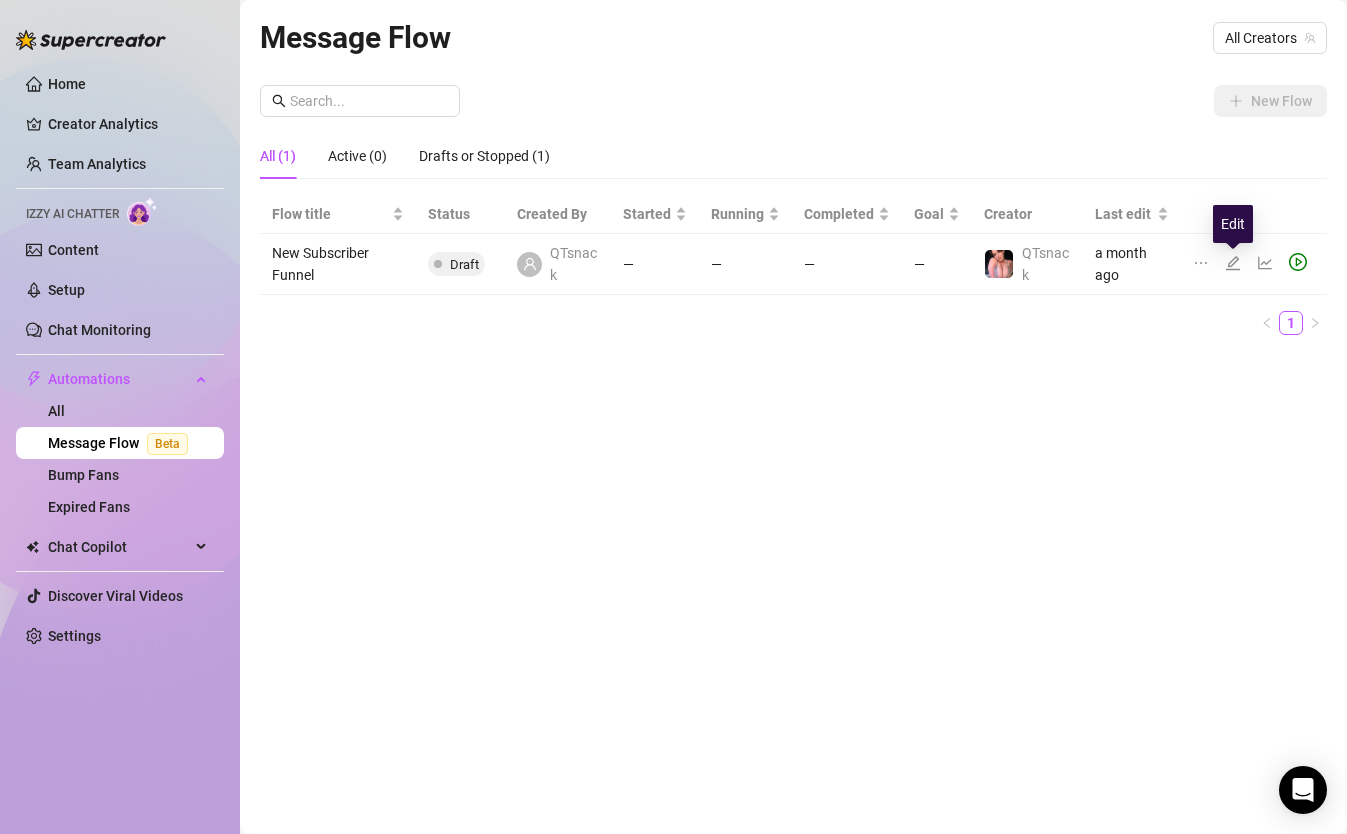 click 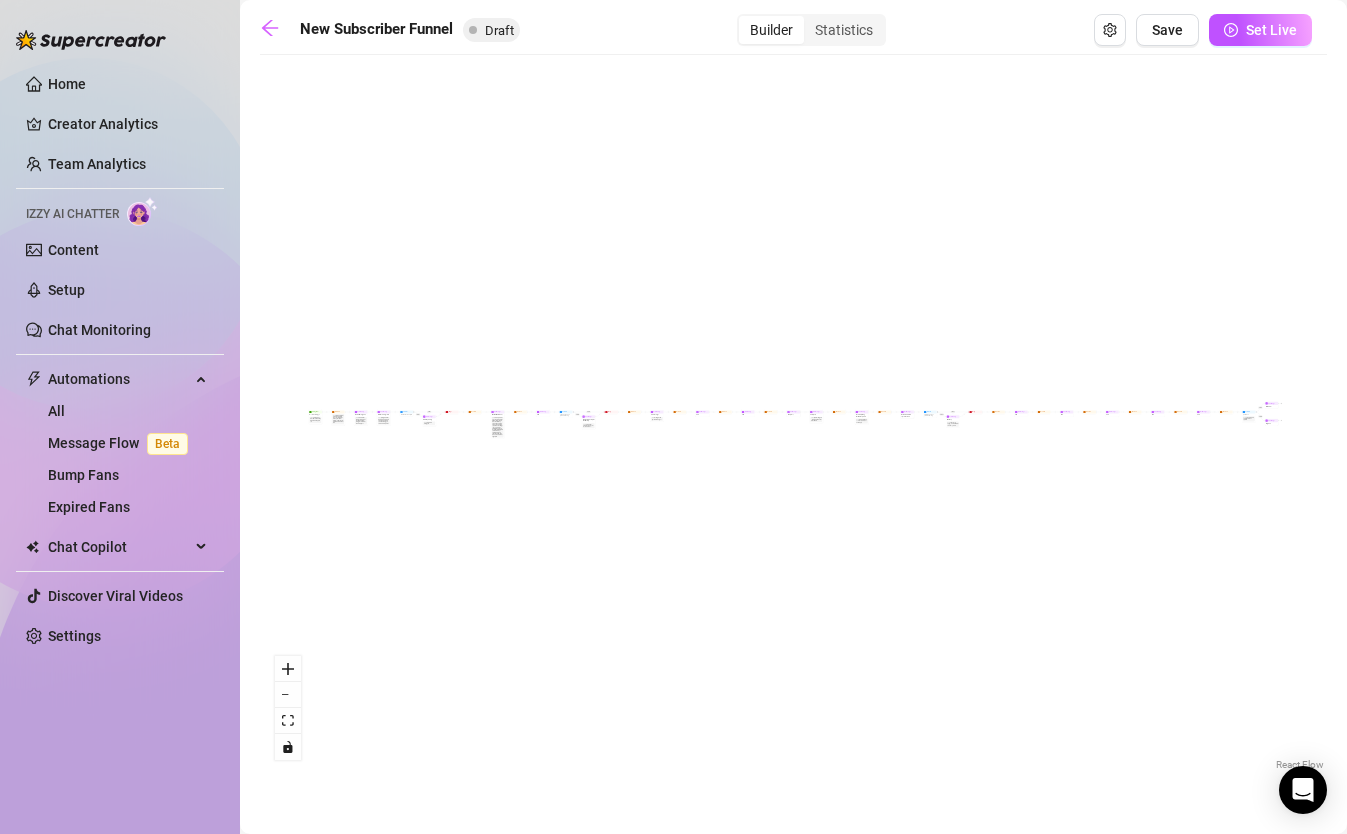 click on "If True If True If True If False If False If False If True If False Merge Merge Merge Send Message Regular set Send Message Exclusive set Condition Spent  above  $ 100 Note:     Send 2 different sets for spenders and low-spenders Wait for  1d  Send Message PPV Wait for  2d  Send Message PPV Wait for  1d  Send Message PPV Wait for  1d  Send Message PPV Wait for  1d  Send Message PPV Send Message Follow up Note: Create FOMO by saying you're about to delete the last PPV you sent Condition Wait  4  hours, then check if purchased last message Wait for  1d  Send Message PPV (part 2) Note: Split the message into 2 messages to make it look more authentic Send Message Follow up message Note: Nudge fans to message you Condition Wait  1  hours, then check if replied Send Message Discounted offer to anyone who didn't buy Note: Send the set for discounted price, "only for the next few hours" Condition Wait  12  hours, then check if purchased last message Starting Event New Subscriber Trigger Note: Wait for  4m Note: Note:" at bounding box center [793, 420] 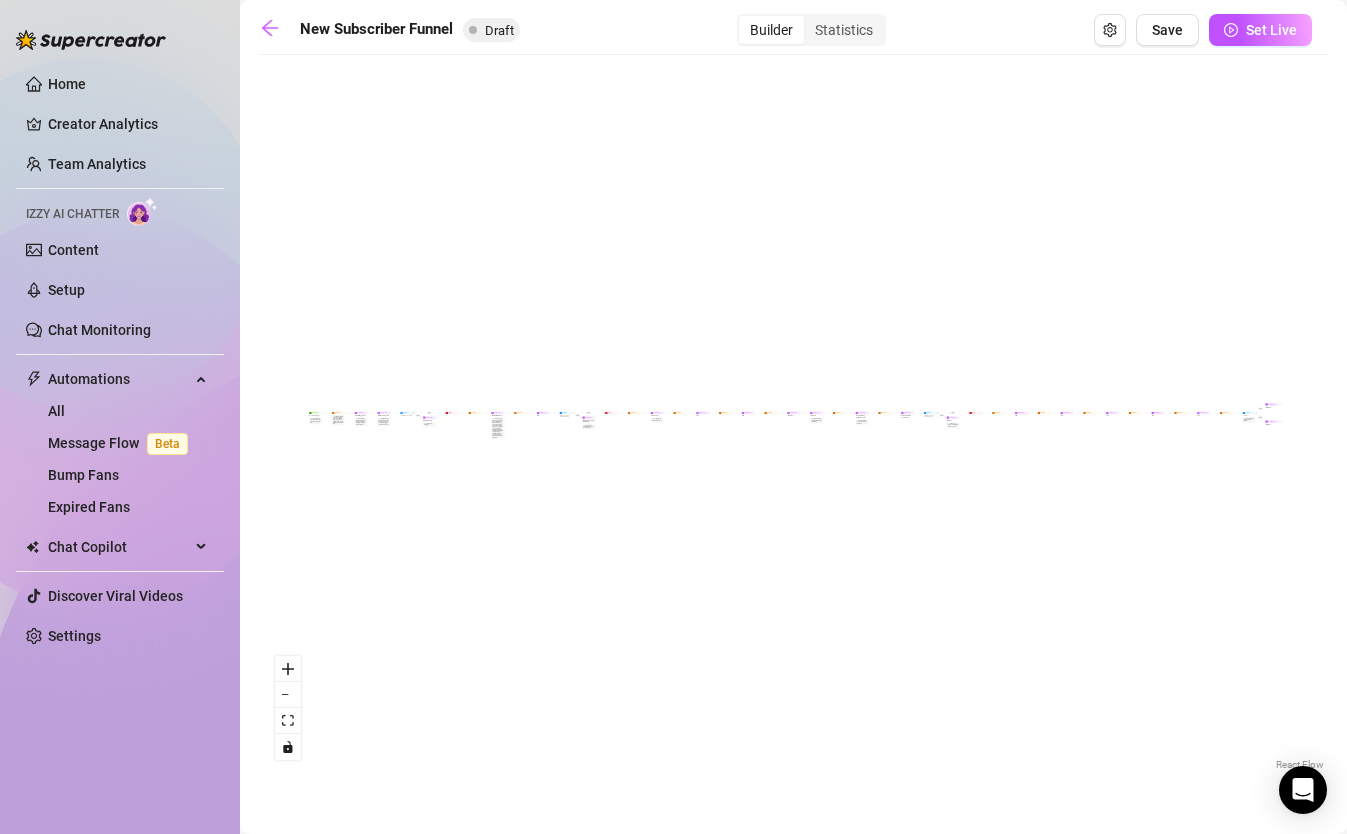 click on "If True If True If True If False If False If False If True If False Merge Merge Merge Send Message Regular set Send Message Exclusive set Condition Spent  above  $ 100 Note:     Send 2 different sets for spenders and low-spenders Wait for  1d  Send Message PPV Wait for  2d  Send Message PPV Wait for  1d  Send Message PPV Wait for  1d  Send Message PPV Wait for  1d  Send Message PPV Send Message Follow up Note: Create FOMO by saying you're about to delete the last PPV you sent Condition Wait  4  hours, then check if purchased last message Wait for  1d  Send Message PPV (part 2) Note: Split the message into 2 messages to make it look more authentic Send Message Follow up message Note: Nudge fans to message you Condition Wait  1  hours, then check if replied Send Message Discounted offer to anyone who didn't buy Note: Send the set for discounted price, "only for the next few hours" Condition Wait  12  hours, then check if purchased last message Starting Event New Subscriber Trigger Note: Wait for  4m Note: Note:" at bounding box center (793, 420) 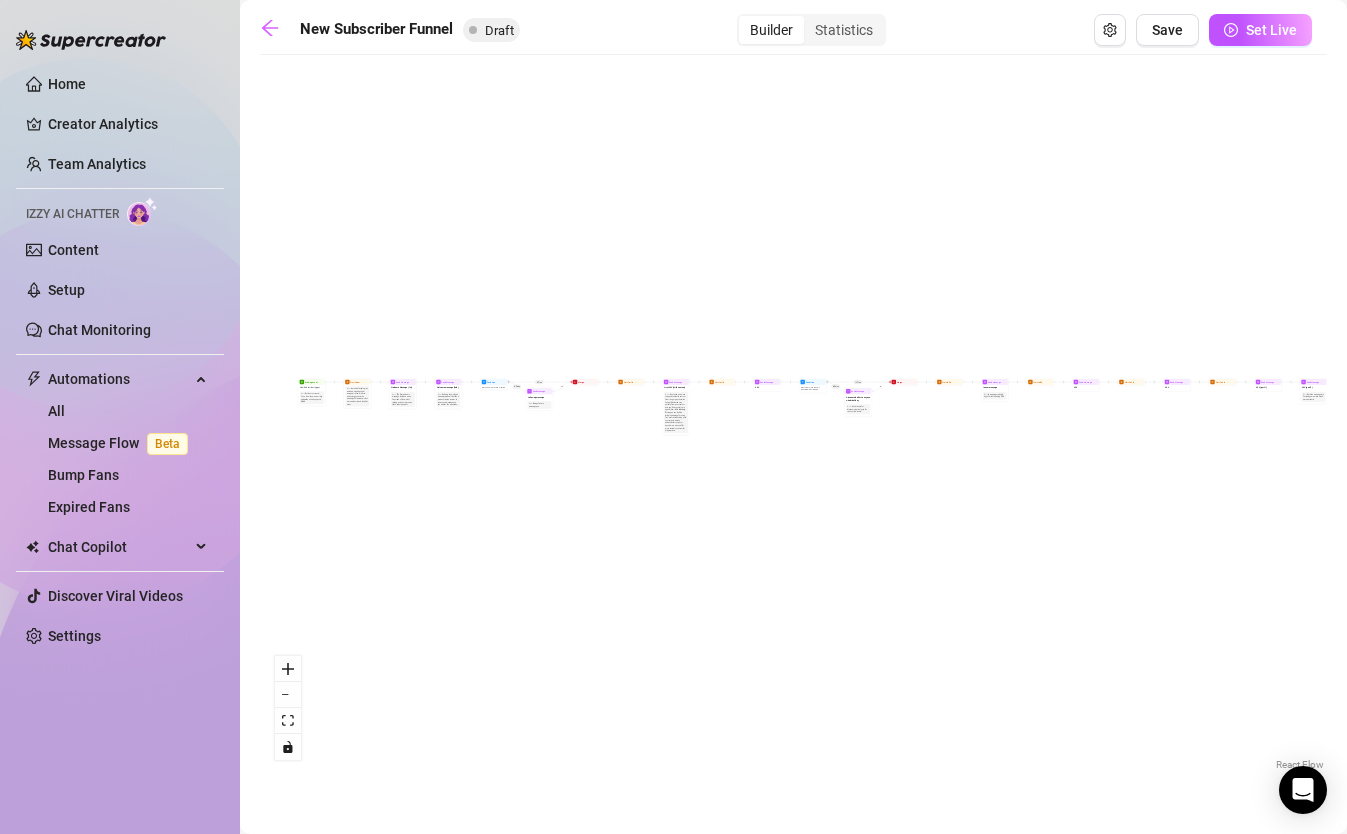 click on "If True If True If True If False If False If False If True If False Merge Merge Merge Send Message Regular set Send Message Exclusive set Condition Spent  above  $ 100 Note:     Send 2 different sets for spenders and low-spenders Wait for  1d  Send Message PPV Wait for  2d  Send Message PPV Wait for  1d  Send Message PPV Wait for  1d  Send Message PPV Wait for  1d  Send Message PPV Send Message Follow up Note: Create FOMO by saying you're about to delete the last PPV you sent Condition Wait  4  hours, then check if purchased last message Wait for  1d  Send Message PPV (part 2) Note: Split the message into 2 messages to make it look more authentic Send Message Follow up message Note: Nudge fans to message you Condition Wait  1  hours, then check if replied Send Message Discounted offer to anyone who didn't buy Note: Send the set for discounted price, "only for the next few hours" Condition Wait  12  hours, then check if purchased last message Starting Event New Subscriber Trigger Note: Wait for  4m Note: Note:" at bounding box center (793, 420) 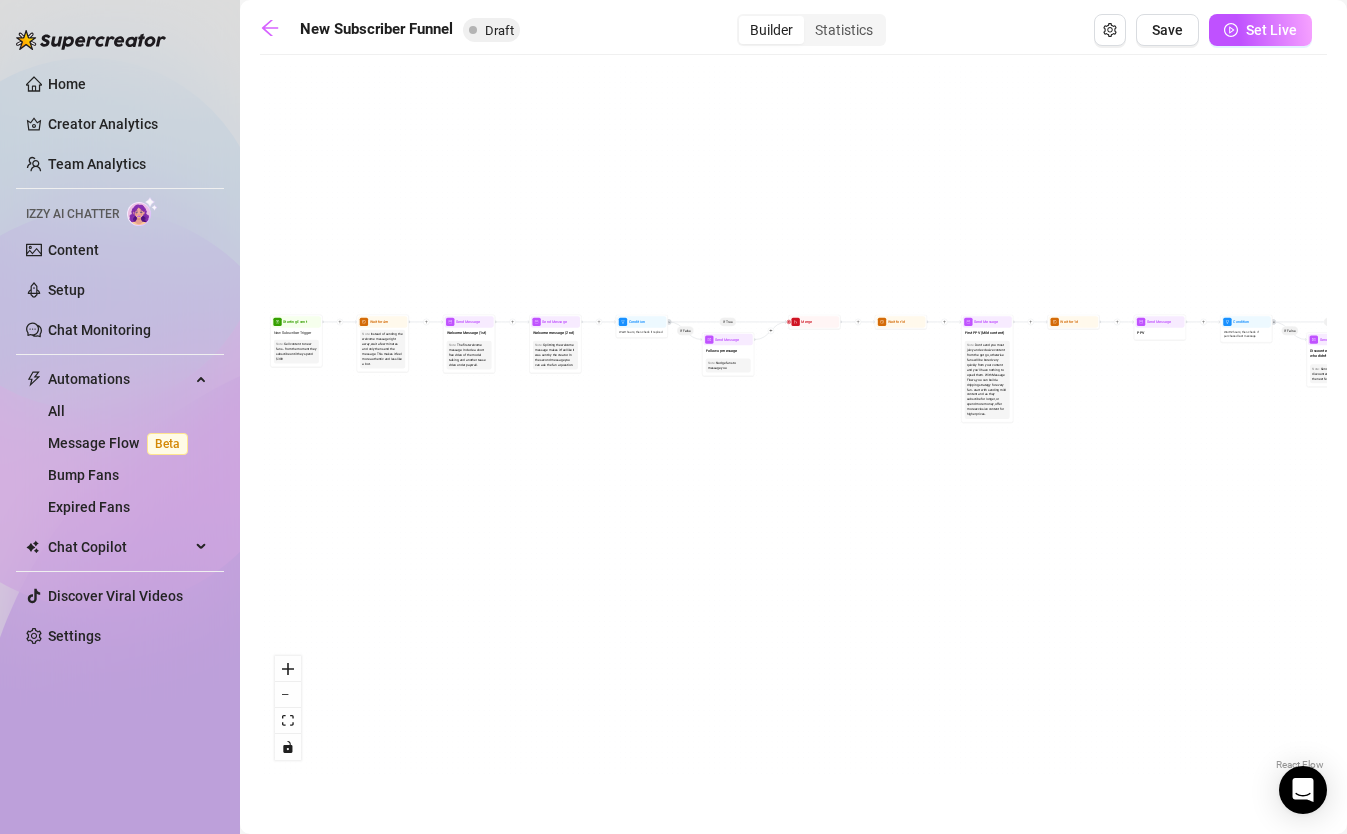 click on "If True If True If True If False If False If False If True If False Merge Merge Merge Send Message Regular set Send Message Exclusive set Condition Spent  above  $ 100 Note:     Send 2 different sets for spenders and low-spenders Wait for  1d  Send Message PPV Wait for  2d  Send Message PPV Wait for  1d  Send Message PPV Wait for  1d  Send Message PPV Wait for  1d  Send Message PPV Send Message Follow up Note: Create FOMO by saying you're about to delete the last PPV you sent Condition Wait  4  hours, then check if purchased last message Wait for  1d  Send Message PPV (part 2) Note: Split the message into 2 messages to make it look more authentic Send Message Follow up message Note: Nudge fans to message you Condition Wait  1  hours, then check if replied Send Message Discounted offer to anyone who didn't buy Note: Send the set for discounted price, "only for the next few hours" Condition Wait  12  hours, then check if purchased last message Starting Event New Subscriber Trigger Note: Wait for  4m Note: Note:" at bounding box center [793, 420] 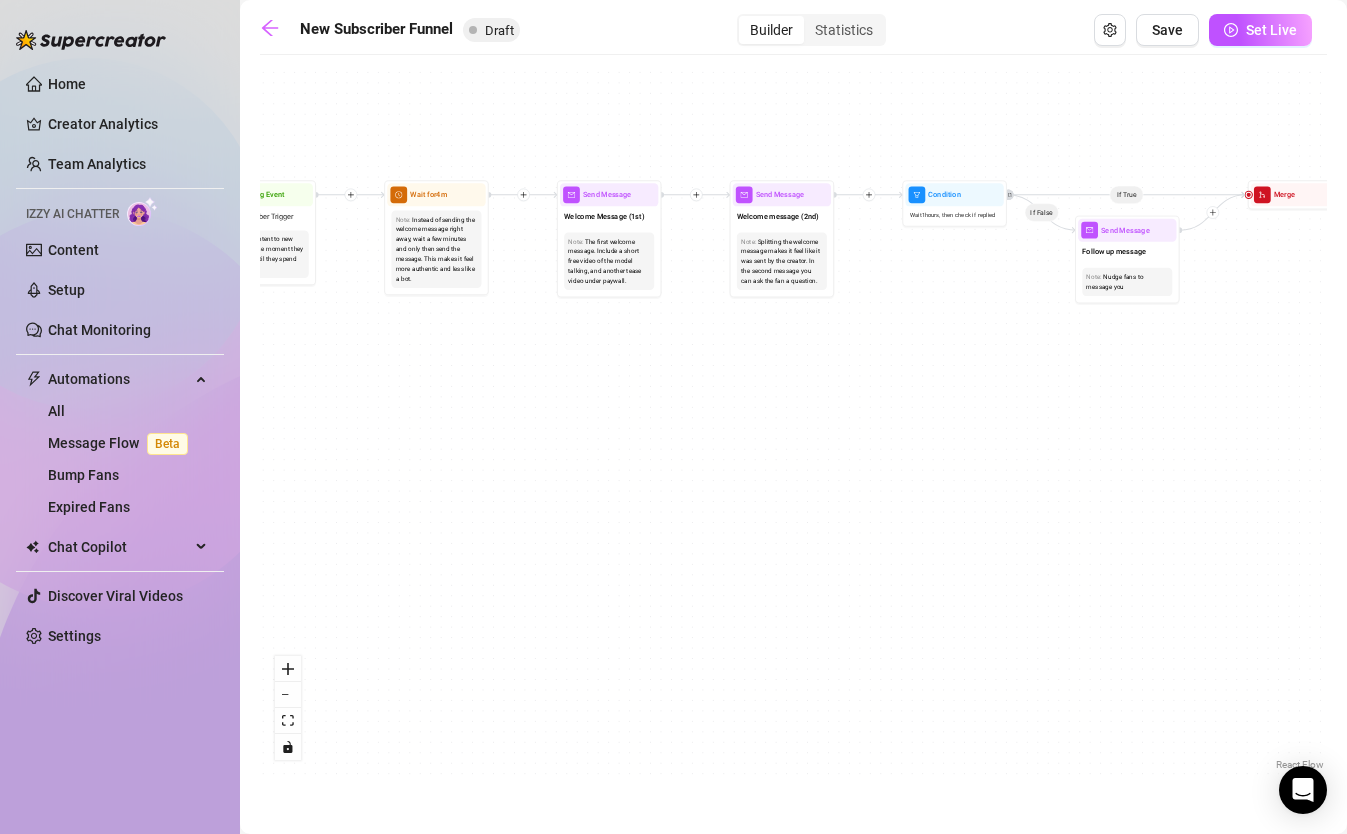 click on "If True If True If True If False If False If False If True If False Merge Merge Merge Send Message Regular set Send Message Exclusive set Condition Spent  above  $ 100 Note:     Send 2 different sets for spenders and low-spenders Wait for  1d  Send Message PPV Wait for  2d  Send Message PPV Wait for  1d  Send Message PPV Wait for  1d  Send Message PPV Wait for  1d  Send Message PPV Send Message Follow up Note: Create FOMO by saying you're about to delete the last PPV you sent Condition Wait  4  hours, then check if purchased last message Wait for  1d  Send Message PPV (part 2) Note: Split the message into 2 messages to make it look more authentic Send Message Follow up message Note: Nudge fans to message you Condition Wait  1  hours, then check if replied Send Message Discounted offer to anyone who didn't buy Note: Send the set for discounted price, "only for the next few hours" Condition Wait  12  hours, then check if purchased last message Starting Event New Subscriber Trigger Note: Wait for  4m Note: Note:" at bounding box center (793, 420) 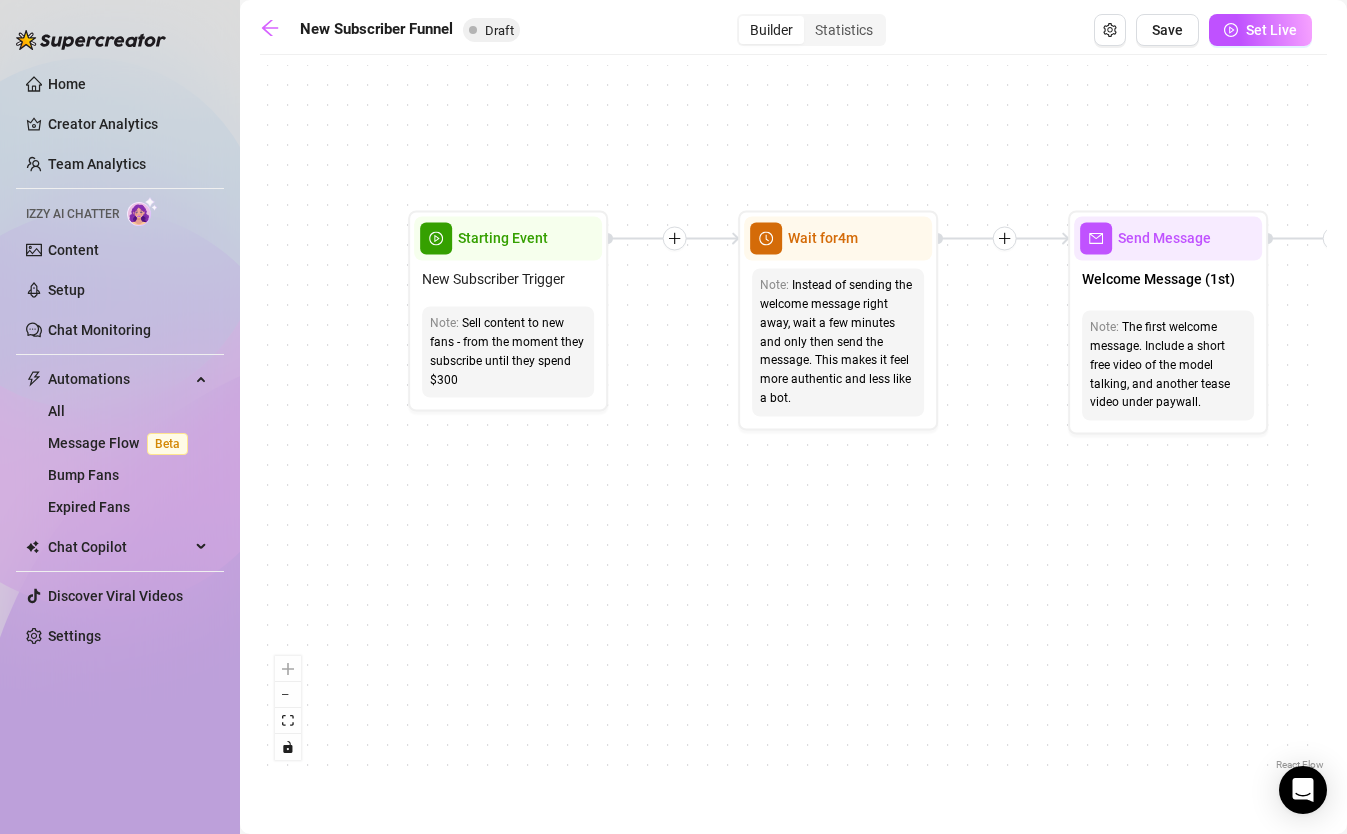drag, startPoint x: 385, startPoint y: 287, endPoint x: 685, endPoint y: 551, distance: 399.6198 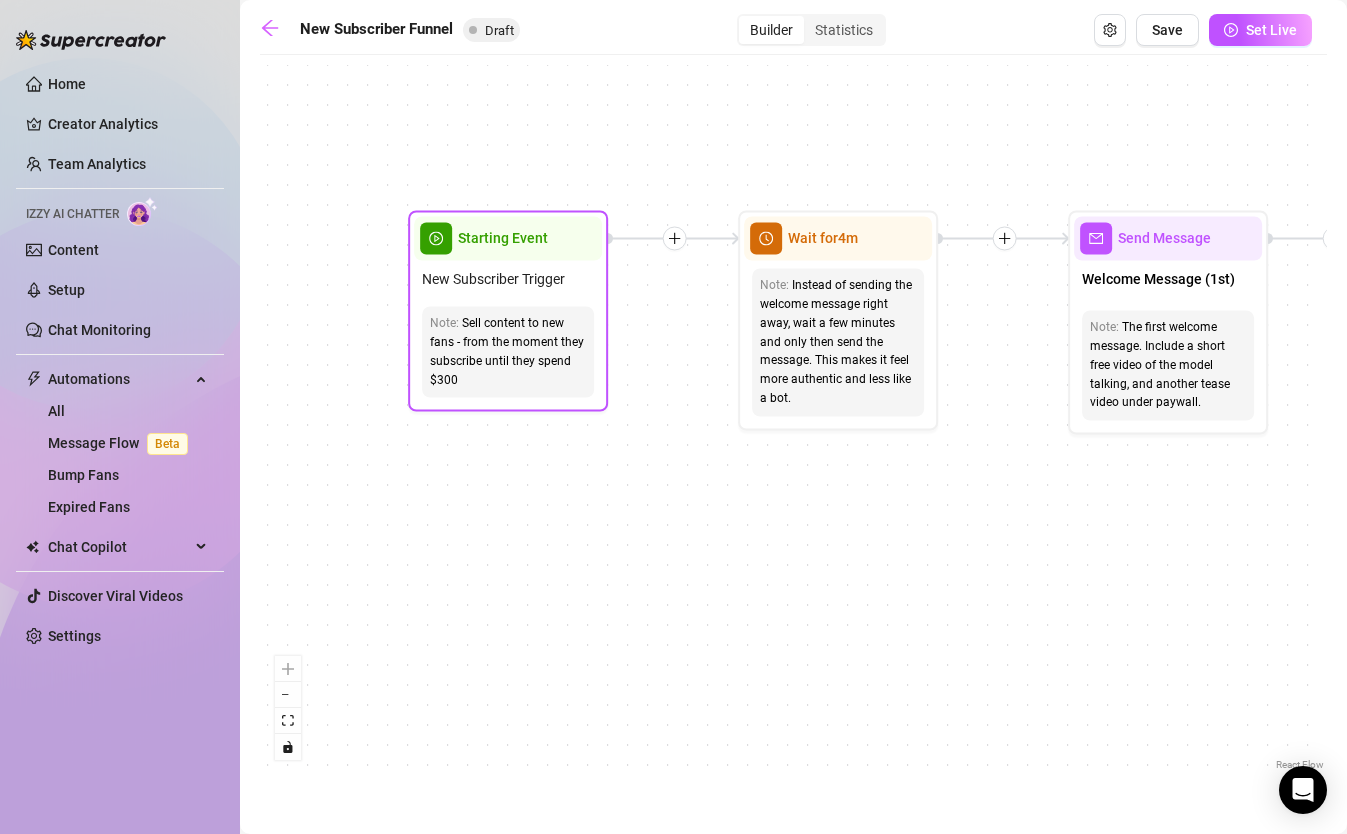 click on "New Subscriber Trigger" at bounding box center (493, 279) 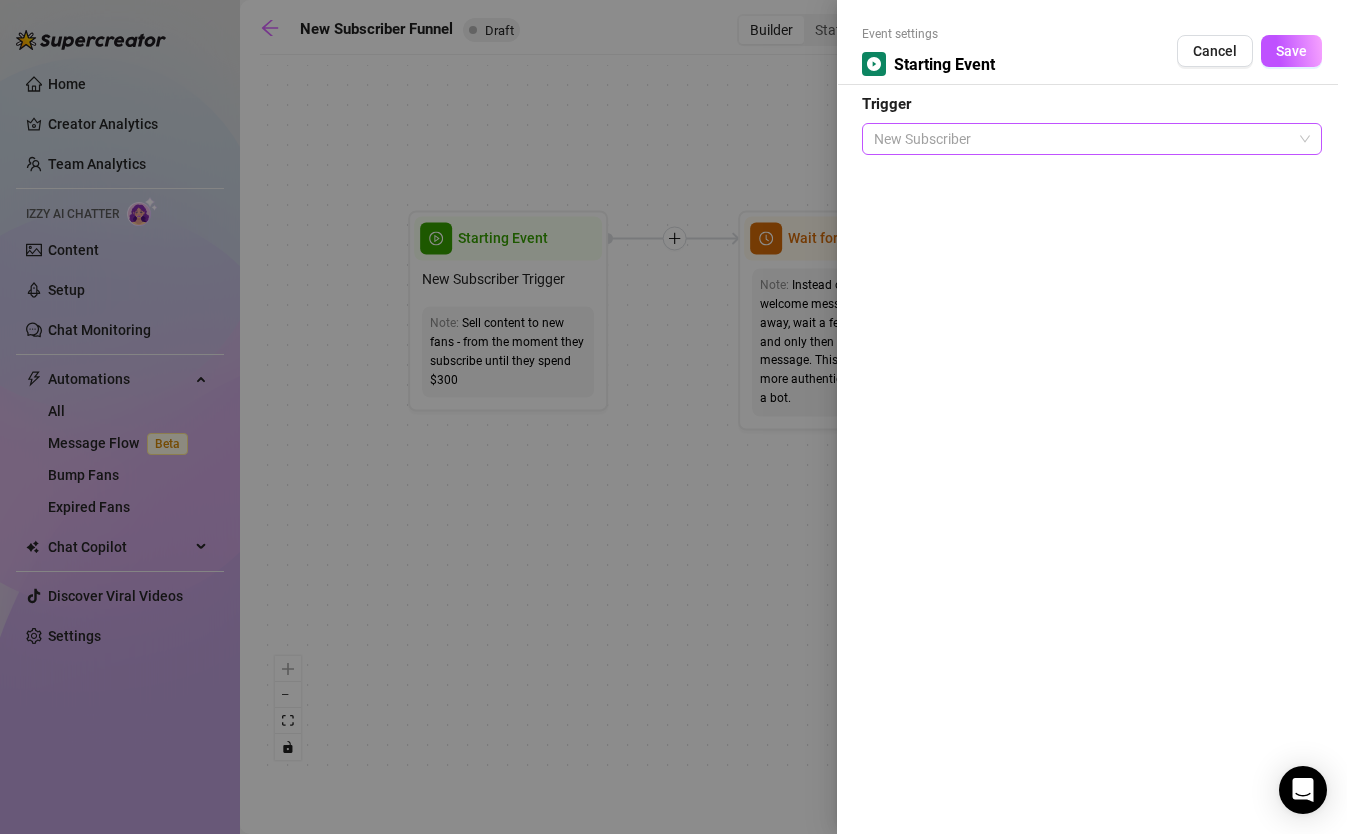 click on "New Subscriber" at bounding box center [1092, 139] 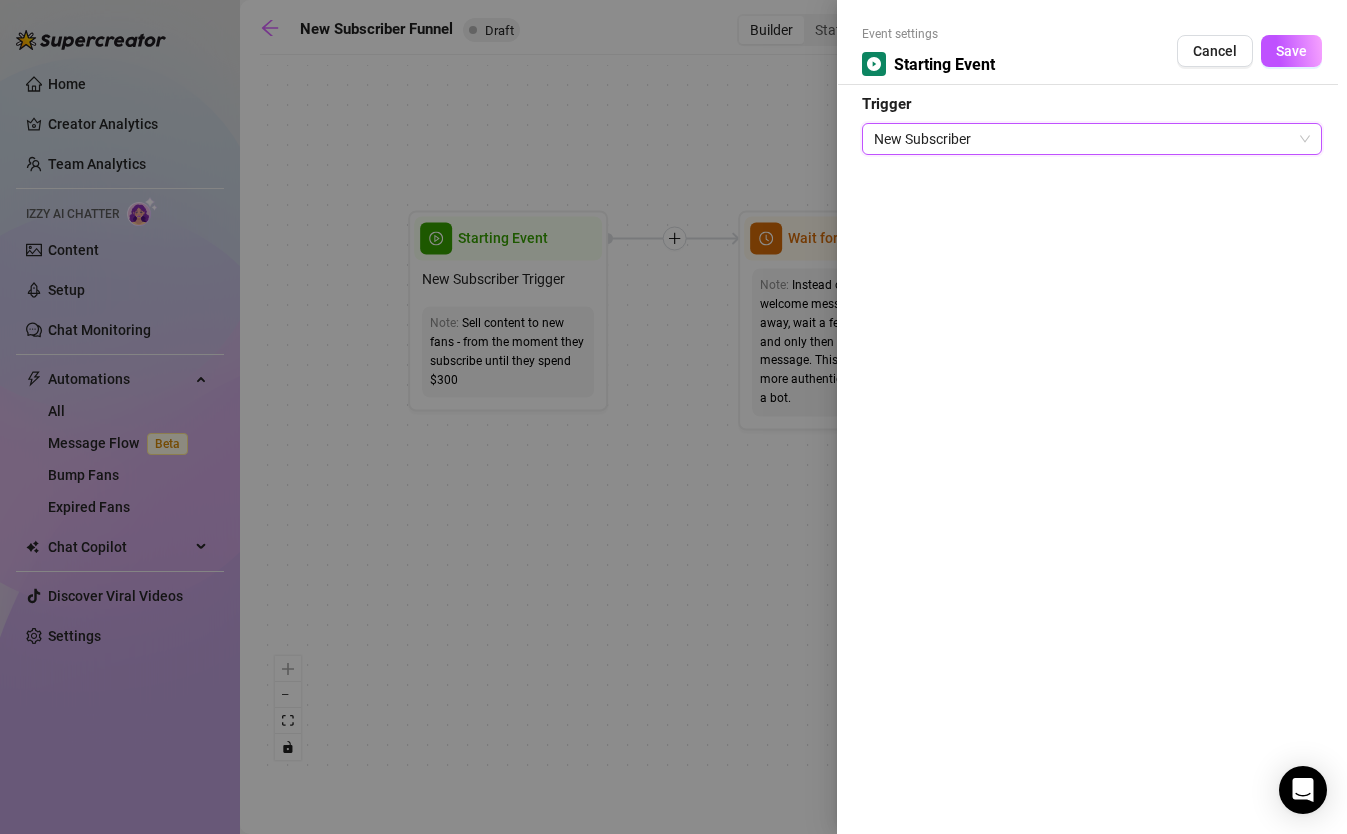 click on "New Subscriber" at bounding box center (1092, 139) 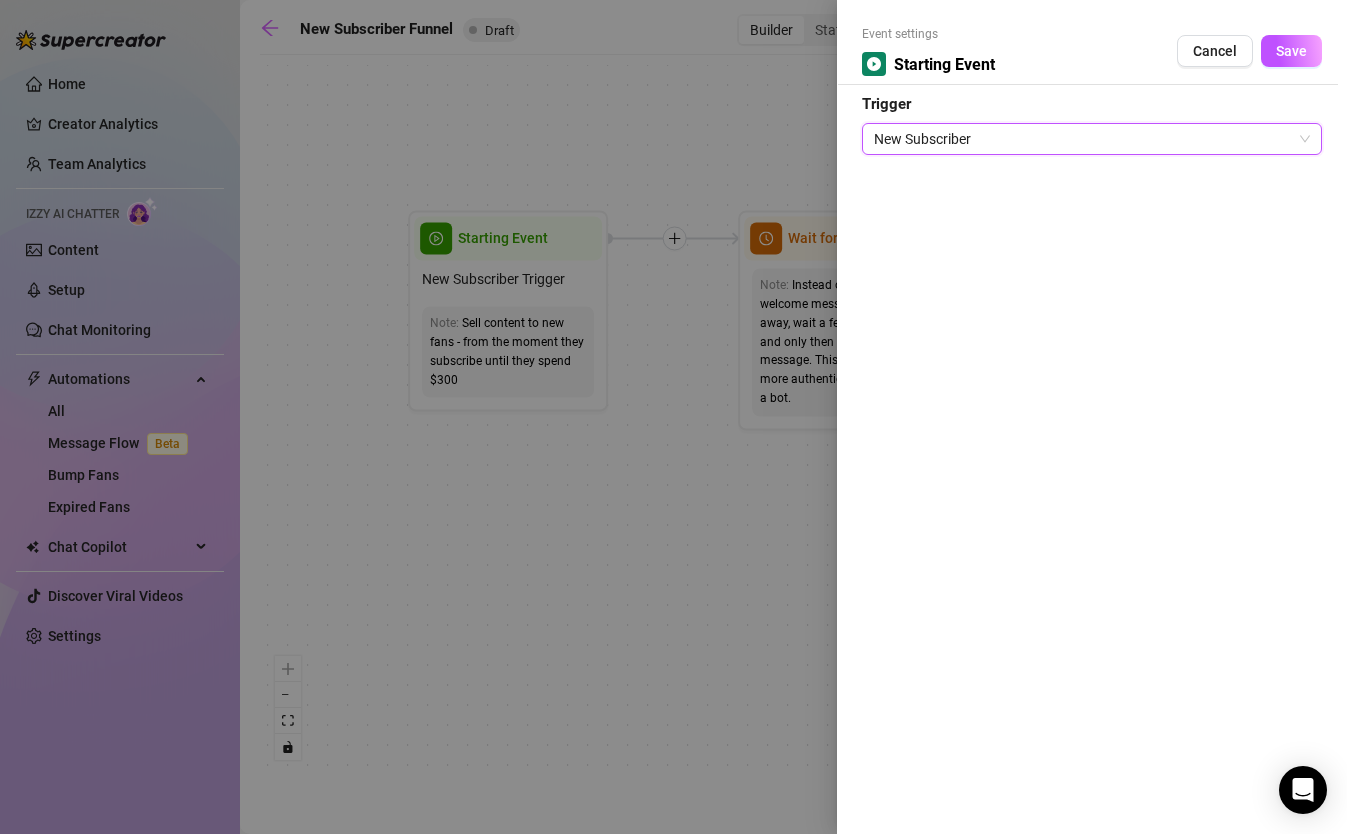 click at bounding box center [673, 417] 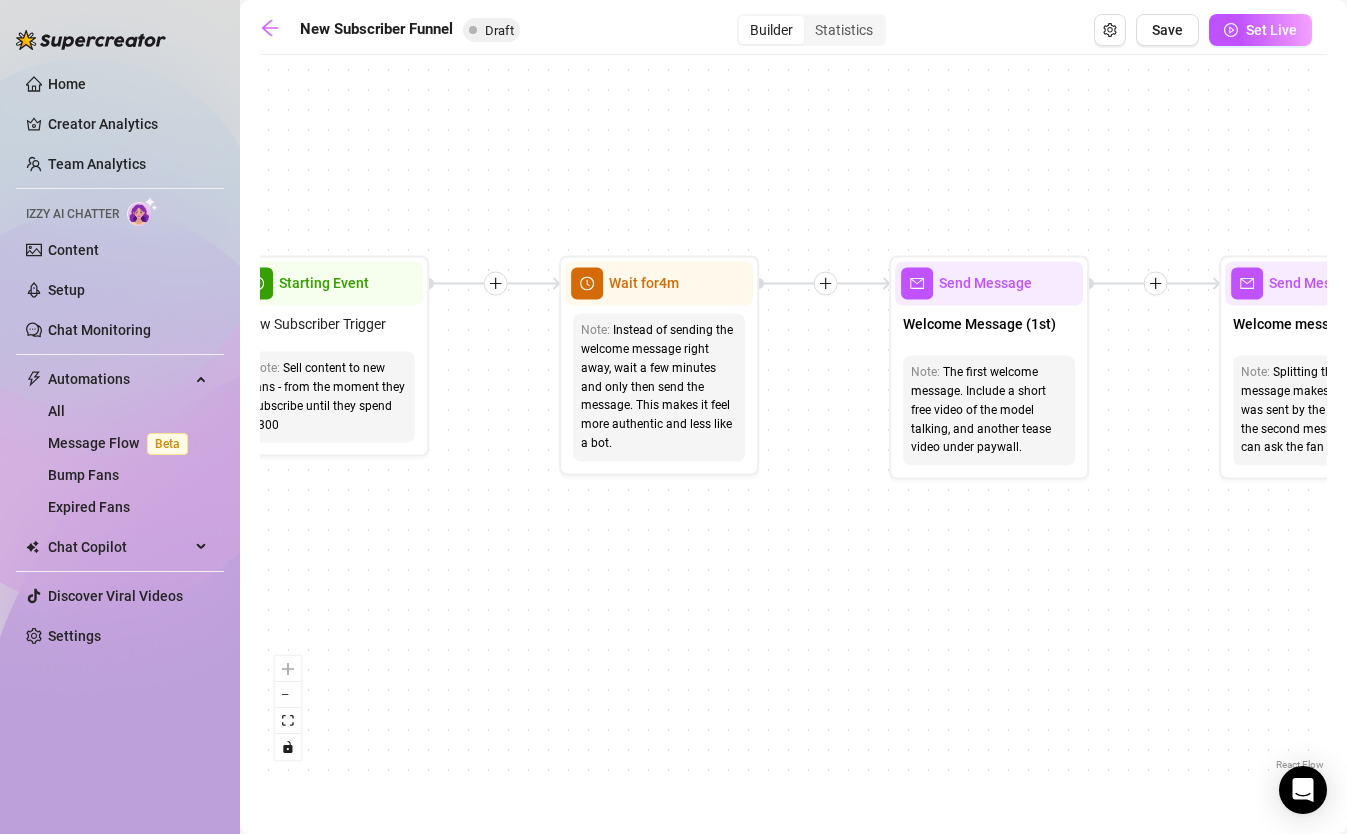 drag, startPoint x: 691, startPoint y: 465, endPoint x: 511, endPoint y: 512, distance: 186.03494 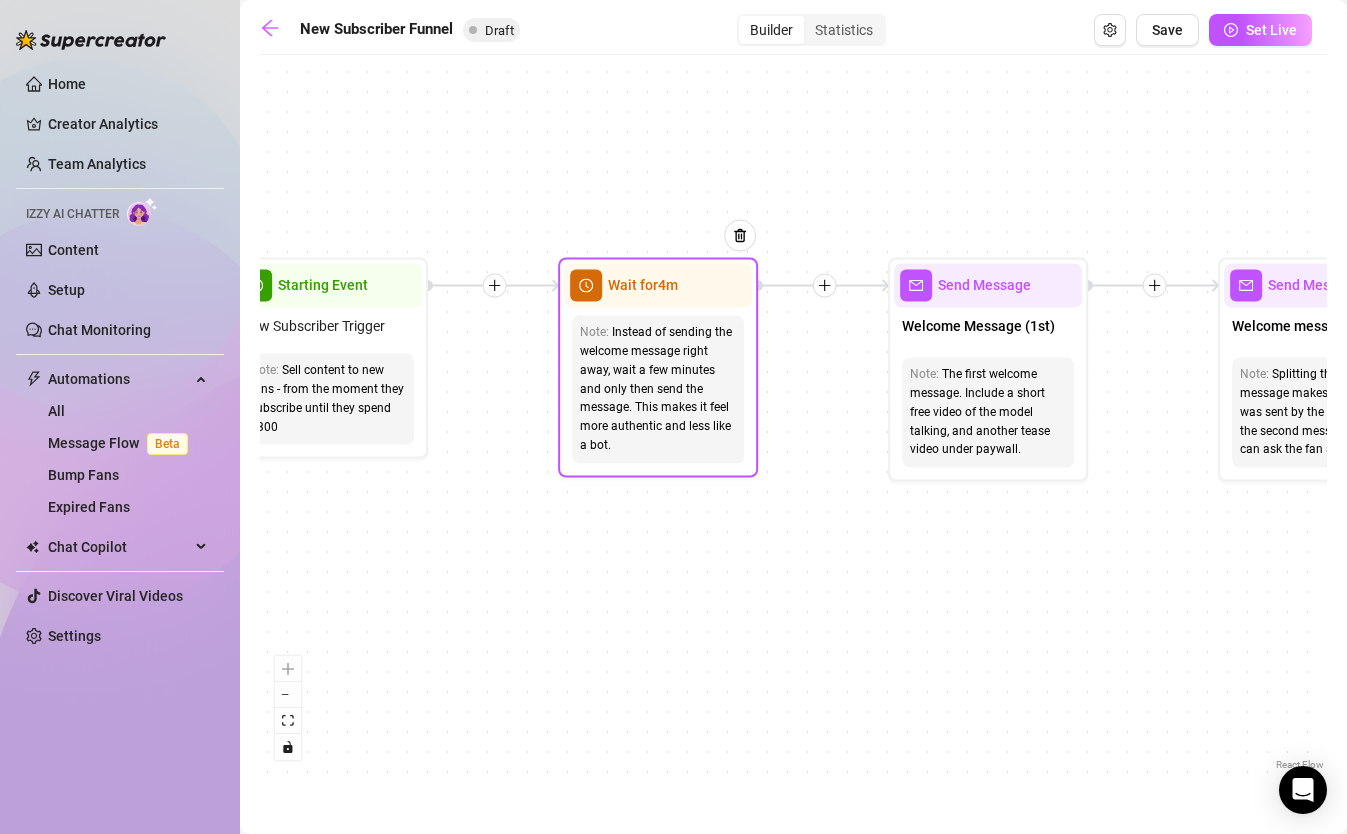 click on "Note: Instead of sending the welcome message right away, wait a few minutes and only then send the message. This makes it feel more authentic and less like a bot." at bounding box center (658, 389) 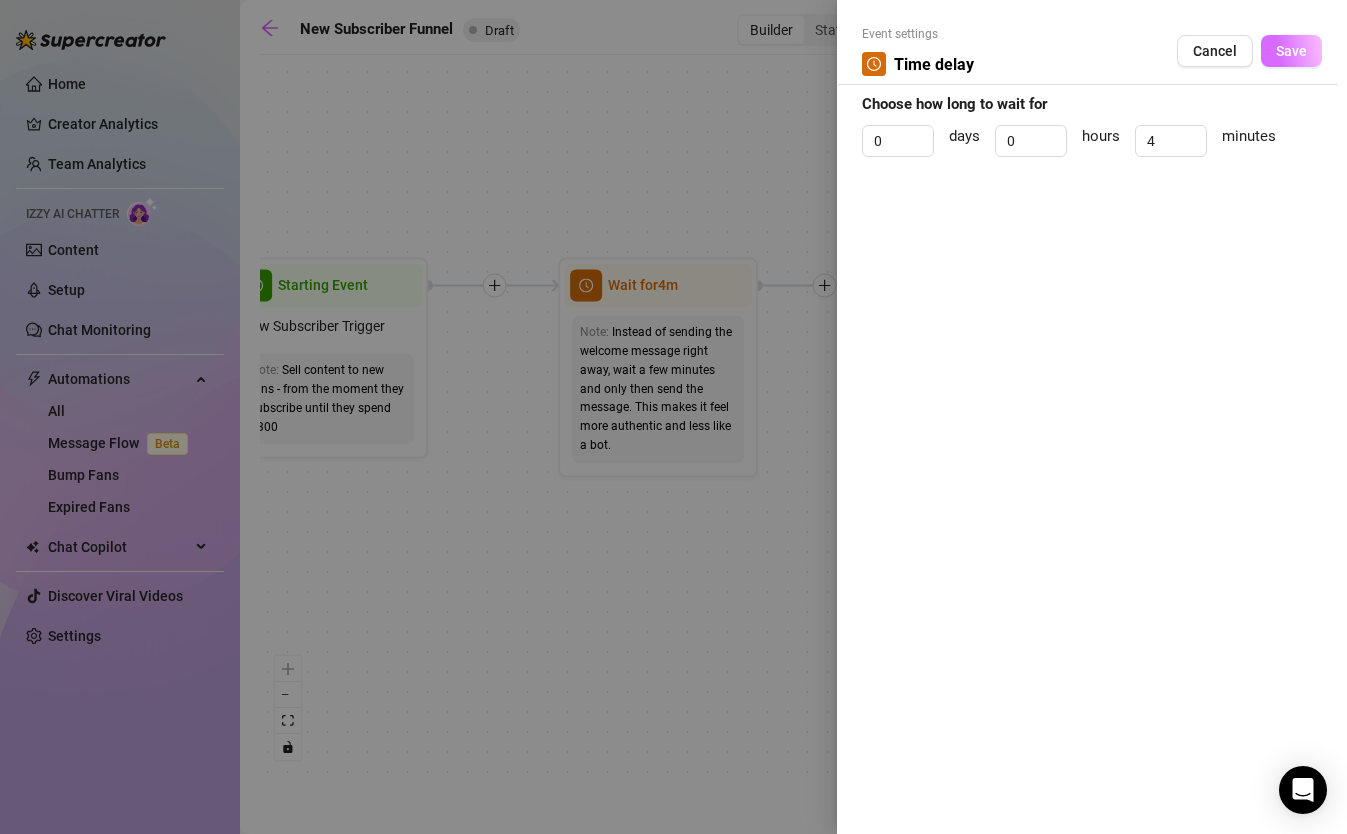click on "Save" at bounding box center [1291, 51] 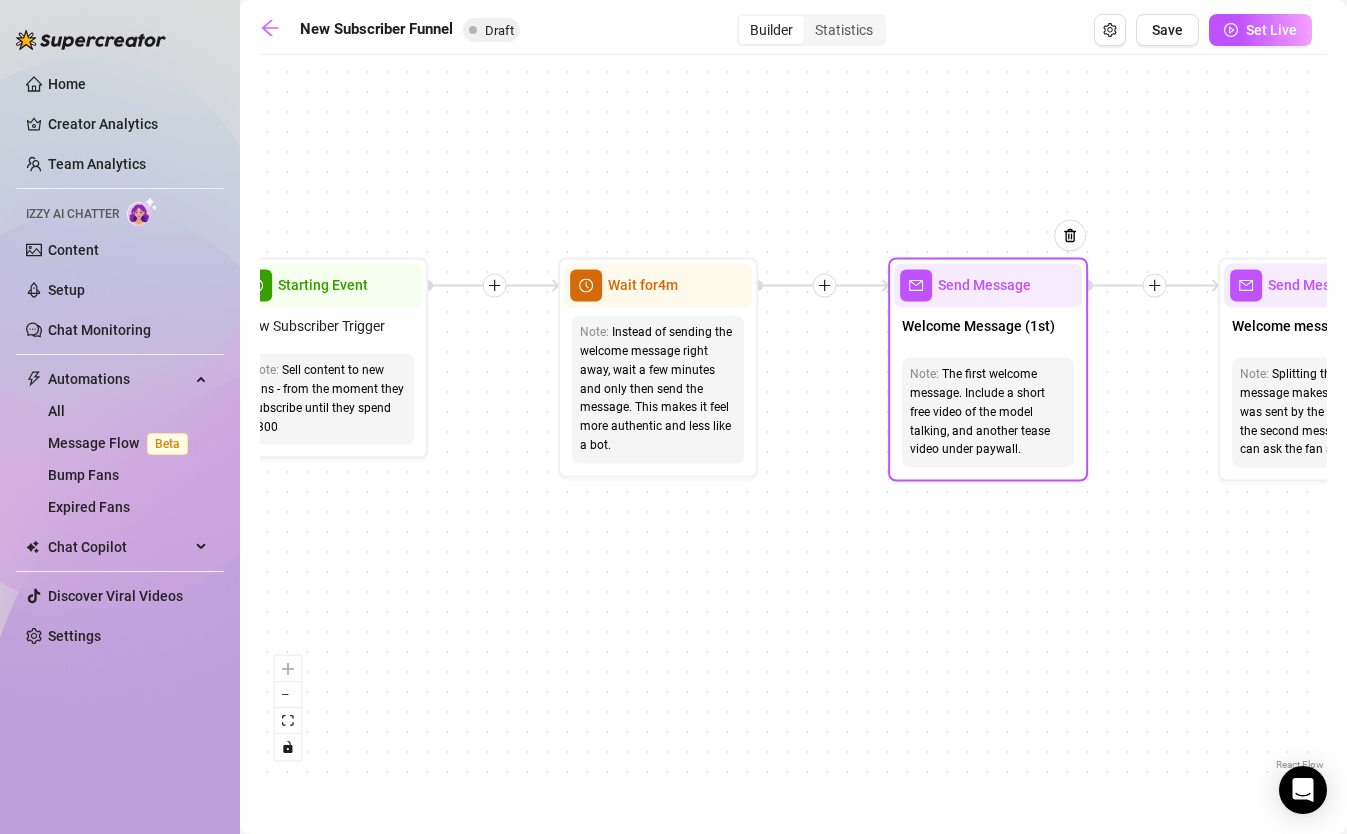 click on "The first welcome message. Include a short free video of the model talking, and another tease video under paywall." at bounding box center [988, 412] 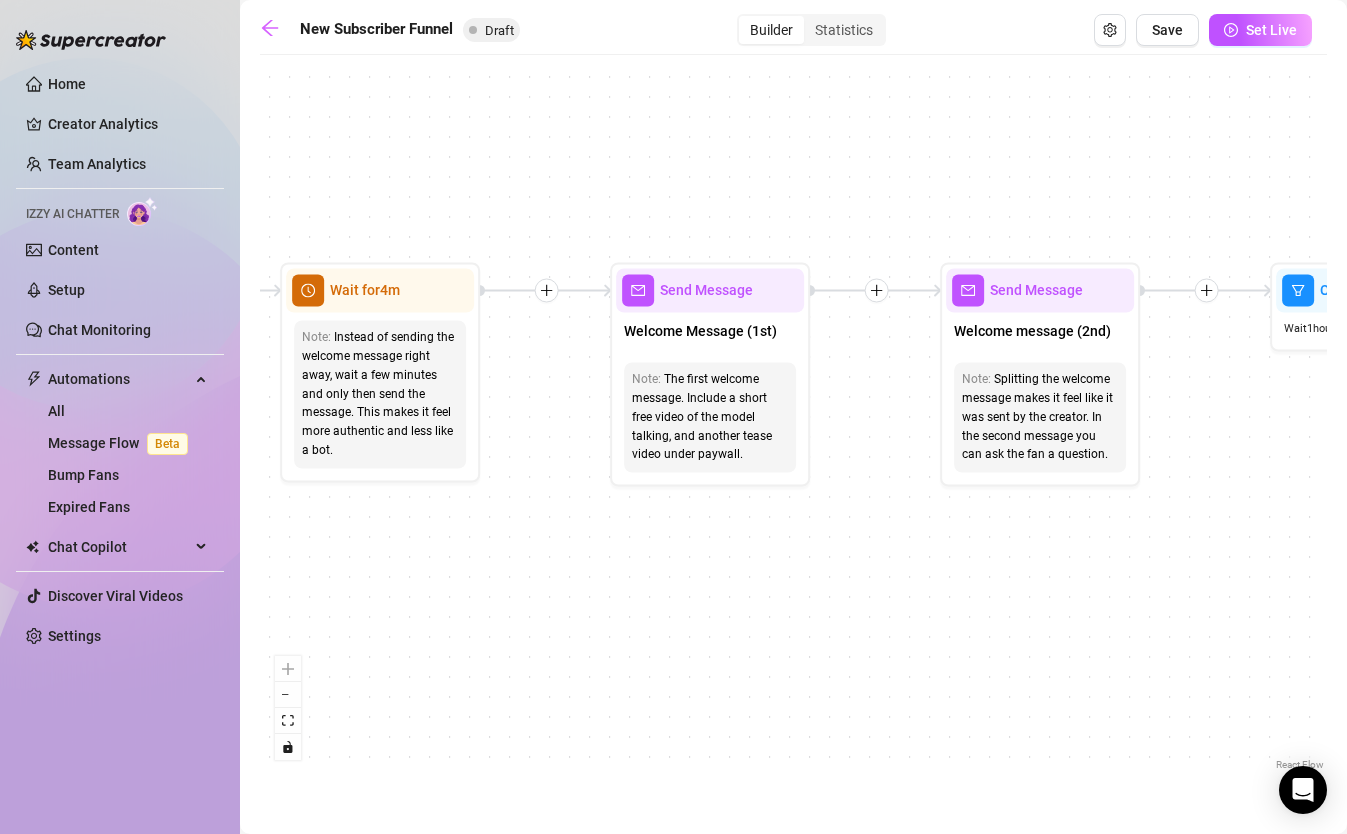 drag, startPoint x: 845, startPoint y: 395, endPoint x: 567, endPoint y: 400, distance: 278.04495 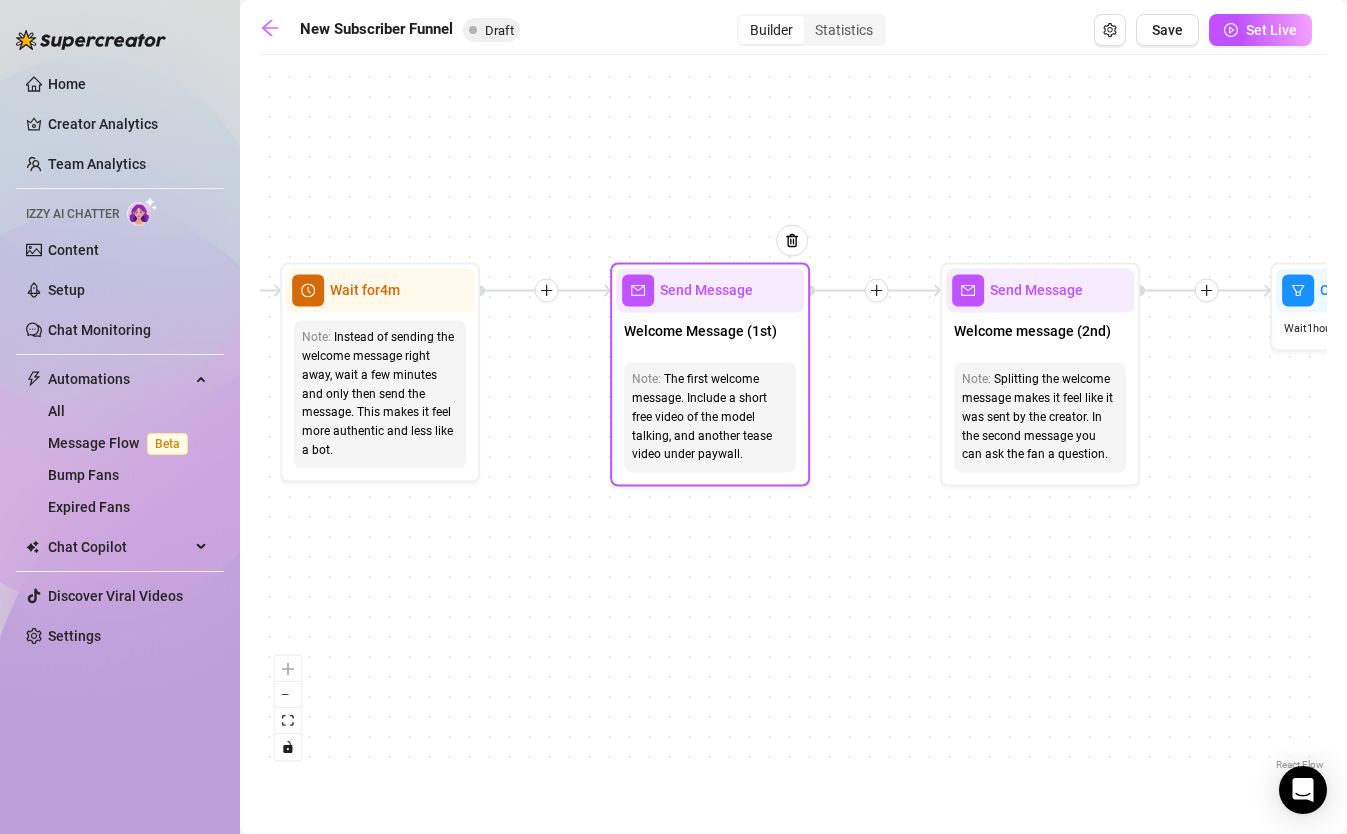 click on "Welcome Message (1st)" at bounding box center (700, 331) 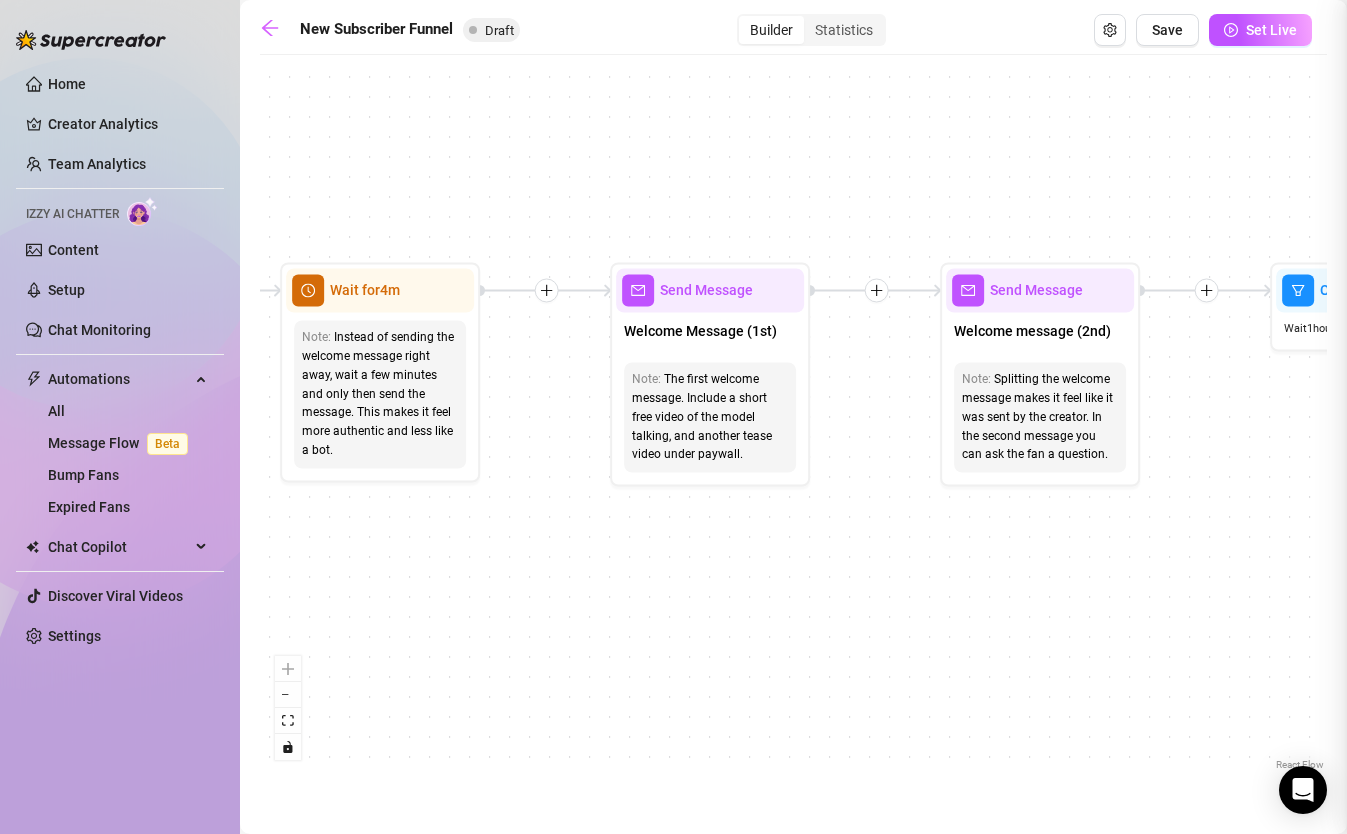 type on "First part of the welcome message" 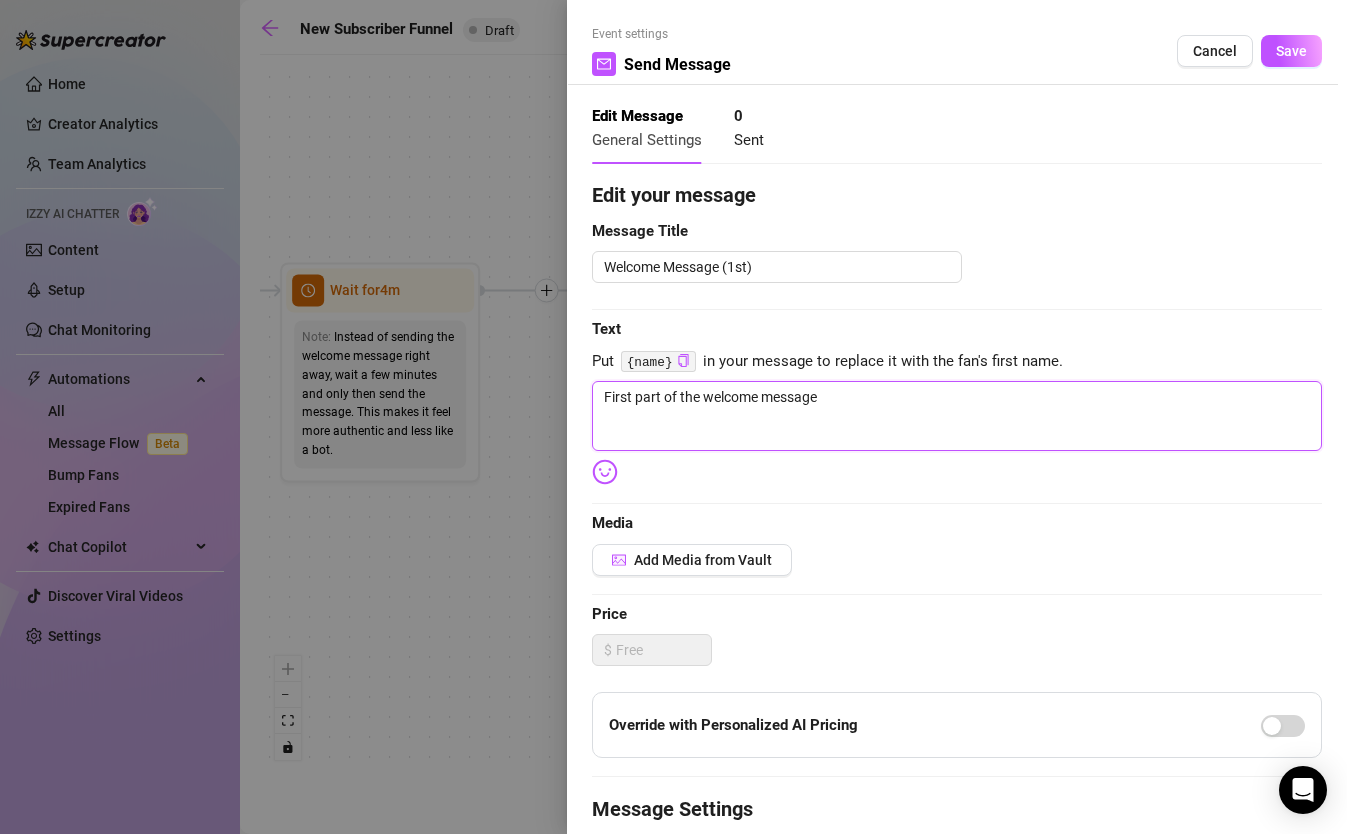 click on "First part of the welcome message" at bounding box center (957, 416) 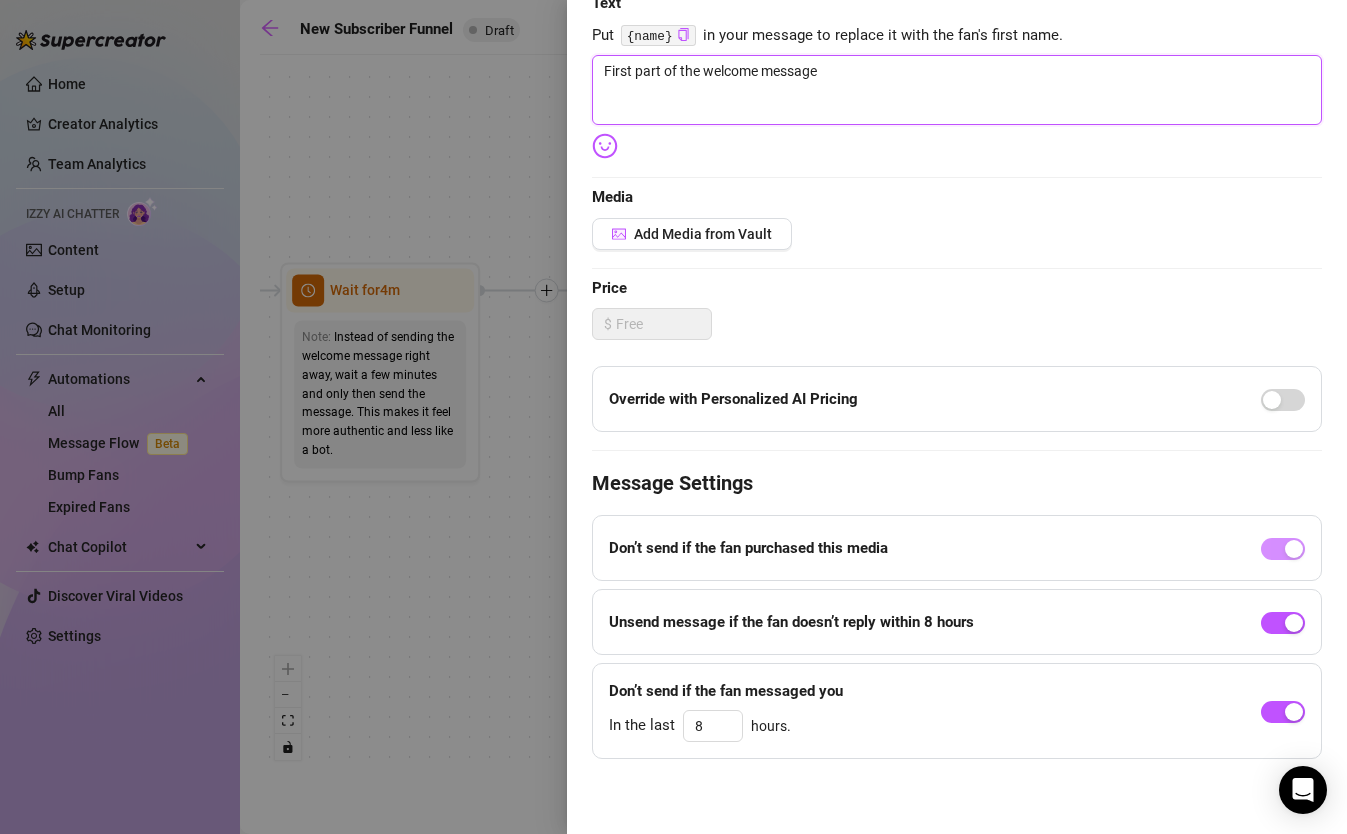 scroll, scrollTop: 325, scrollLeft: 0, axis: vertical 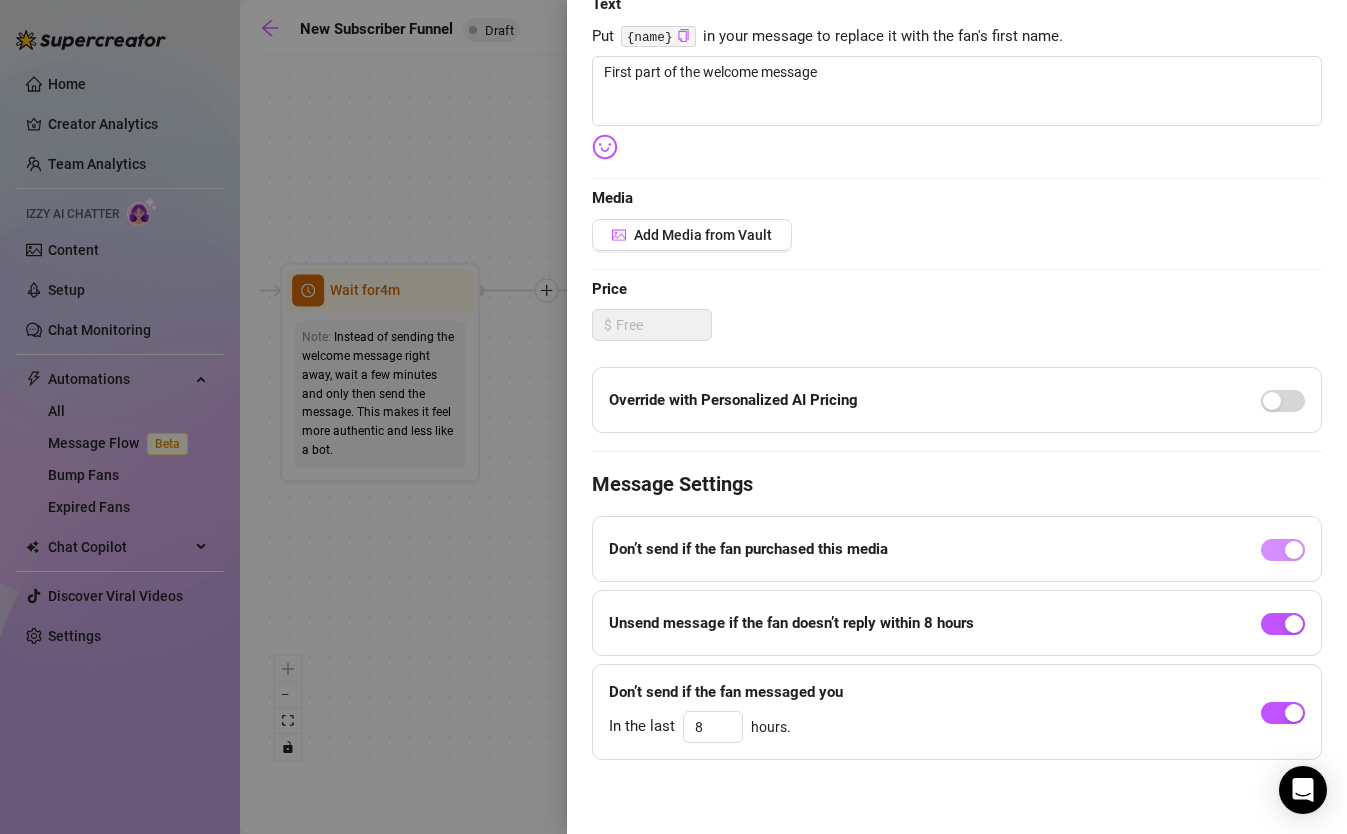 click at bounding box center [673, 417] 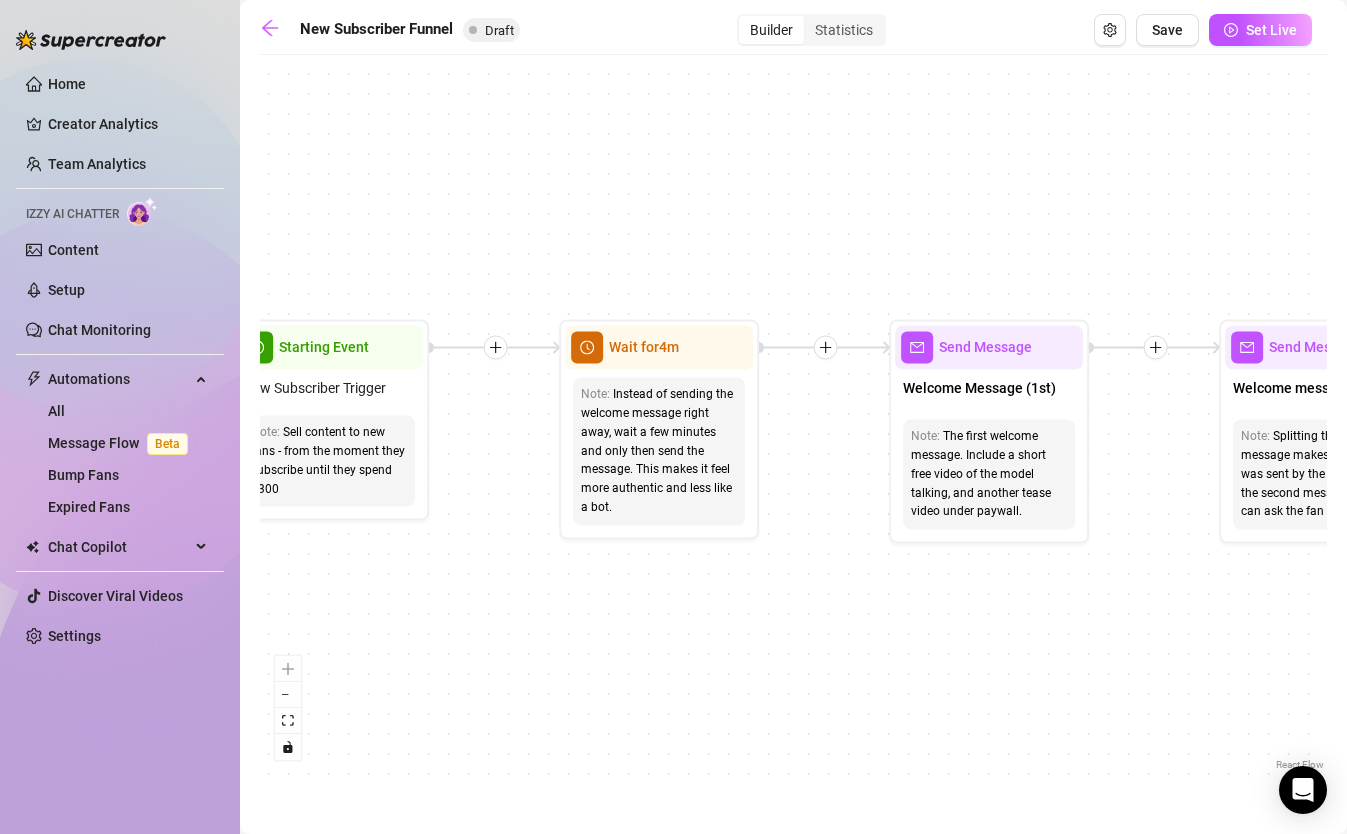 drag, startPoint x: 887, startPoint y: 633, endPoint x: 1181, endPoint y: 692, distance: 299.86163 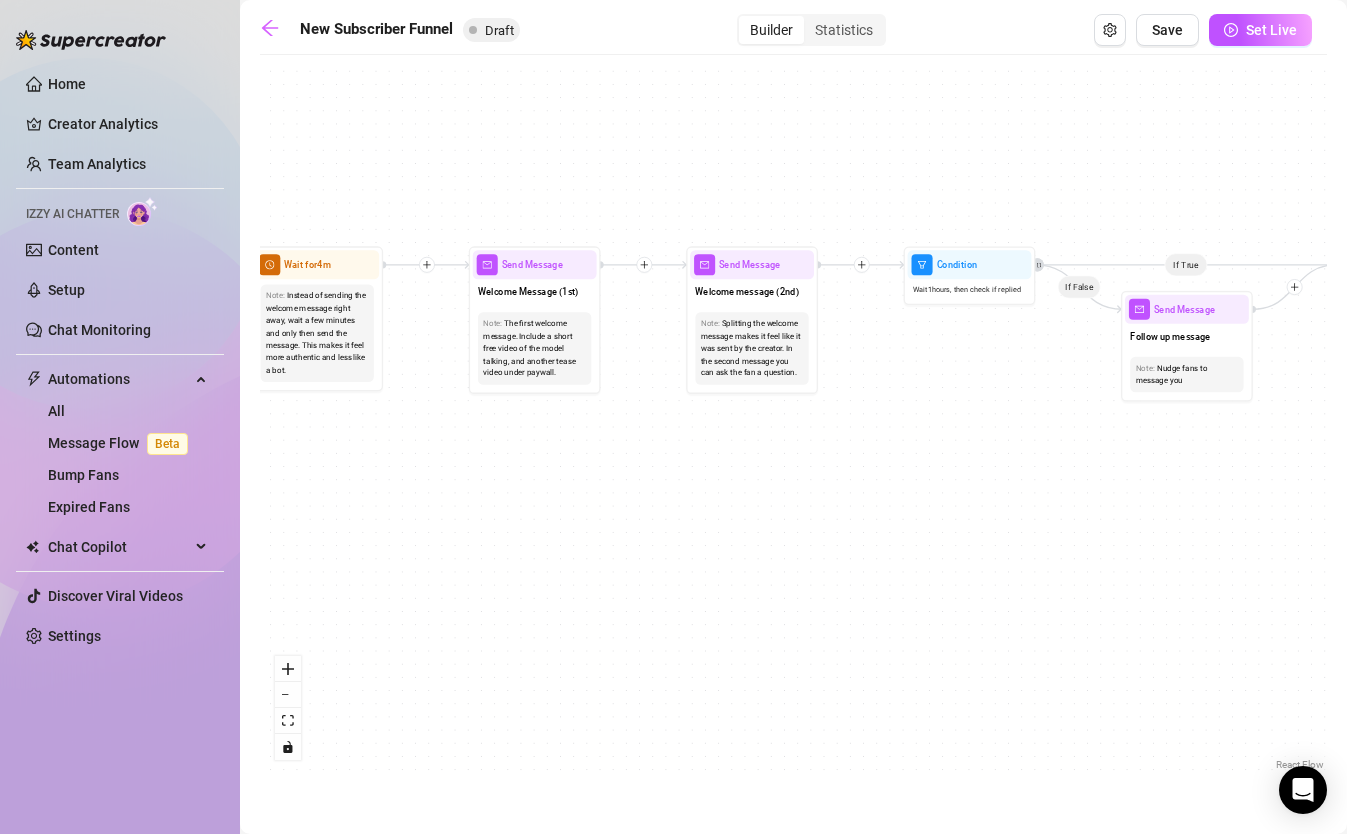 drag, startPoint x: 1156, startPoint y: 626, endPoint x: 592, endPoint y: 483, distance: 581.8462 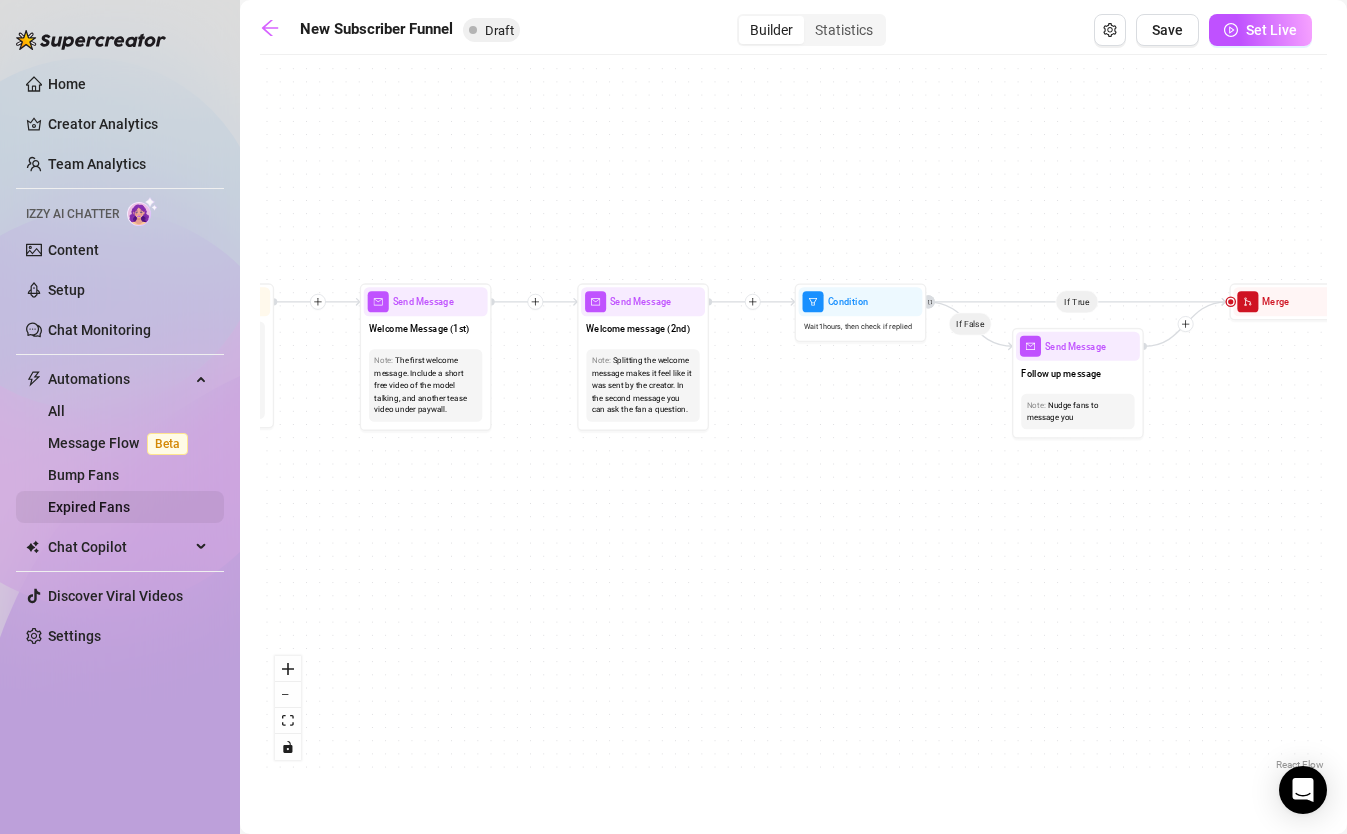 drag, startPoint x: 779, startPoint y: 523, endPoint x: 163, endPoint y: 522, distance: 616.0008 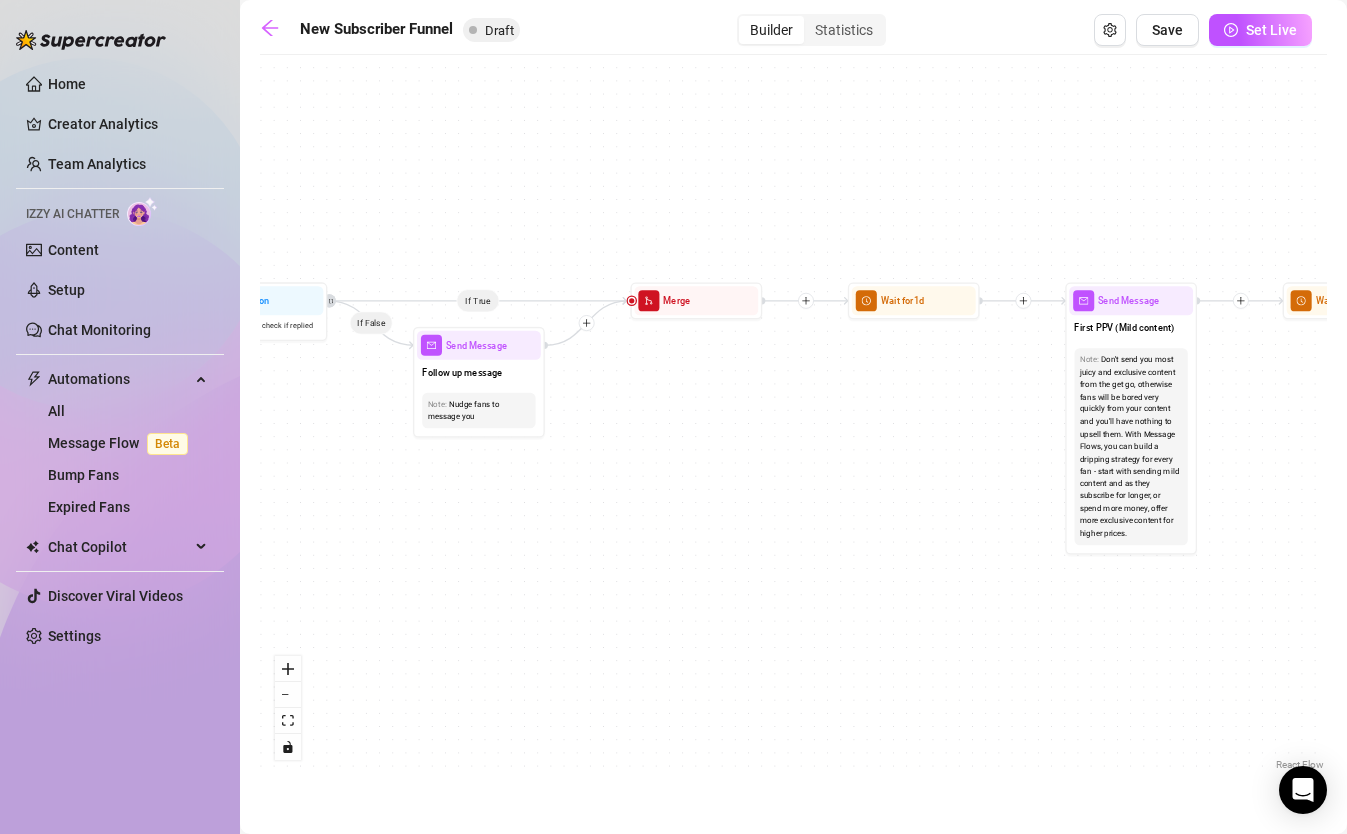 drag, startPoint x: 594, startPoint y: 522, endPoint x: -79, endPoint y: 512, distance: 673.0743 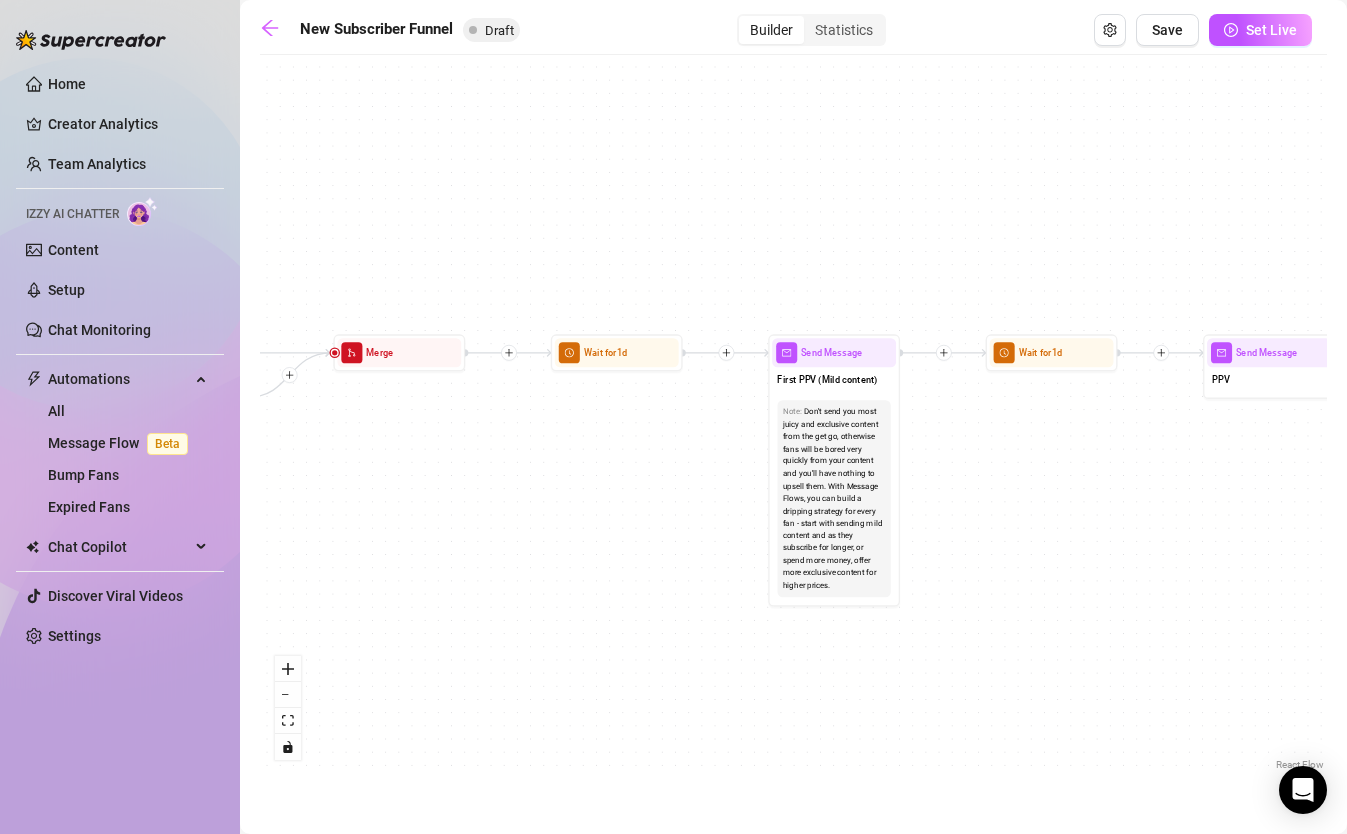 drag, startPoint x: 850, startPoint y: 523, endPoint x: 1230, endPoint y: 584, distance: 384.8649 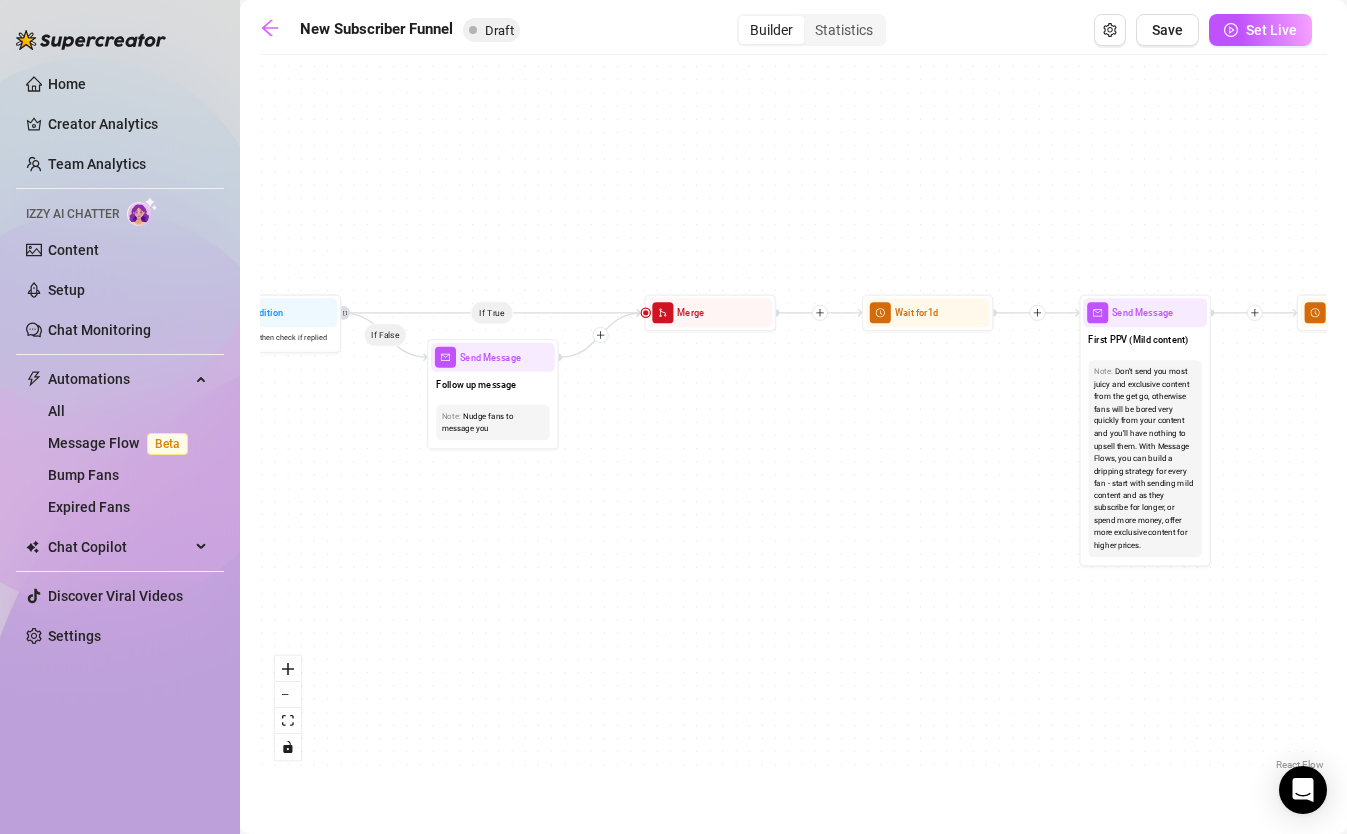 drag, startPoint x: 1082, startPoint y: 554, endPoint x: 1339, endPoint y: 546, distance: 257.12448 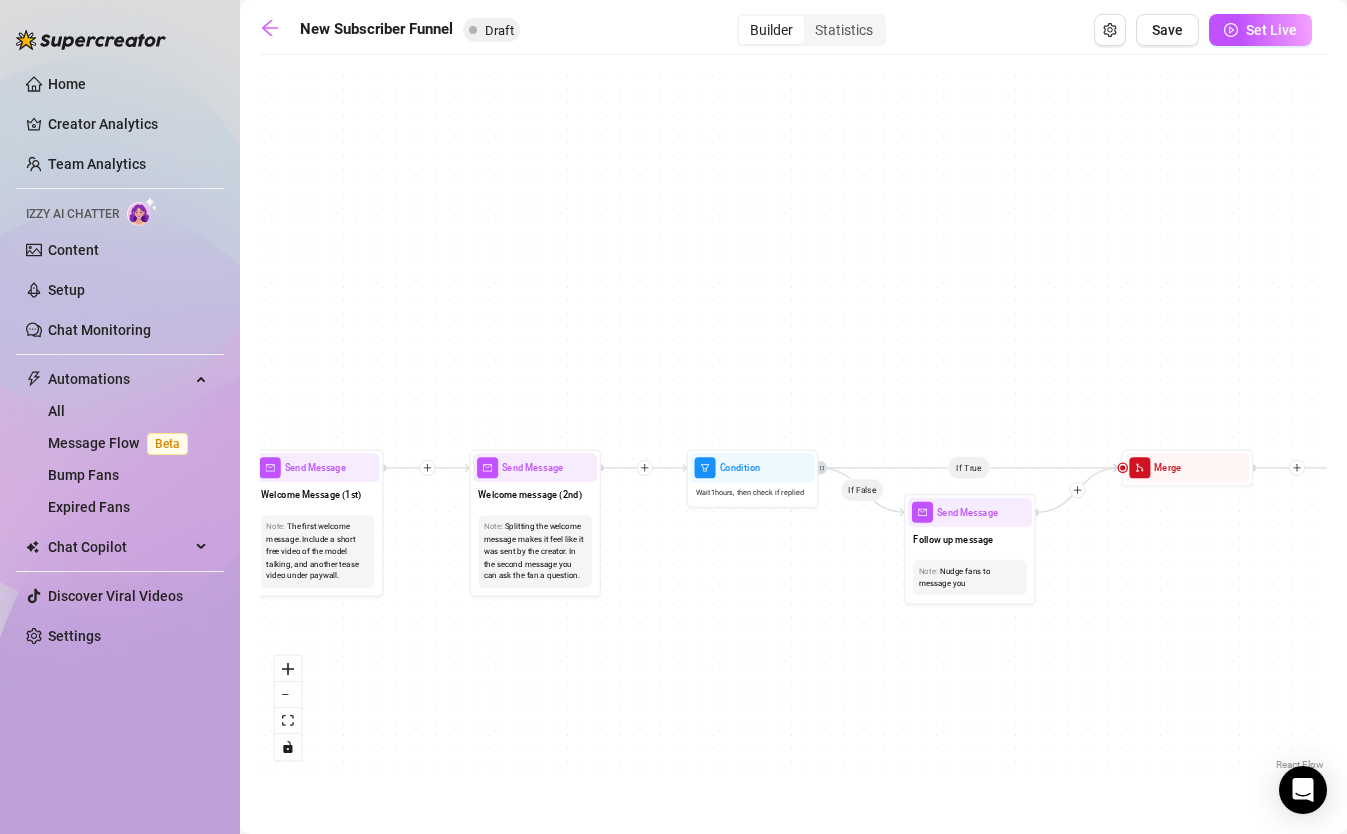 drag, startPoint x: 880, startPoint y: 485, endPoint x: 1360, endPoint y: 622, distance: 499.1683 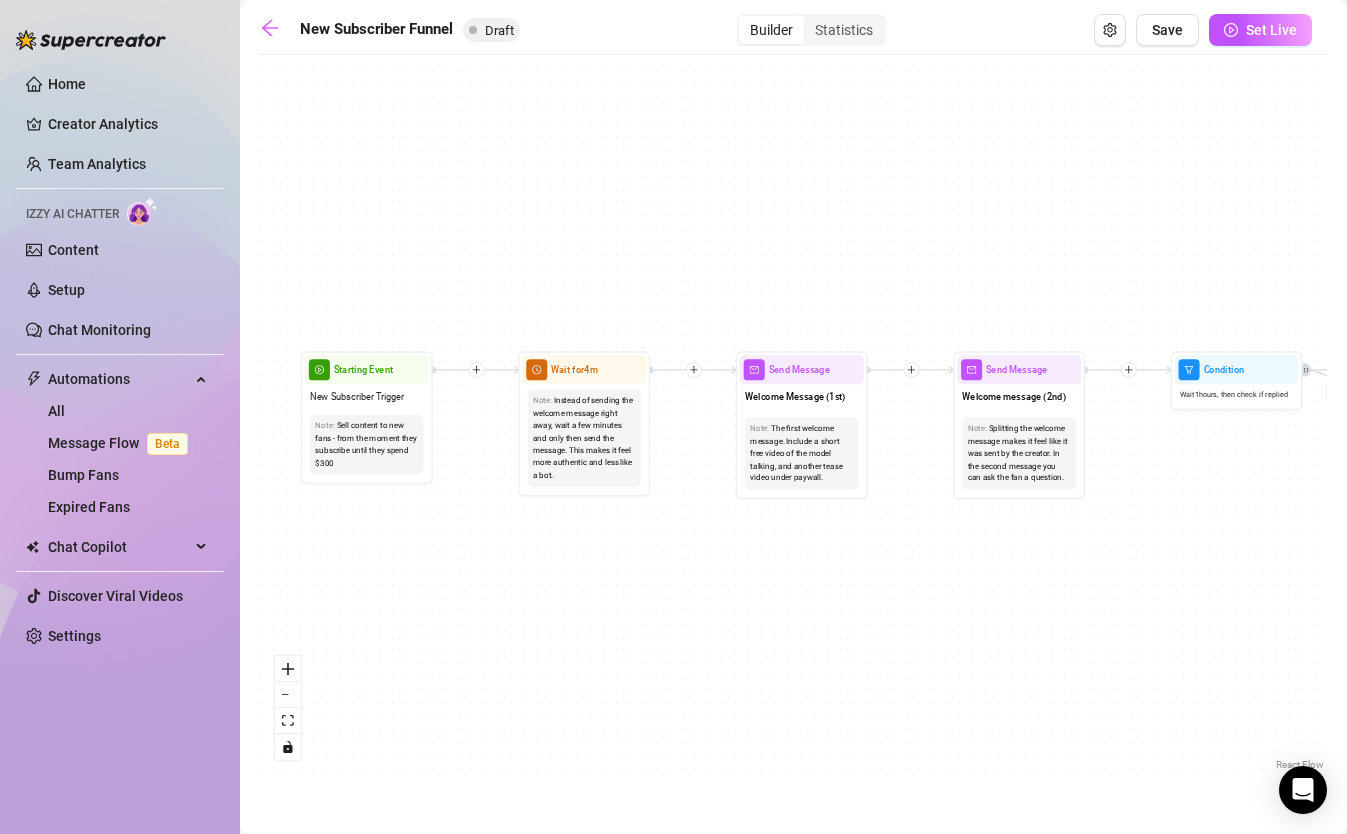 drag, startPoint x: 685, startPoint y: 580, endPoint x: 1275, endPoint y: 517, distance: 593.354 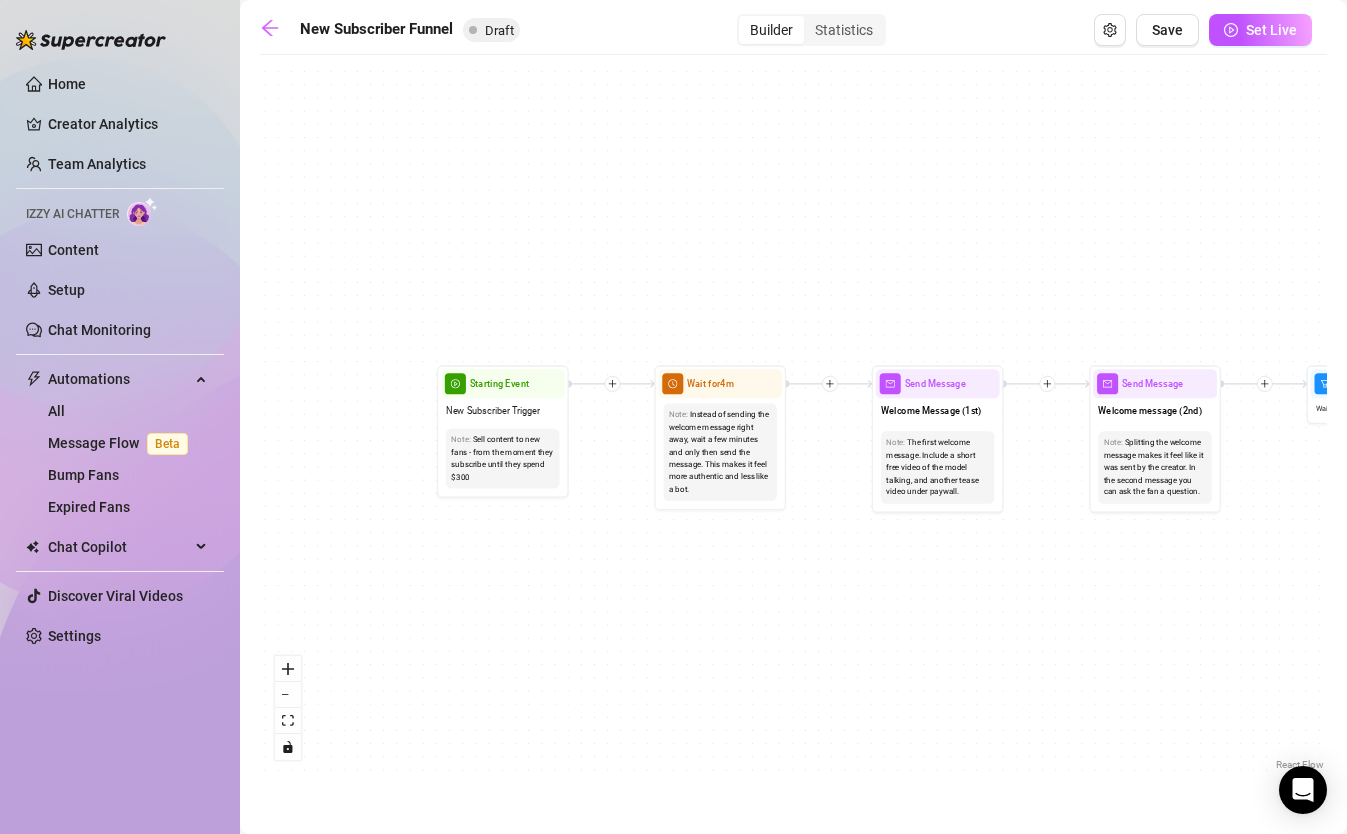 drag, startPoint x: 915, startPoint y: 601, endPoint x: 914, endPoint y: 582, distance: 19.026299 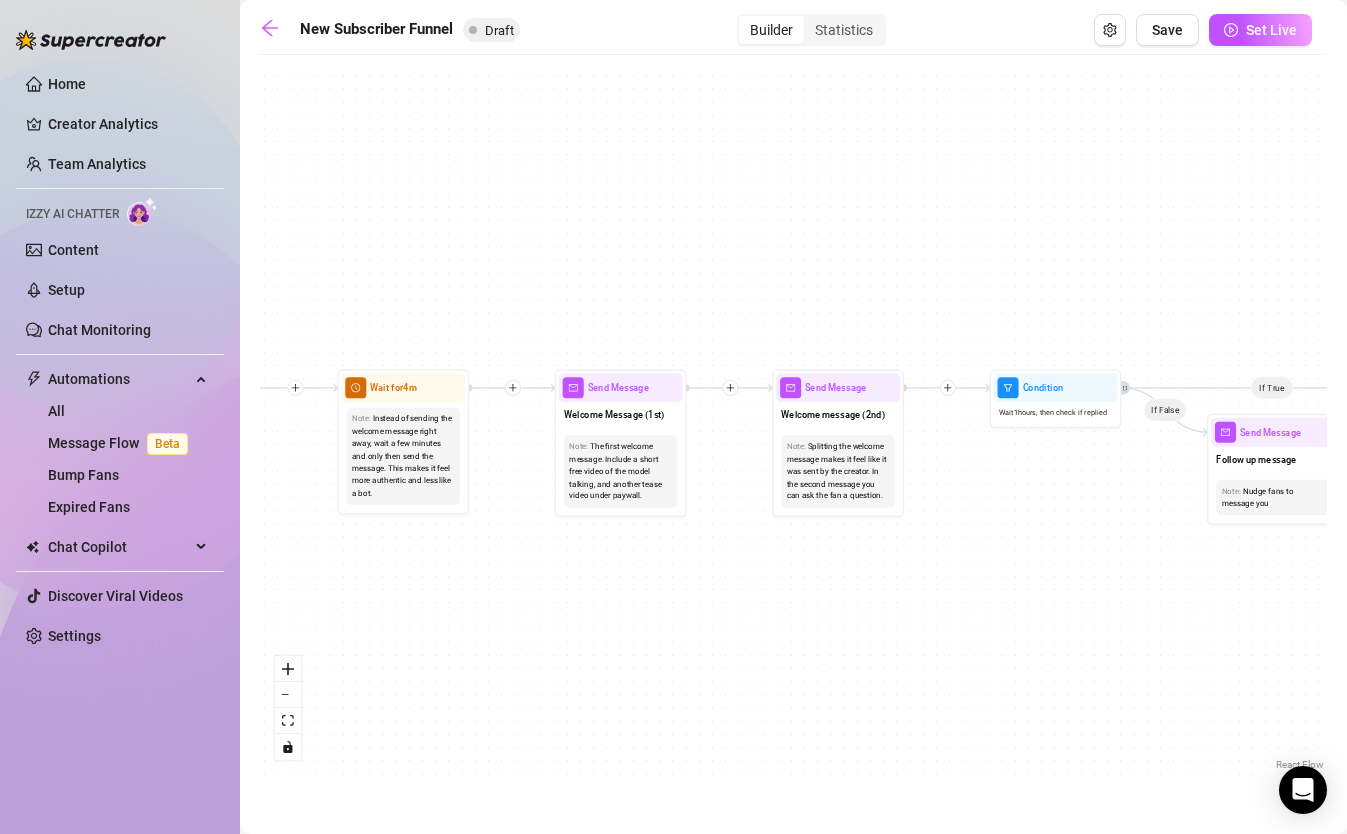 drag, startPoint x: 997, startPoint y: 641, endPoint x: 700, endPoint y: 633, distance: 297.10773 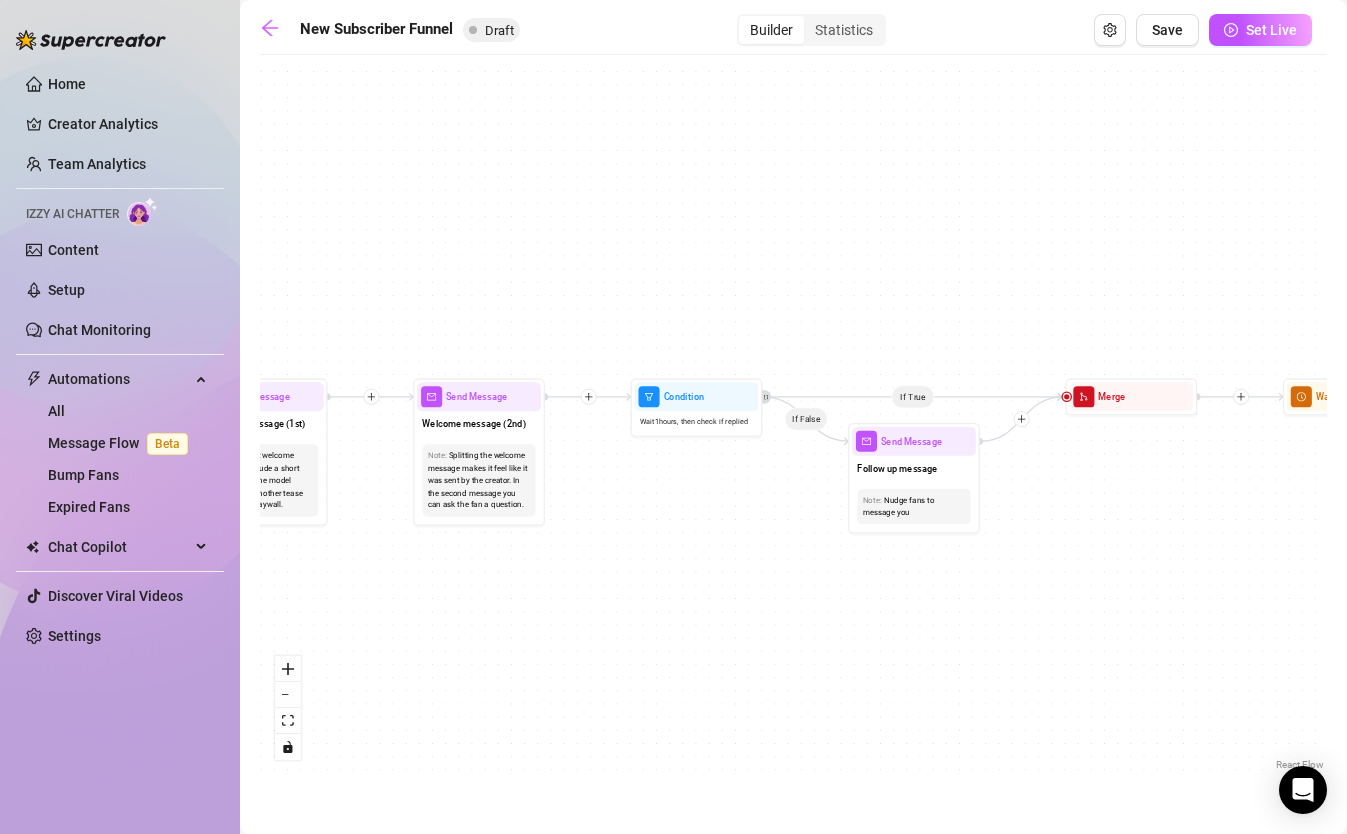 drag, startPoint x: 1111, startPoint y: 537, endPoint x: 703, endPoint y: 564, distance: 408.8924 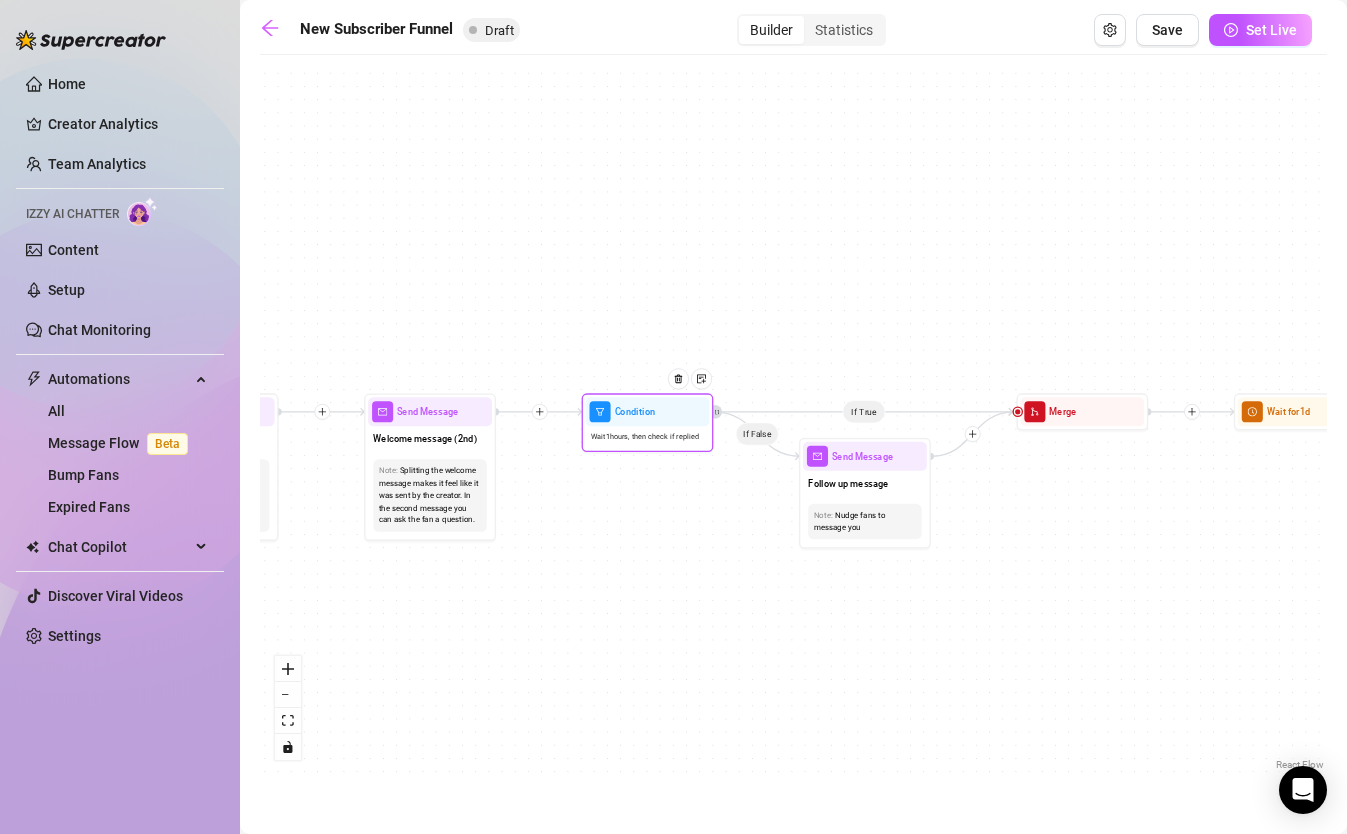 click on "Condition" at bounding box center (648, 411) 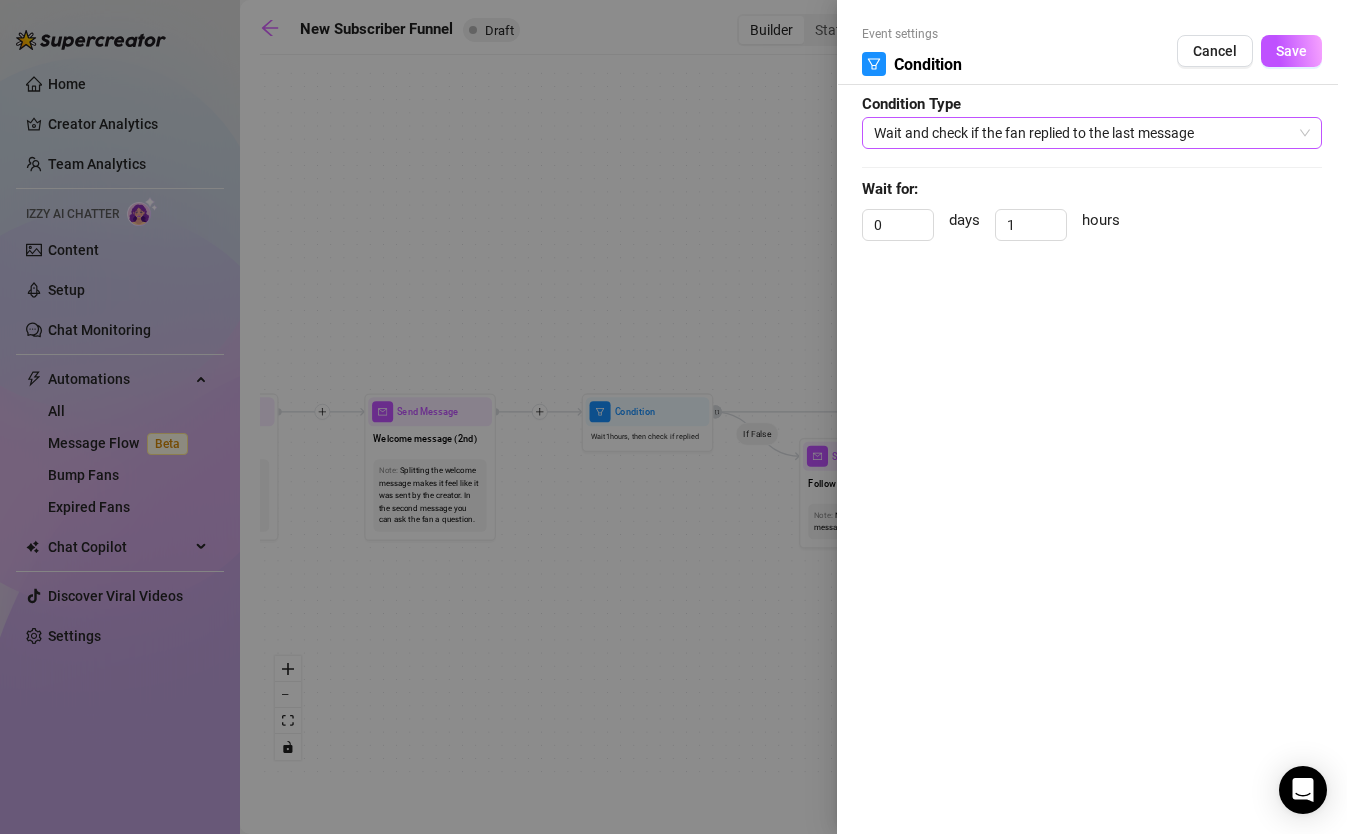 click on "Wait and check if the fan replied to the last message" at bounding box center [1092, 133] 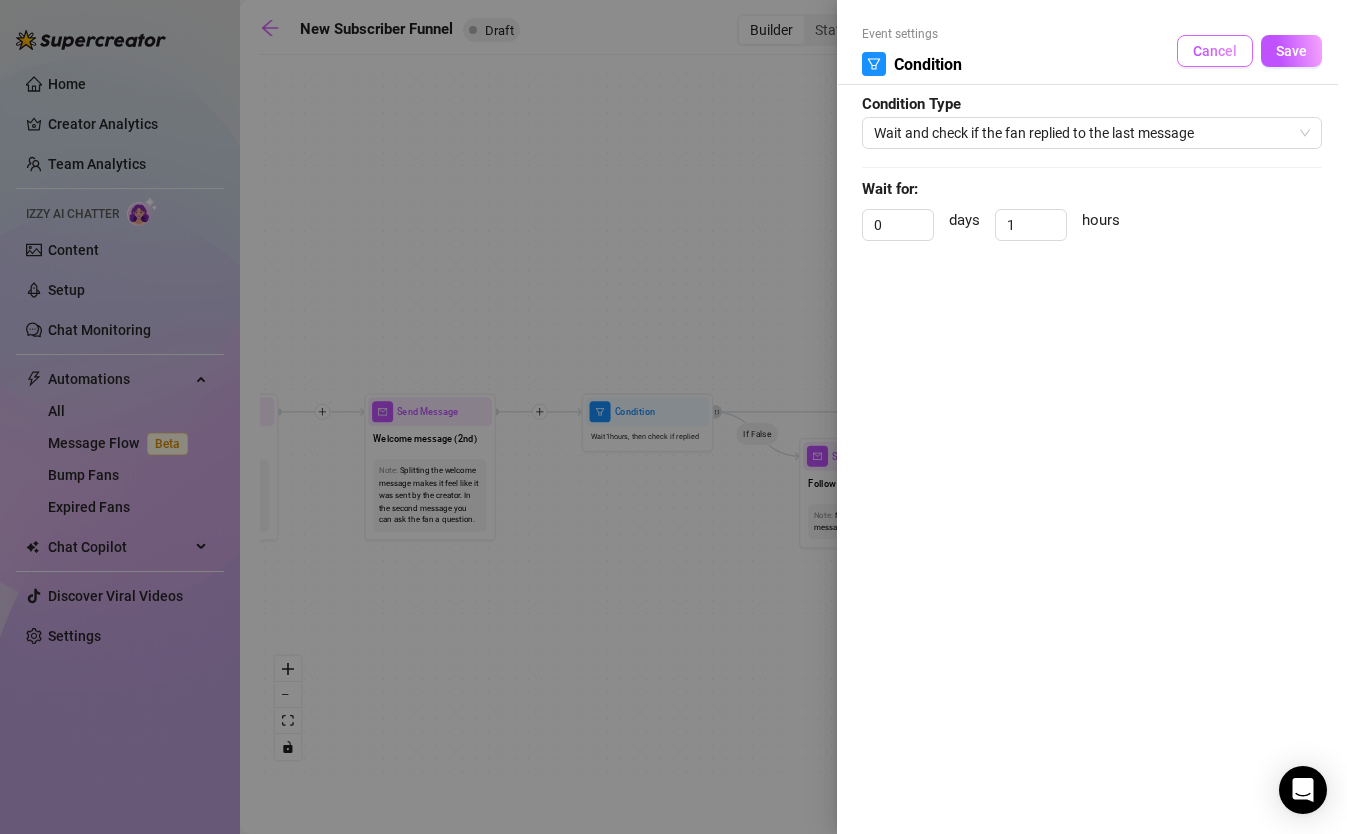 click on "Cancel" at bounding box center (1215, 51) 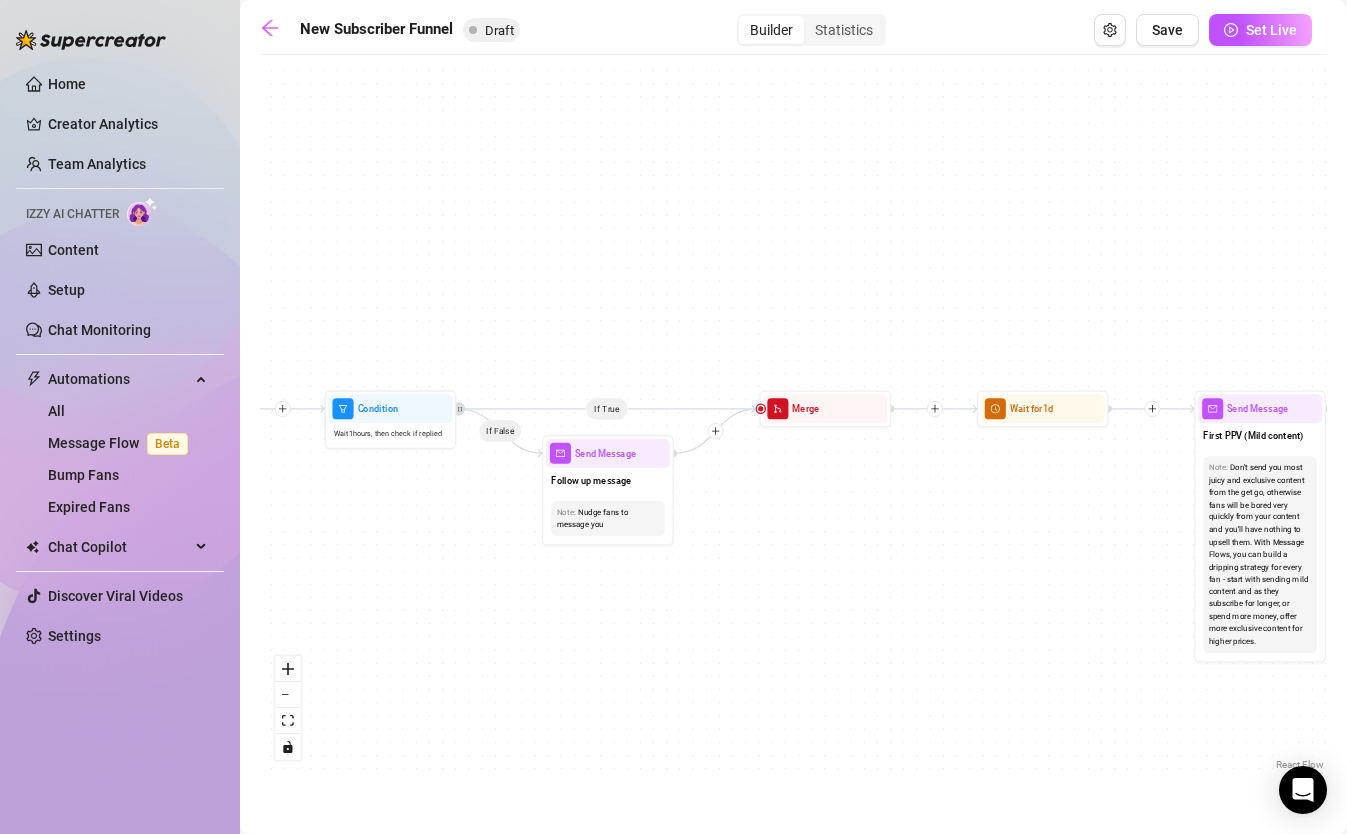 drag, startPoint x: 906, startPoint y: 253, endPoint x: 554, endPoint y: 235, distance: 352.45993 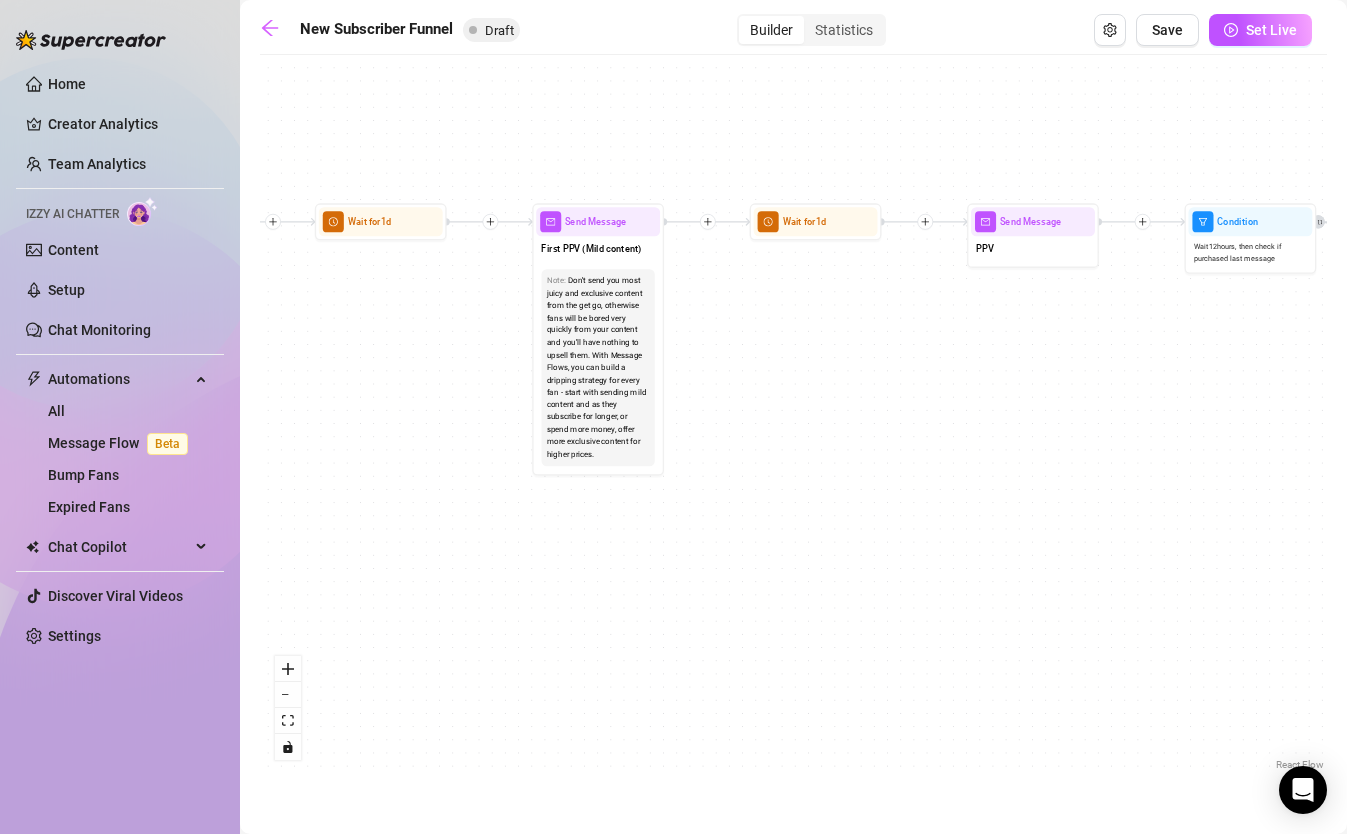 drag, startPoint x: 796, startPoint y: 527, endPoint x: 229, endPoint y: 355, distance: 592.51416 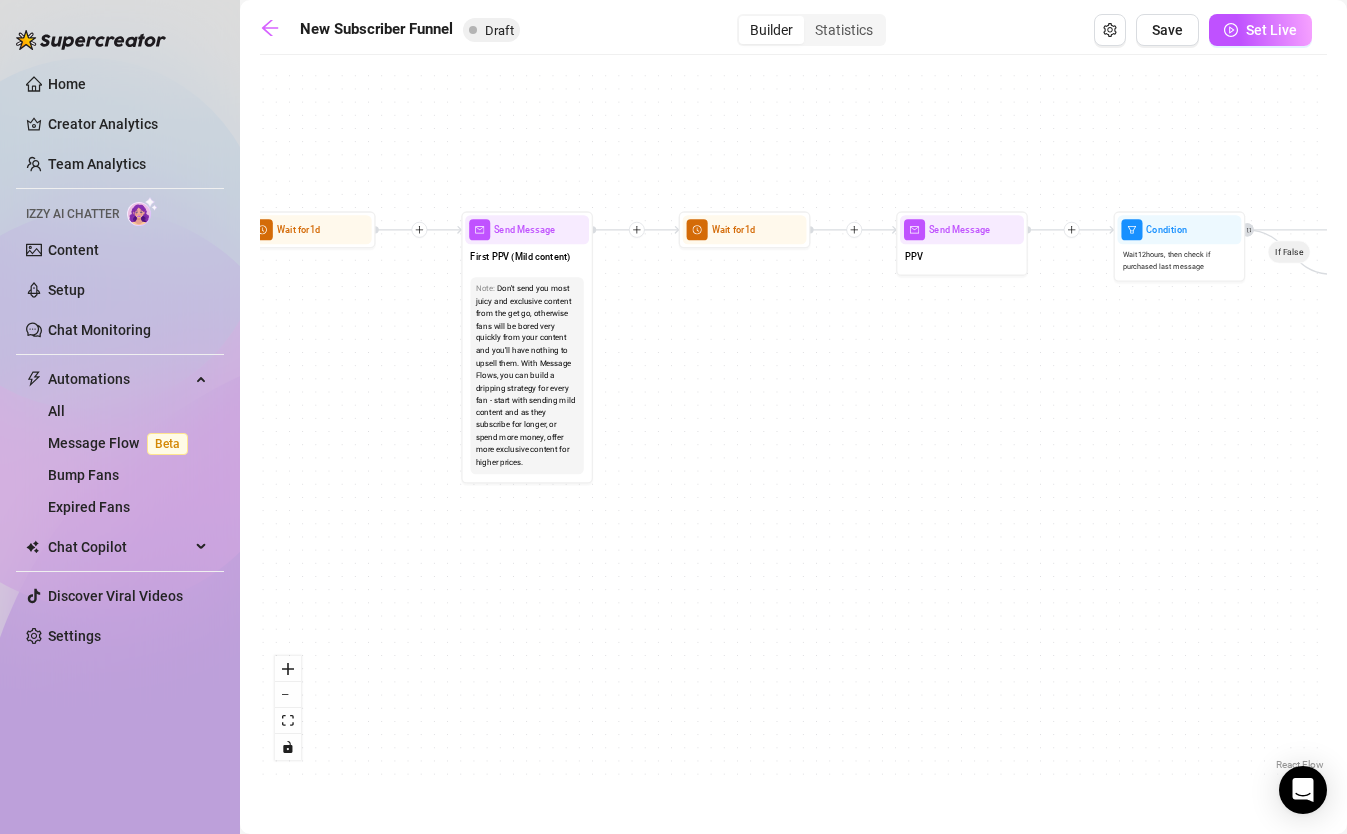 drag, startPoint x: 853, startPoint y: 475, endPoint x: 378, endPoint y: 555, distance: 481.68973 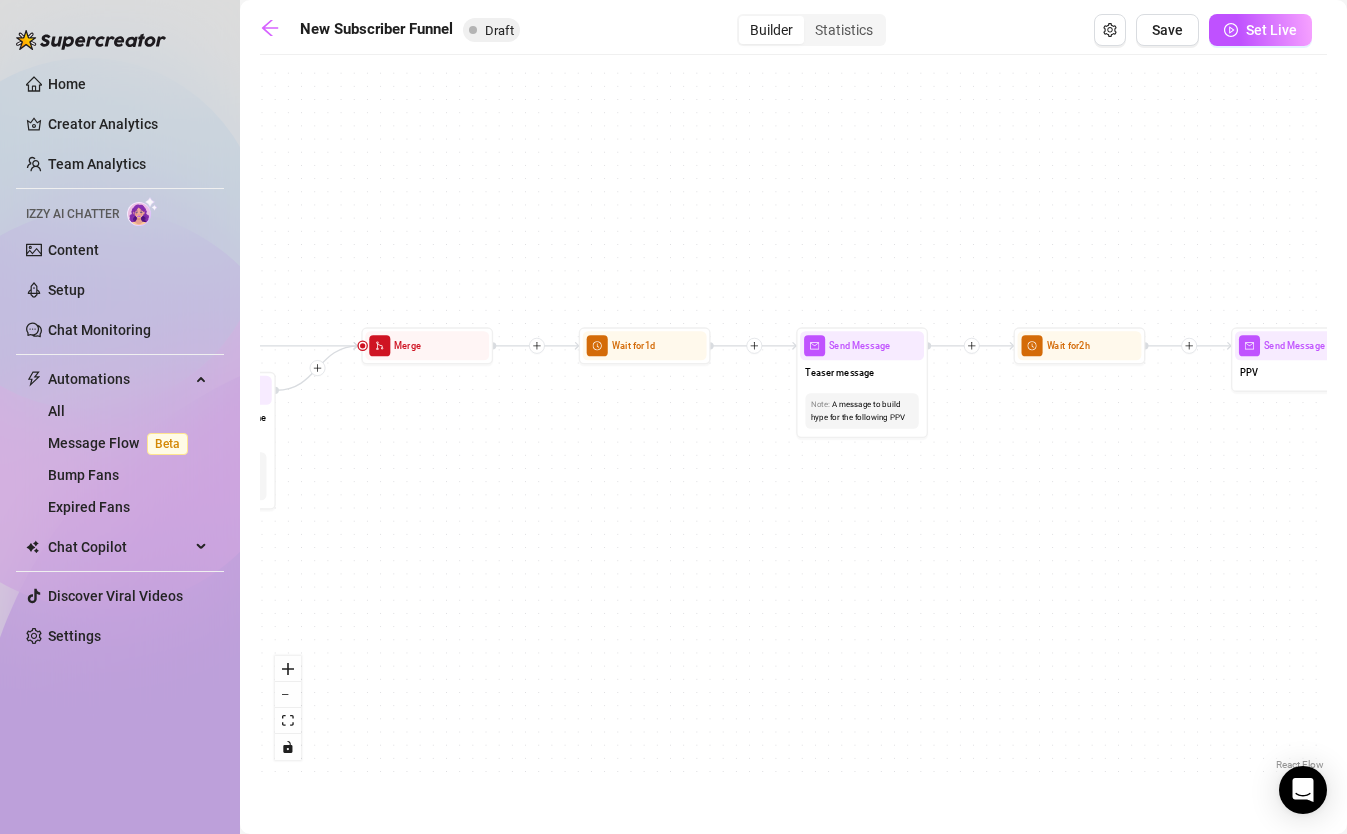 drag, startPoint x: 972, startPoint y: 621, endPoint x: 149, endPoint y: 656, distance: 823.7439 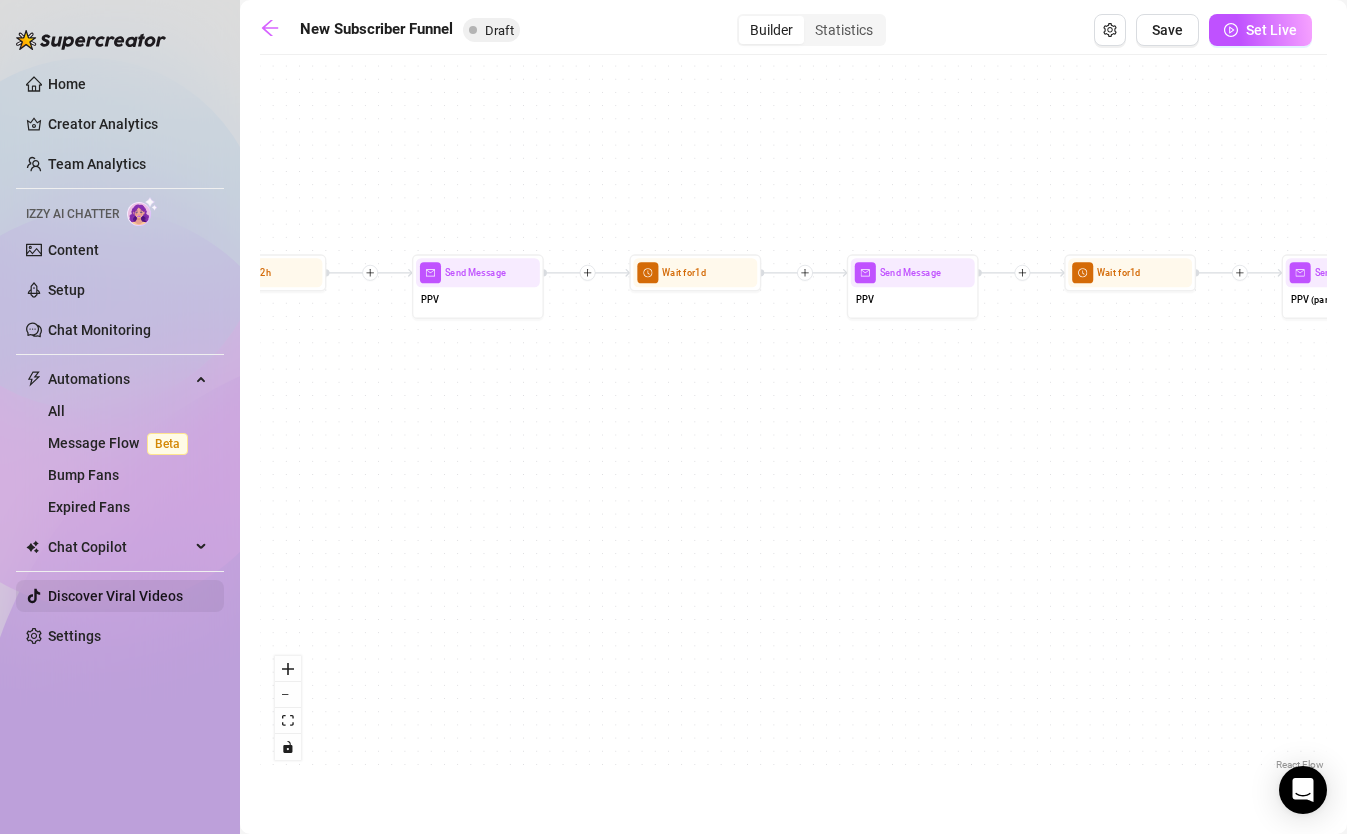 drag, startPoint x: 1020, startPoint y: 686, endPoint x: 31, endPoint y: 588, distance: 993.84357 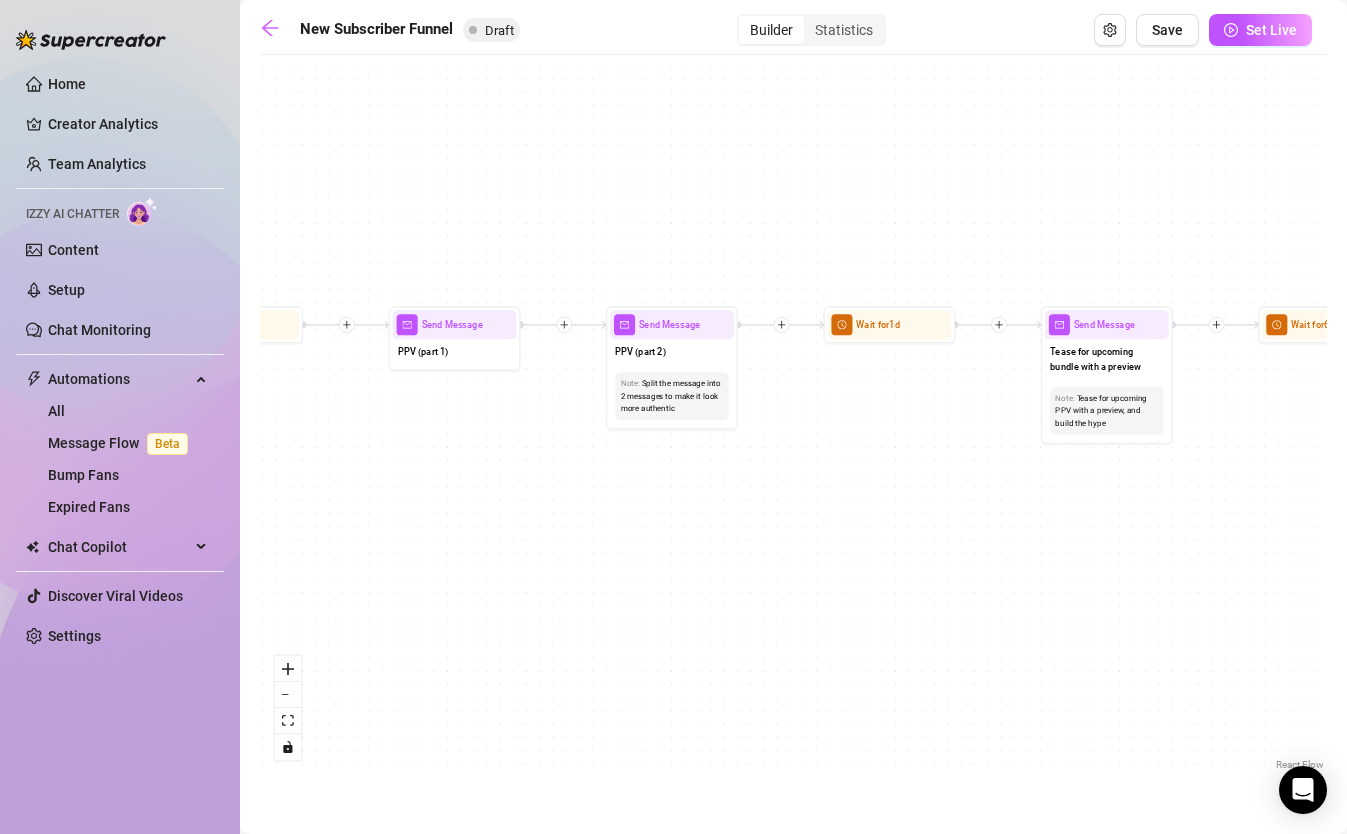 drag, startPoint x: 713, startPoint y: 517, endPoint x: -79, endPoint y: 621, distance: 798.7991 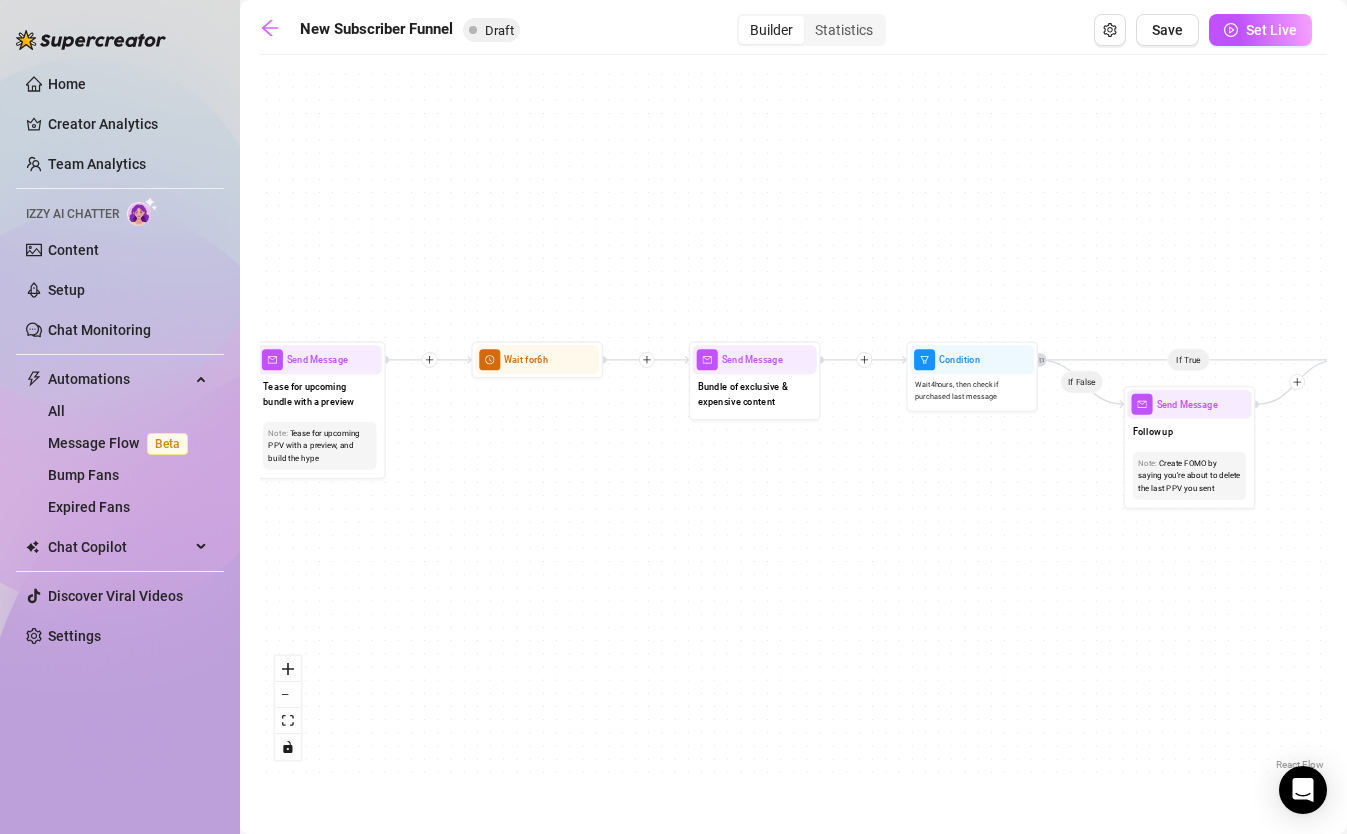 drag, startPoint x: 697, startPoint y: 685, endPoint x: -25, endPoint y: 687, distance: 722.00275 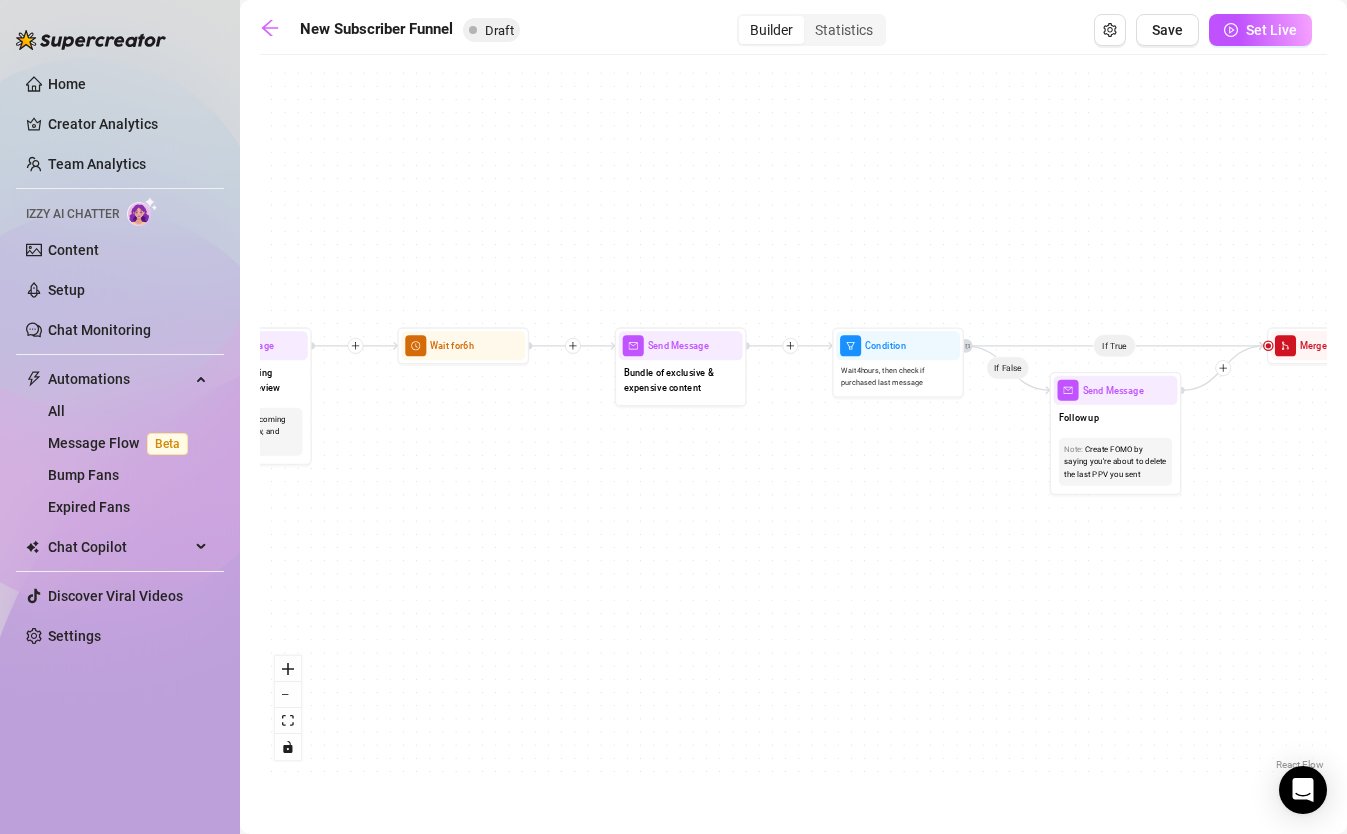 drag, startPoint x: 689, startPoint y: 698, endPoint x: -79, endPoint y: 554, distance: 781.38336 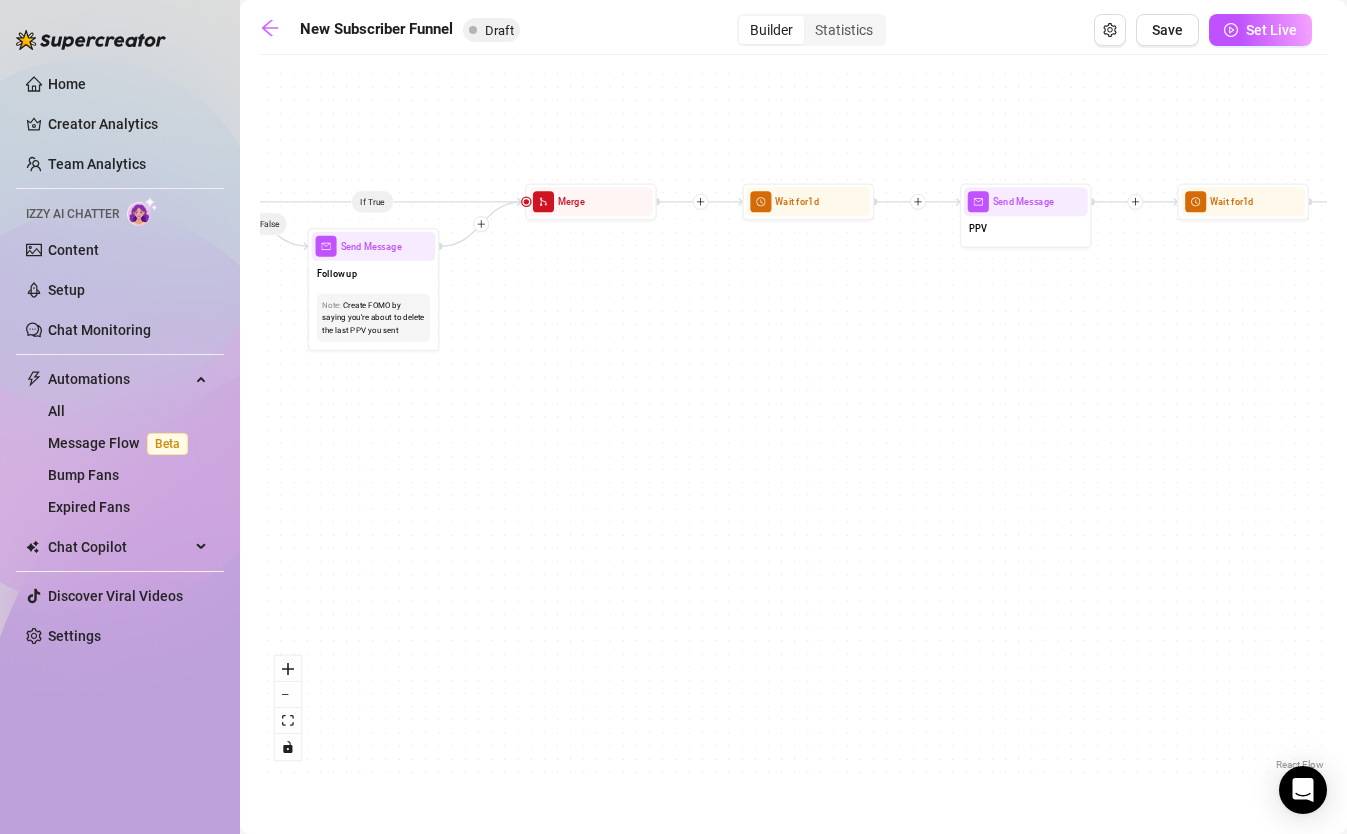 drag, startPoint x: 648, startPoint y: 547, endPoint x: -79, endPoint y: 582, distance: 727.84204 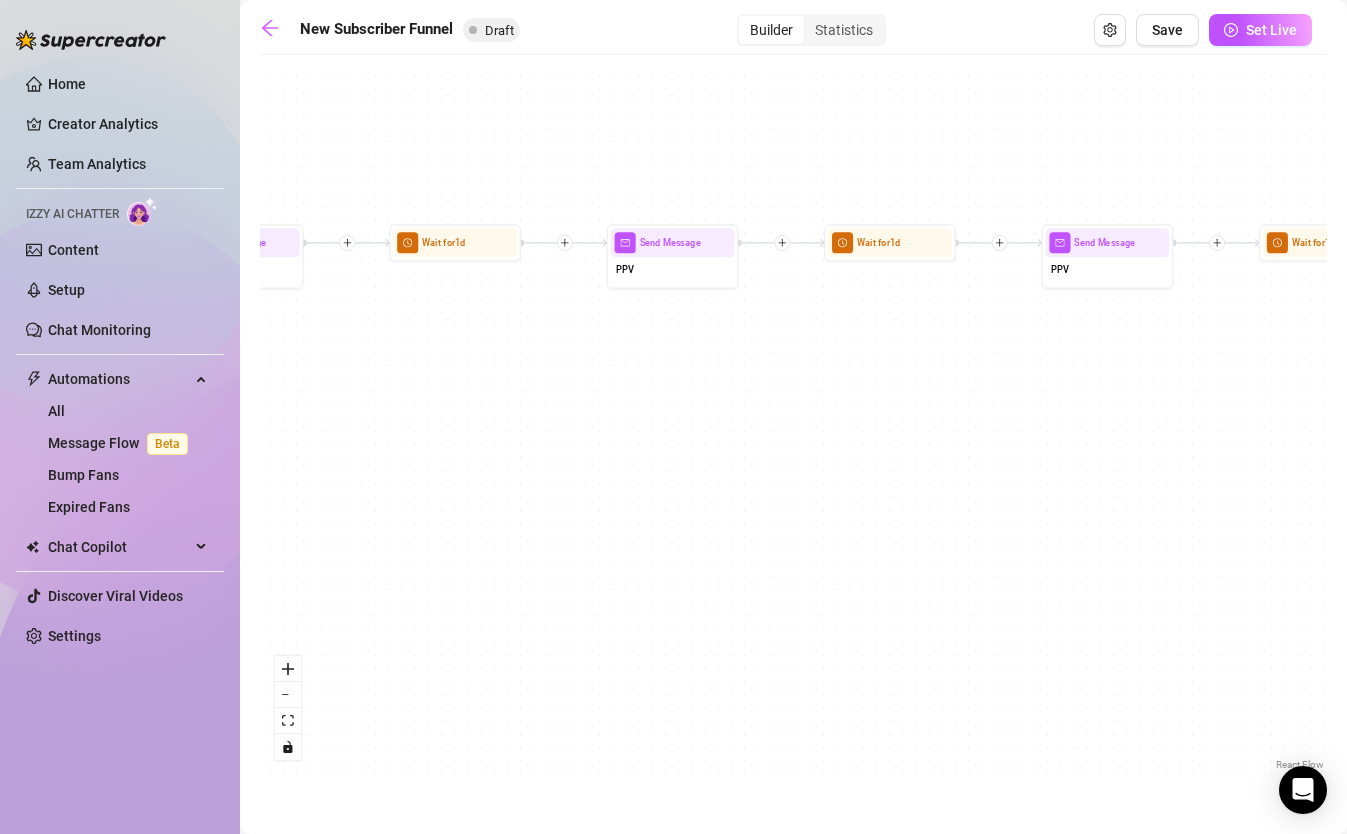 drag, startPoint x: 442, startPoint y: 585, endPoint x: -79, endPoint y: 650, distance: 525.03906 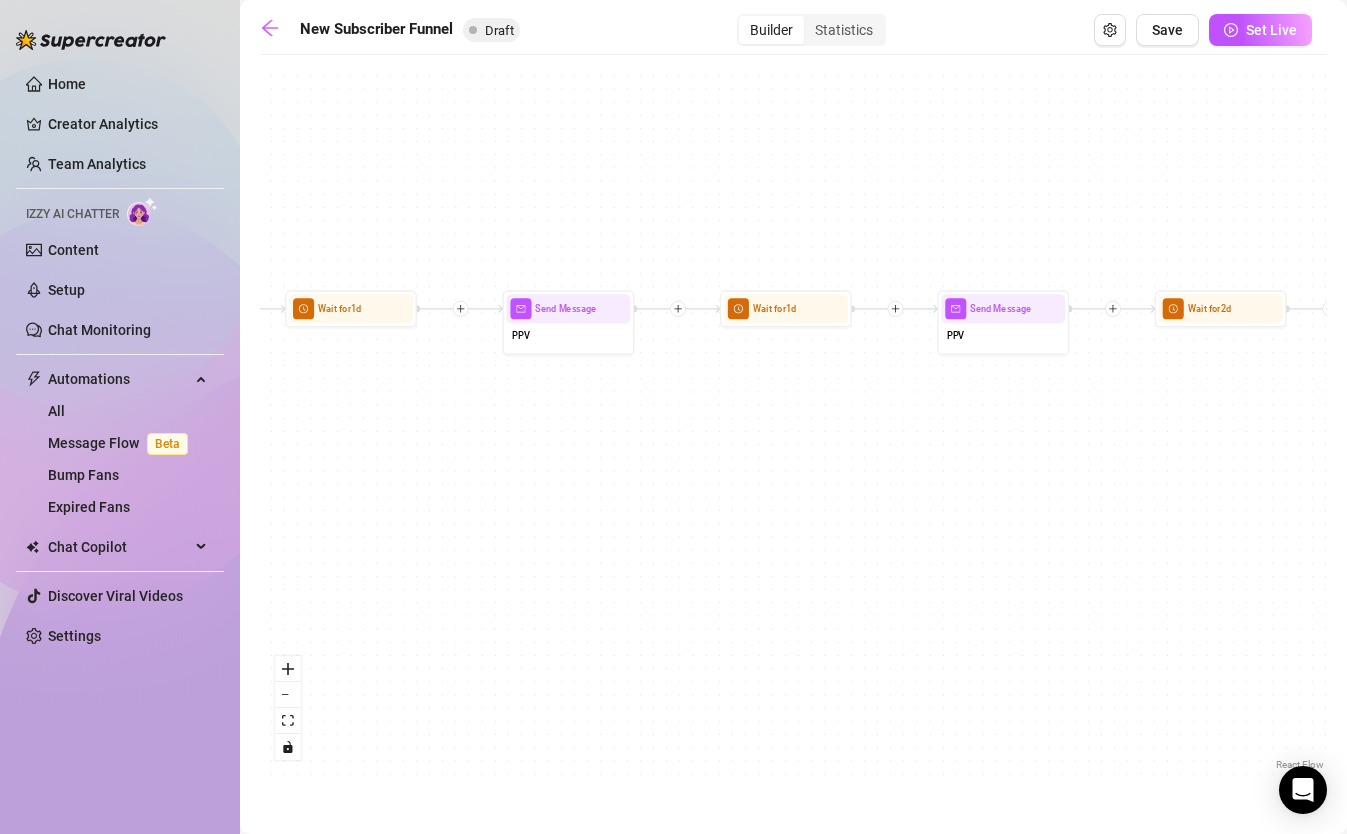 drag, startPoint x: 1053, startPoint y: 577, endPoint x: 72, endPoint y: 574, distance: 981.0046 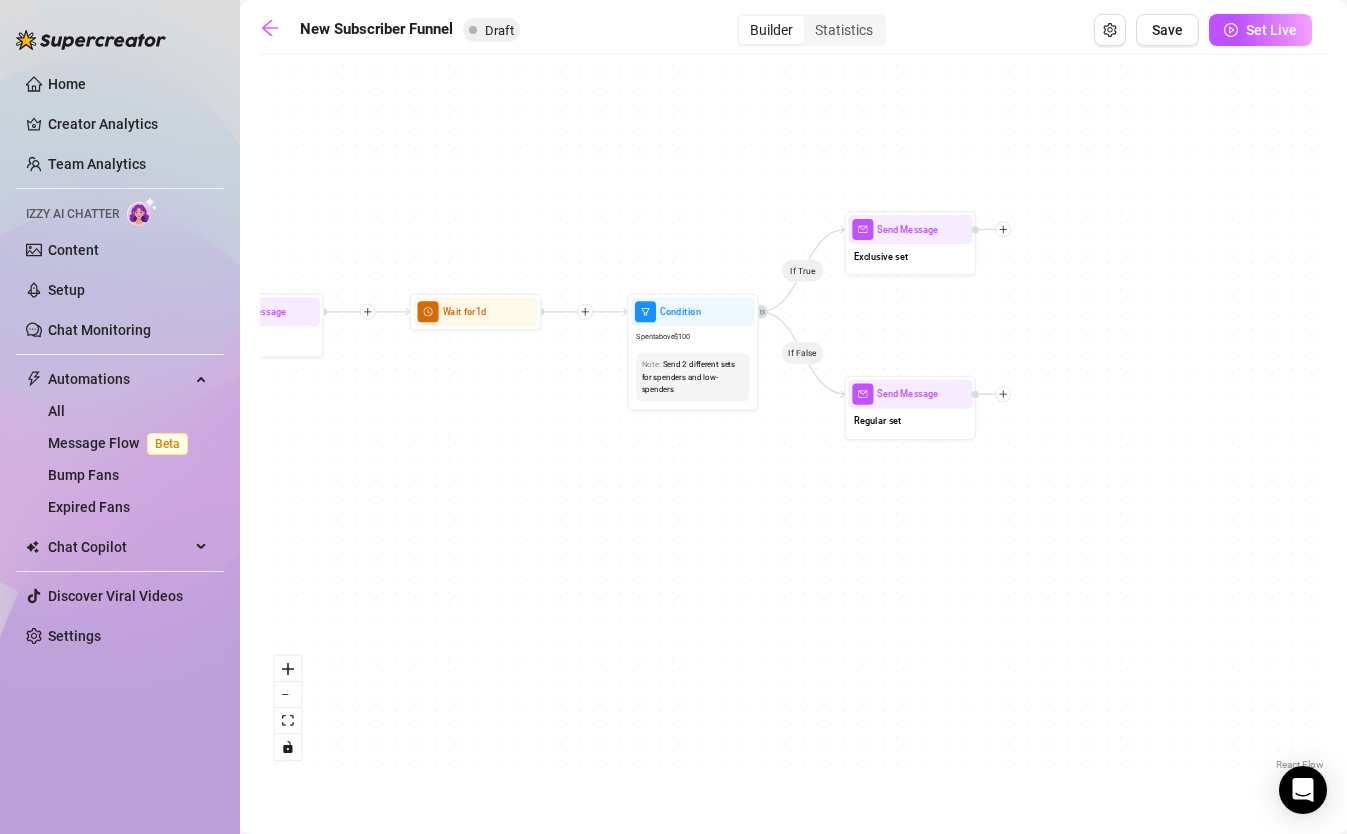 drag, startPoint x: 714, startPoint y: 562, endPoint x: 500, endPoint y: 568, distance: 214.08409 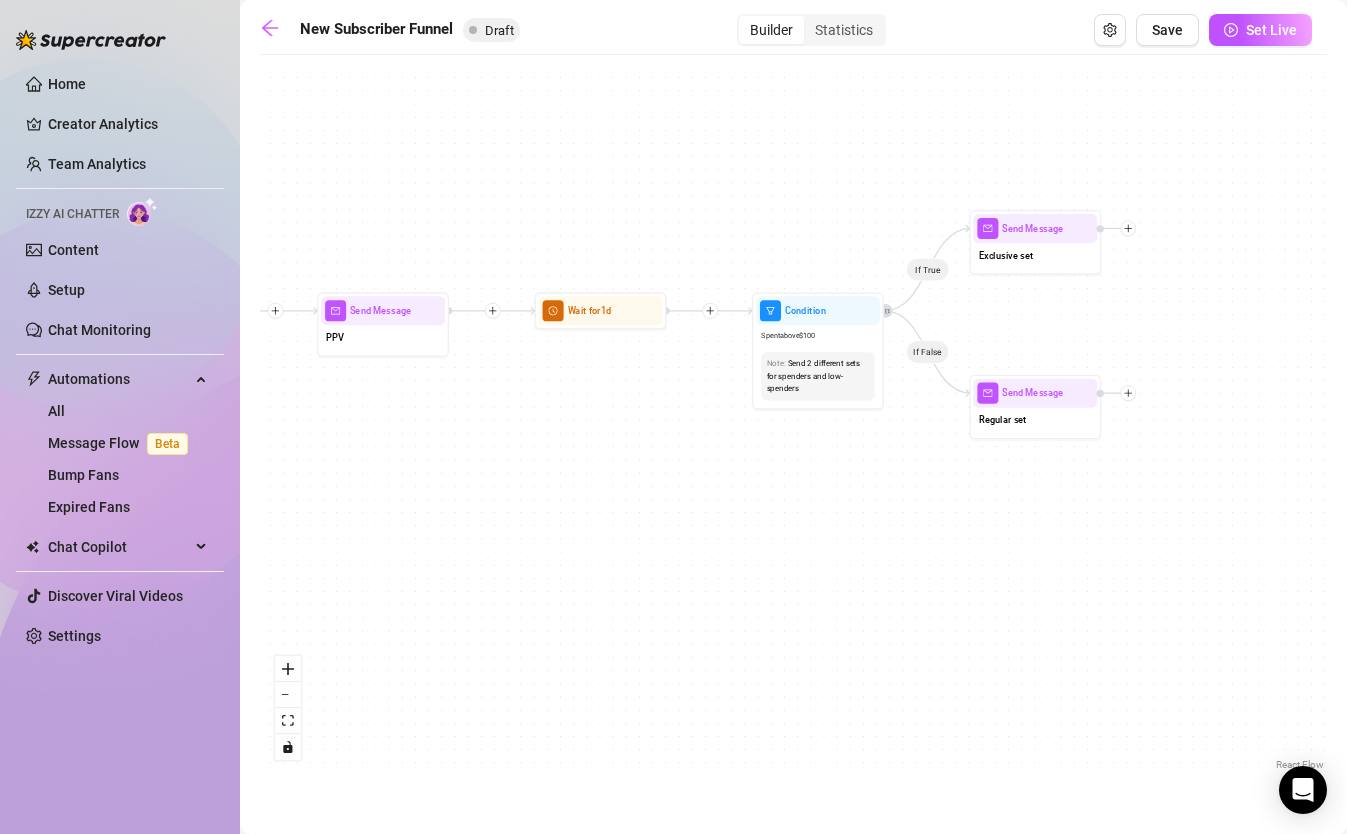 drag, startPoint x: 406, startPoint y: 499, endPoint x: 780, endPoint y: 514, distance: 374.3007 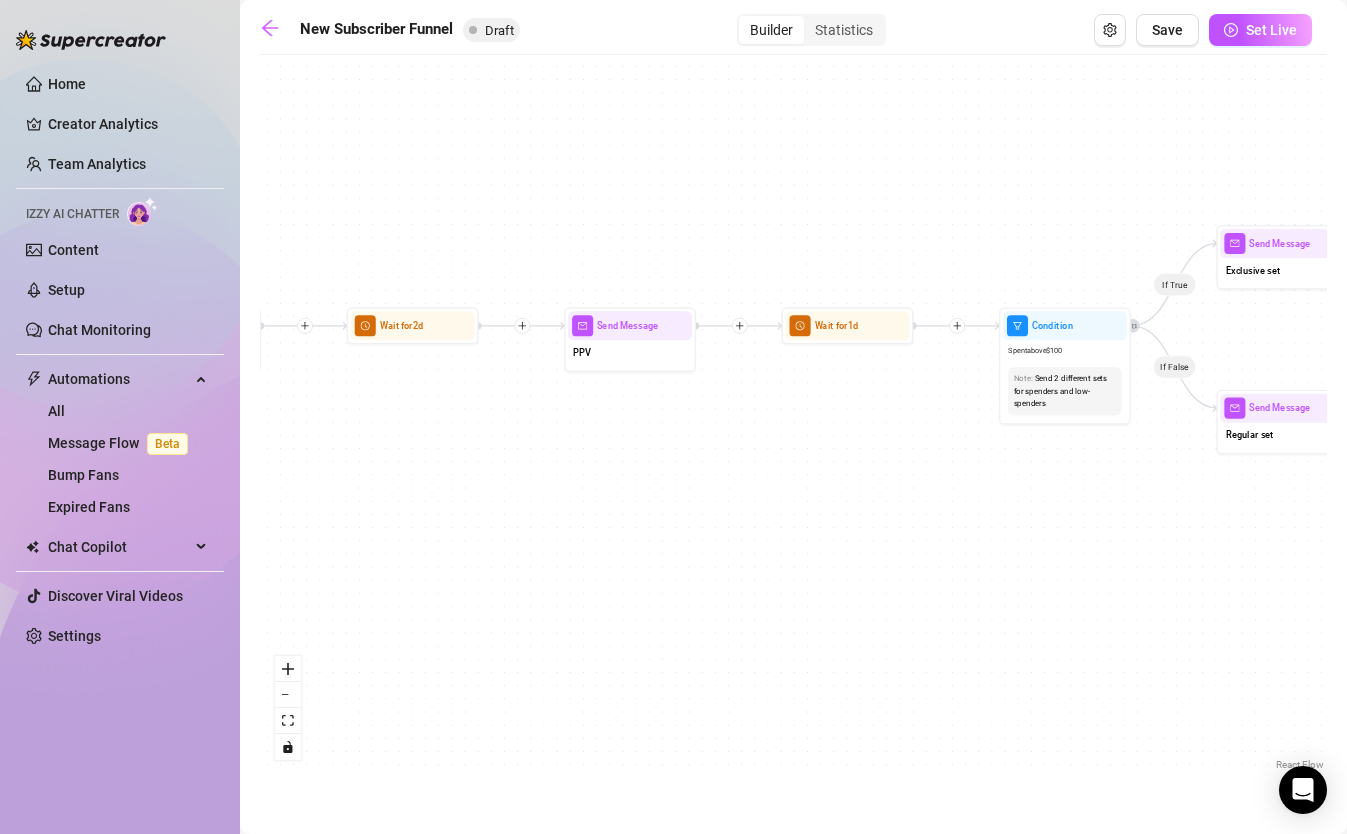 drag, startPoint x: 583, startPoint y: 456, endPoint x: 1069, endPoint y: 390, distance: 490.461 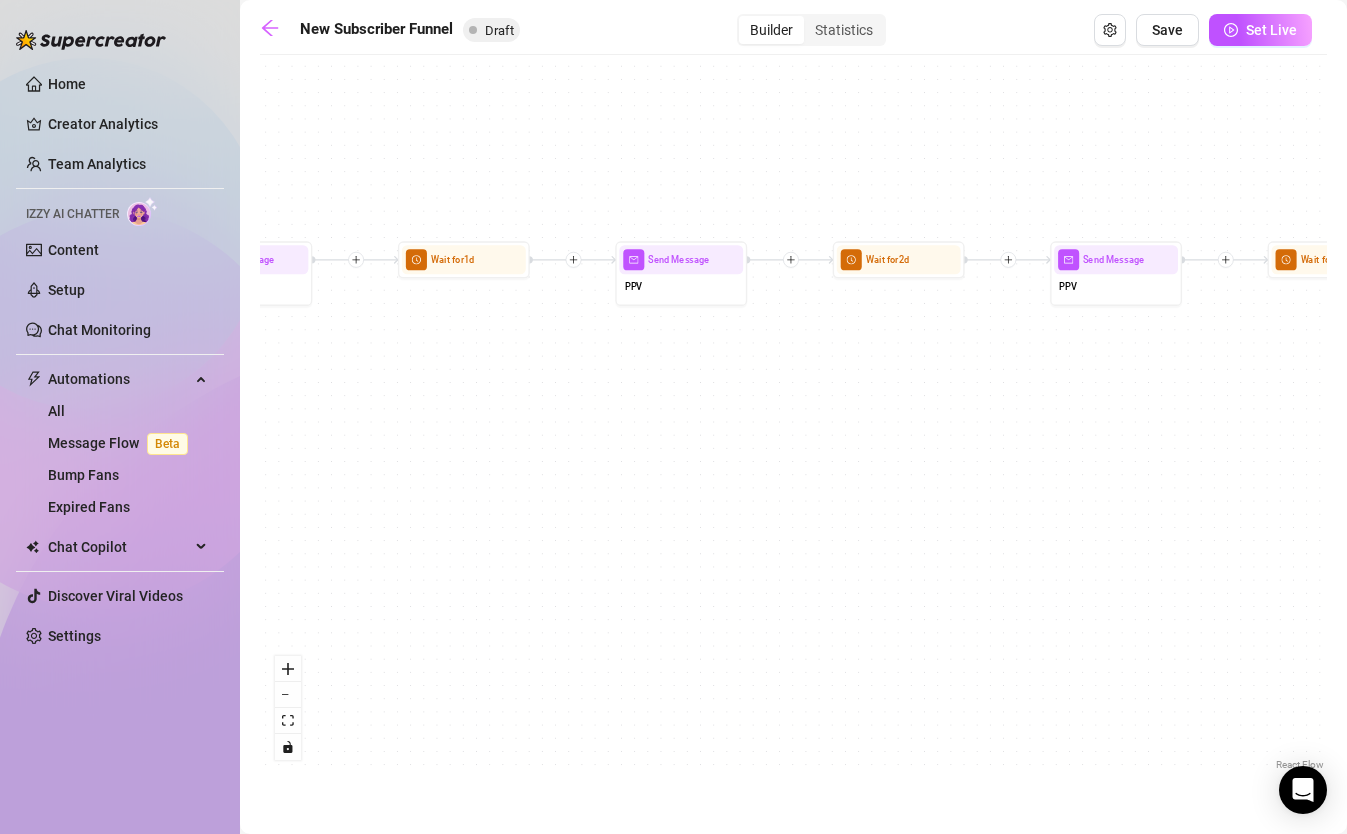 drag, startPoint x: 685, startPoint y: 429, endPoint x: 1174, endPoint y: 453, distance: 489.5886 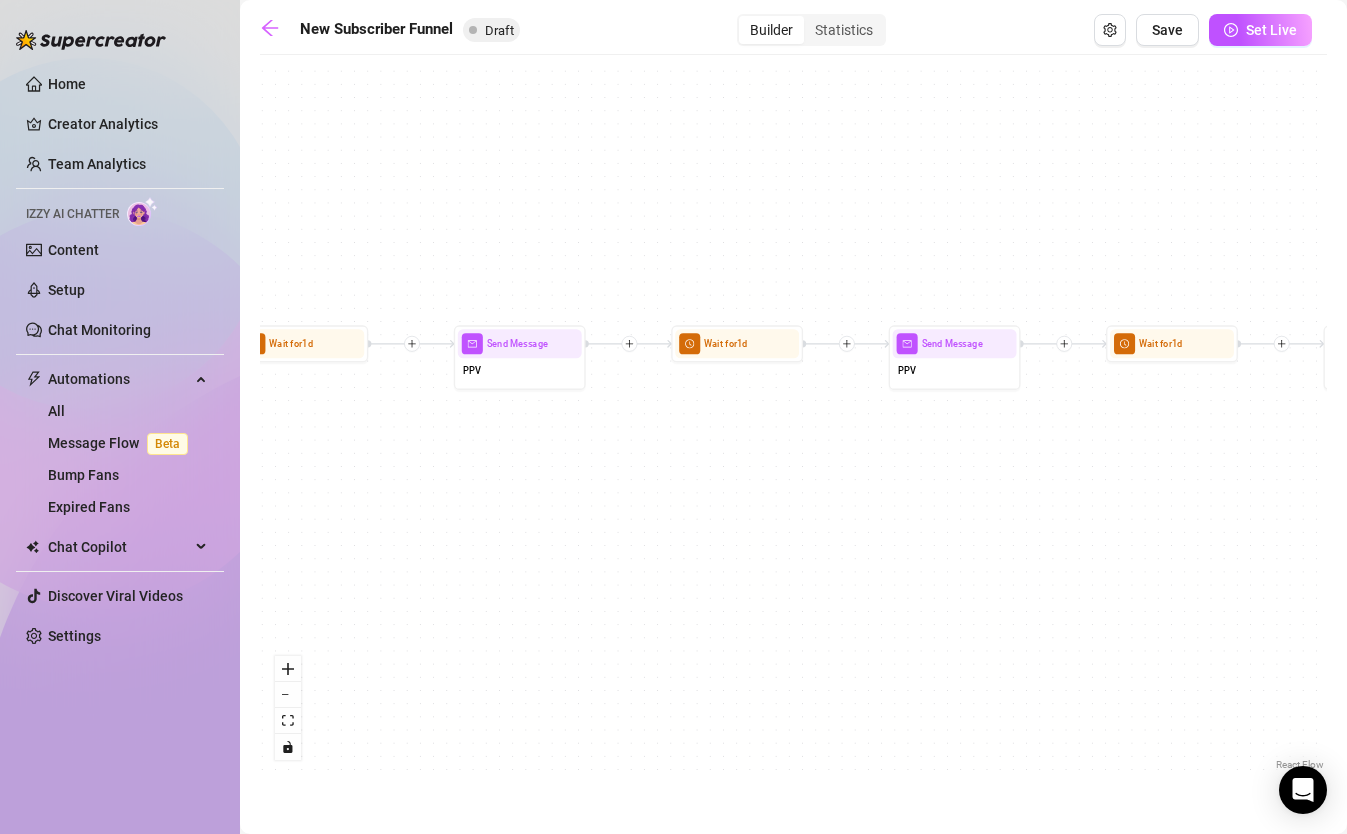 drag, startPoint x: 919, startPoint y: 472, endPoint x: 1360, endPoint y: 554, distance: 448.5588 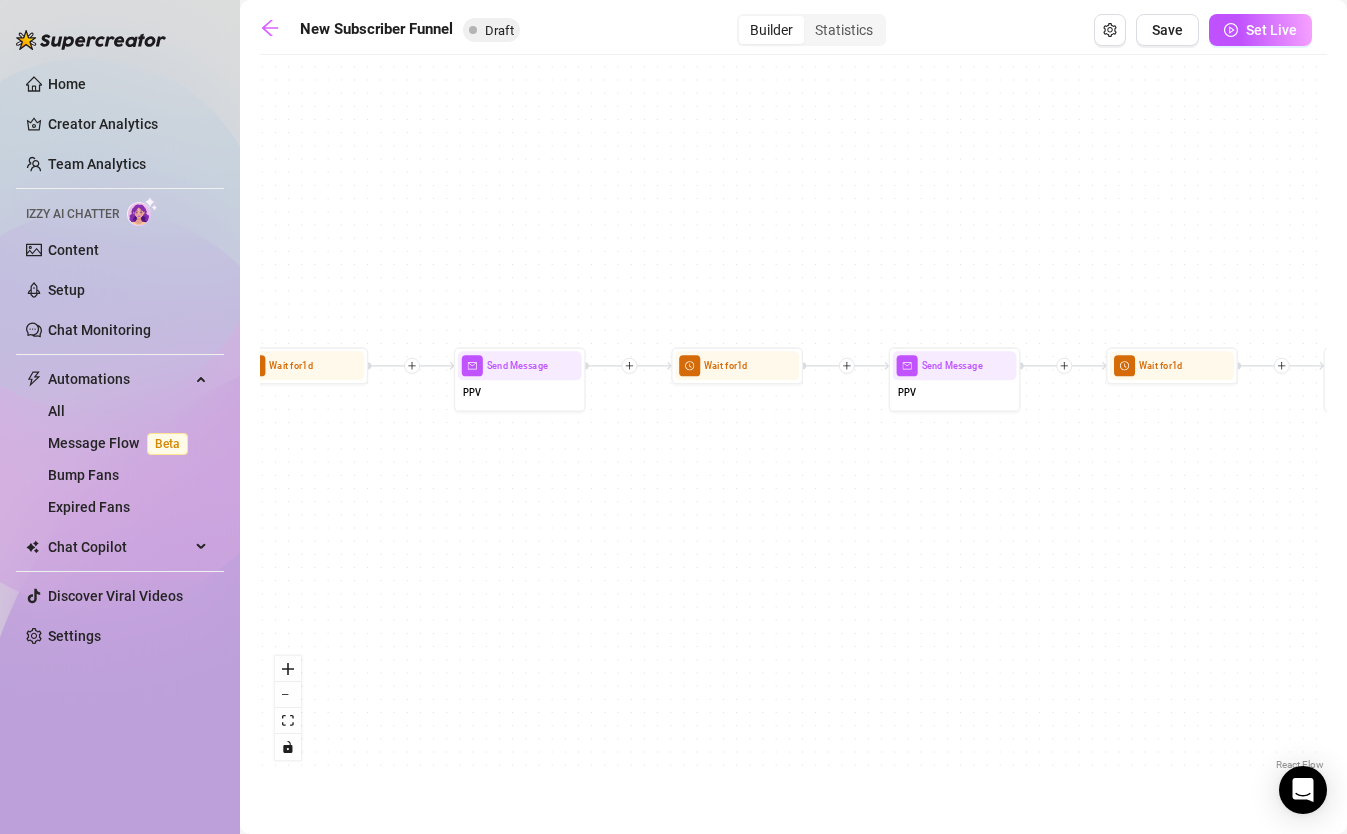 drag, startPoint x: 718, startPoint y: 504, endPoint x: 1360, endPoint y: 488, distance: 642.19934 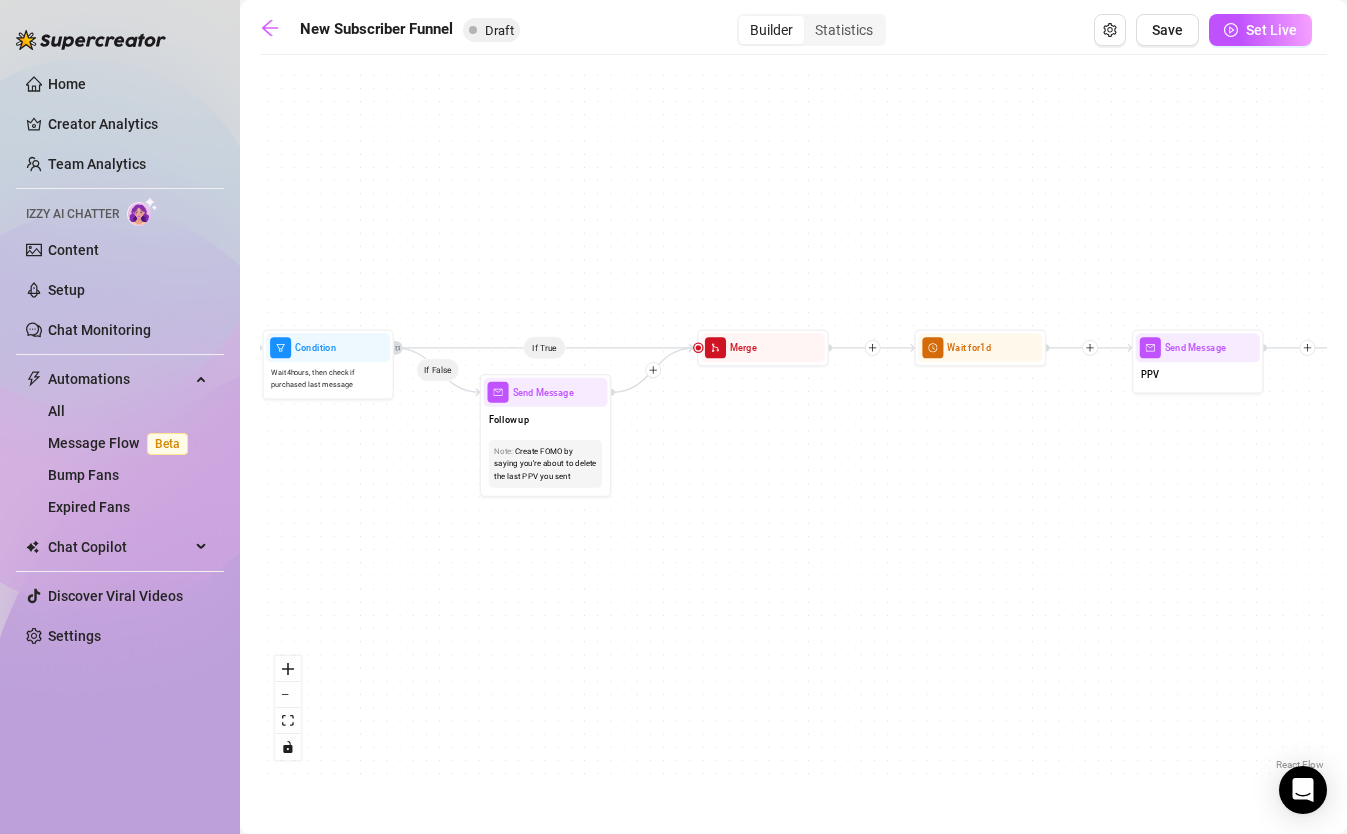 drag, startPoint x: 694, startPoint y: 499, endPoint x: 1360, endPoint y: 569, distance: 669.6686 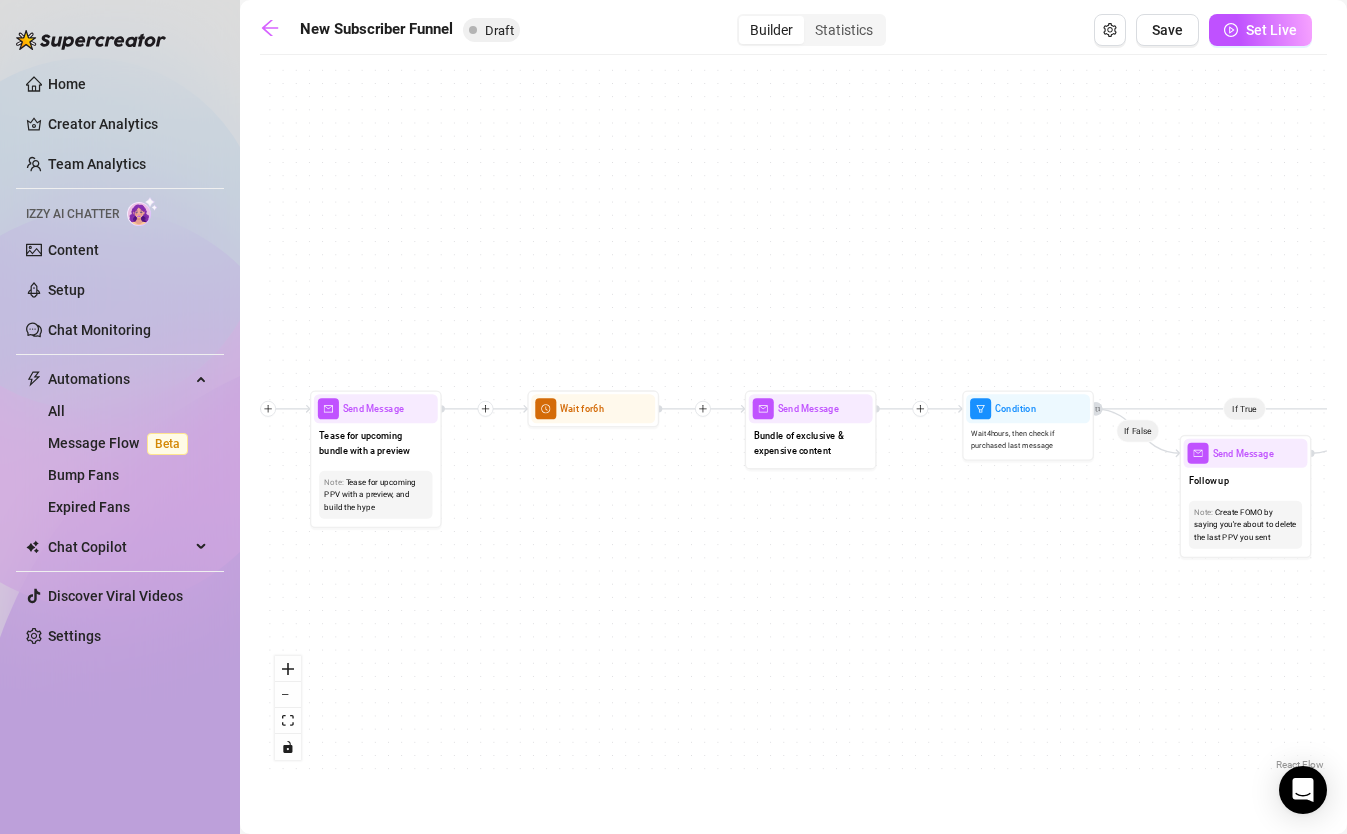 drag, startPoint x: 484, startPoint y: 548, endPoint x: 1360, endPoint y: 640, distance: 880.8178 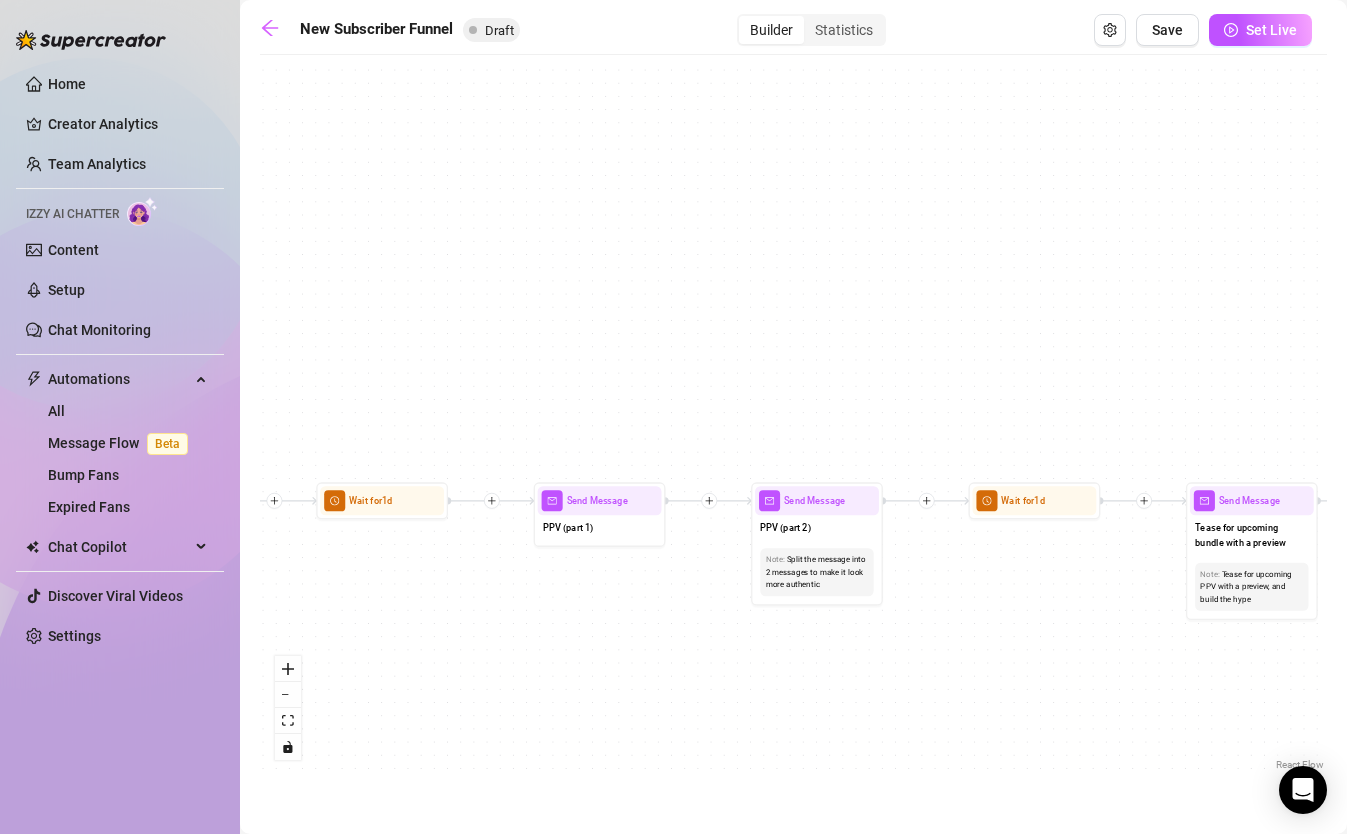 drag 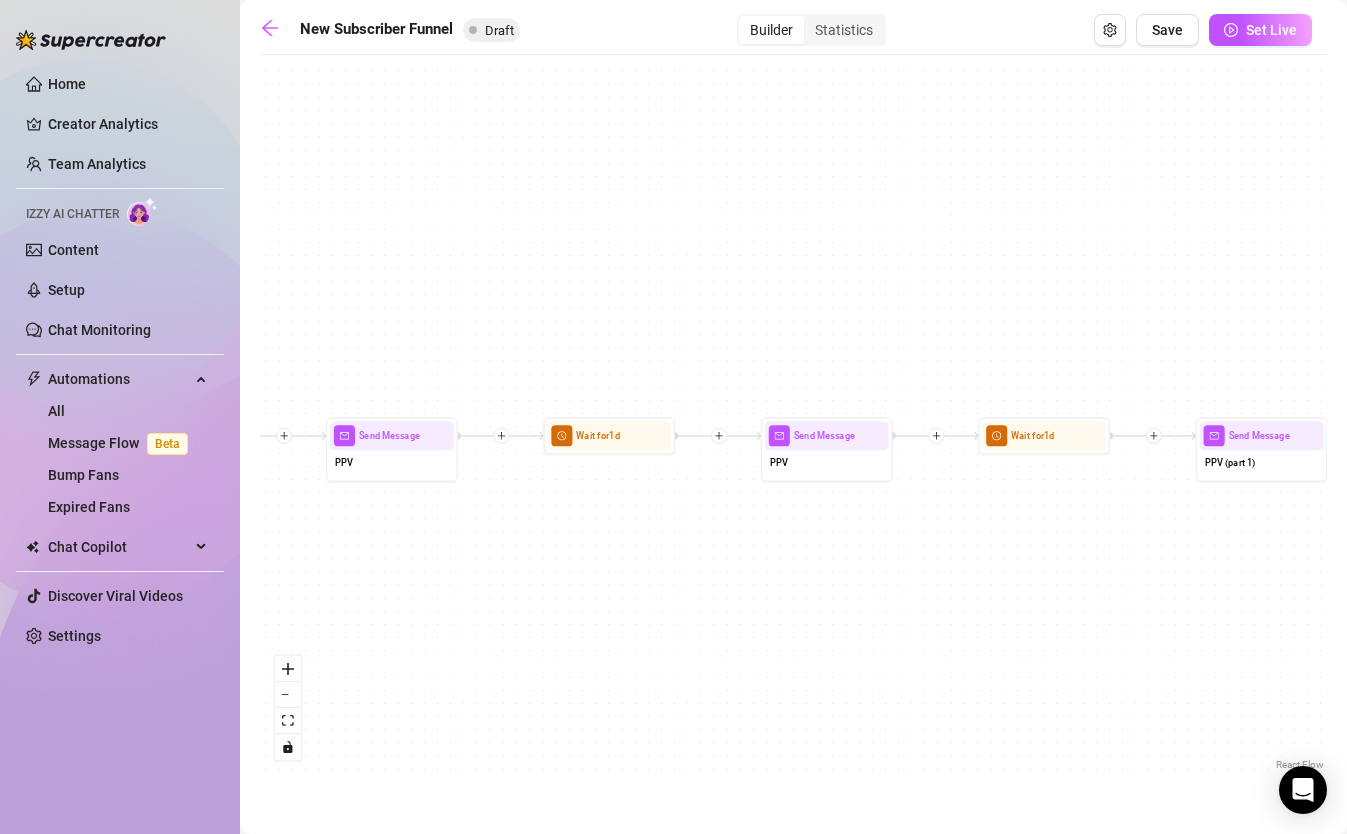 click on "Home Creator Analytics   Team Analytics Izzy AI Chatter Content Setup Chat Monitoring Automations All Message Flow Beta Bump Fans Expired Fans Chat Copilot Discover Viral Videos Settings Izzy AI Chatter New Subscriber Funnel Draft Builder Statistics Save Set Live If True If True If True If False If False If False If True If False Merge Merge Merge Send Message Regular set Send Message Exclusive set Condition Spent  above  $ 100 Note:     Send 2 different sets for spenders and low-spenders Wait for  1d  Send Message PPV Wait for  2d  Send Message PPV Wait for  1d  Send Message PPV Wait for  1d  Send Message PPV Wait for  1d  Send Message PPV Send Message Follow up Note: Create FOMO by saying you're about to delete the last PPV you sent Condition Wait  4  hours, then check if purchased last message Wait for  1d  Send Message PPV (part 2) Note: Split the message into 2 messages to make it look more authentic Send Message Follow up message Note: Condition Wait  1 12" at bounding box center [673, 417] 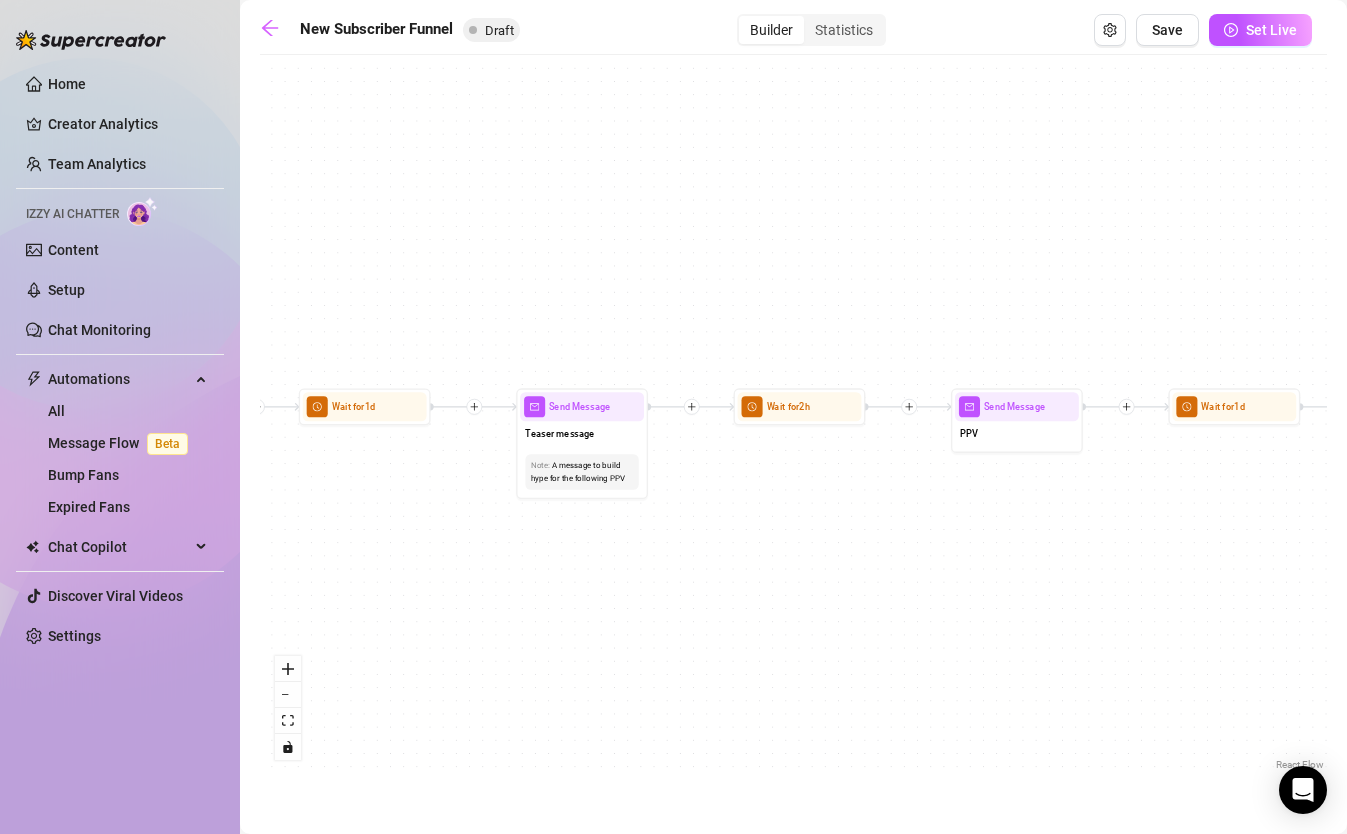 click on "Home Creator Analytics   Team Analytics Izzy AI Chatter Content Setup Chat Monitoring Automations All Message Flow Beta Bump Fans Expired Fans Chat Copilot Discover Viral Videos Settings Izzy AI Chatter New Subscriber Funnel Draft Builder Statistics Save Set Live If True If True If True If False If False If False If True If False Merge Merge Merge Send Message Regular set Send Message Exclusive set Condition Spent  above  $ 100 Note:     Send 2 different sets for spenders and low-spenders Wait for  1d  Send Message PPV Wait for  2d  Send Message PPV Wait for  1d  Send Message PPV Wait for  1d  Send Message PPV Wait for  1d  Send Message PPV Send Message Follow up Note: Create FOMO by saying you're about to delete the last PPV you sent Condition Wait  4  hours, then check if purchased last message Wait for  1d  Send Message PPV (part 2) Note: Split the message into 2 messages to make it look more authentic Send Message Follow up message Note: Condition Wait  1 12" at bounding box center (673, 417) 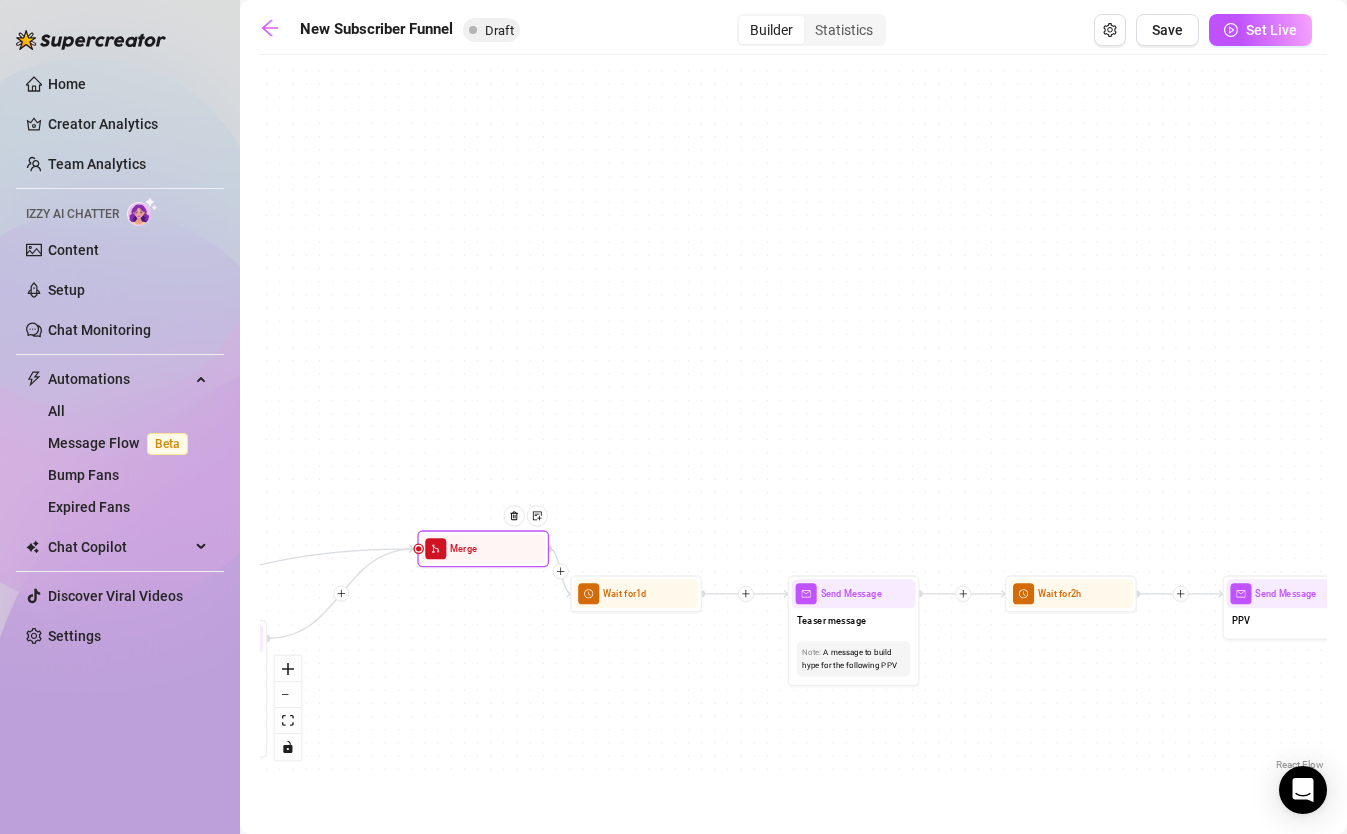 click on "Merge" at bounding box center (483, 548) 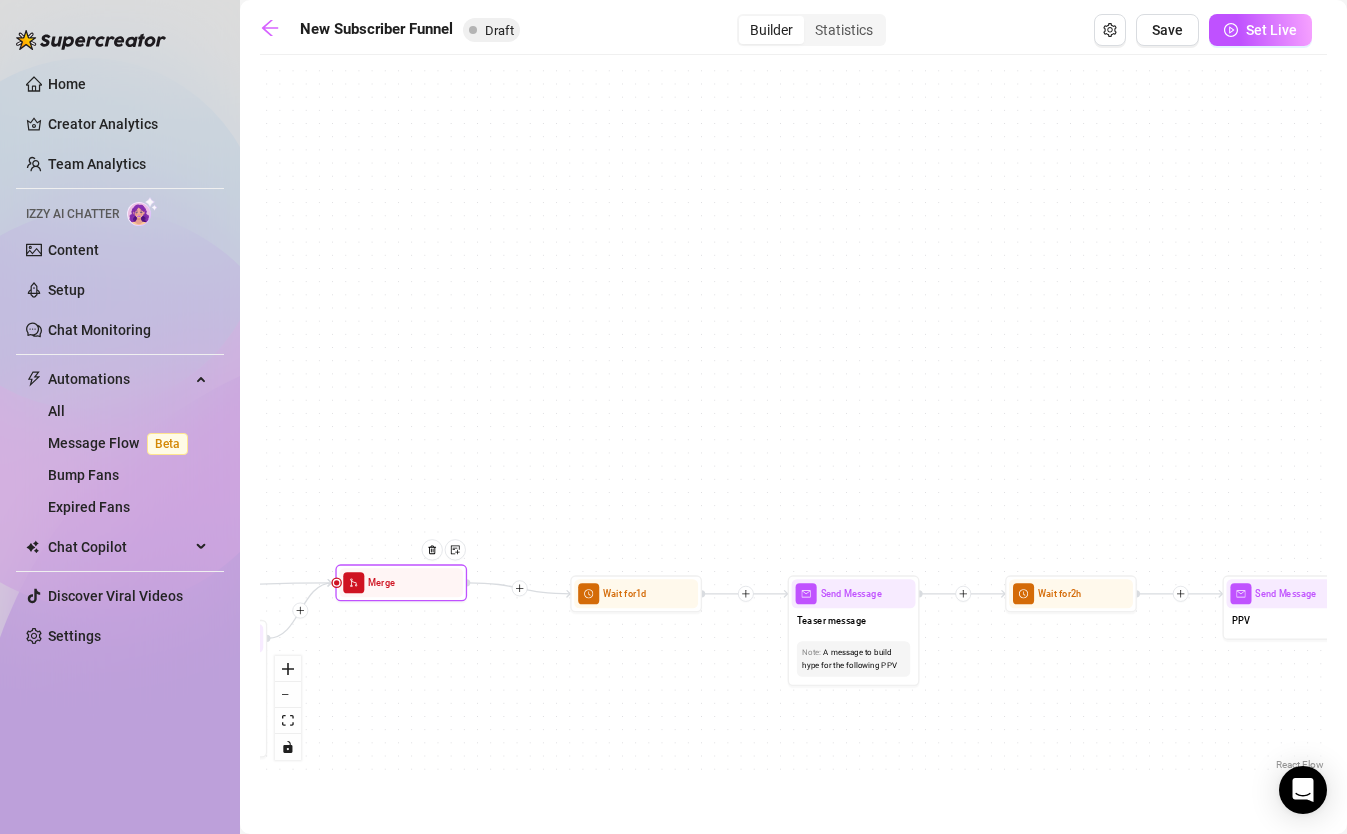 click on "Merge" at bounding box center [401, 582] 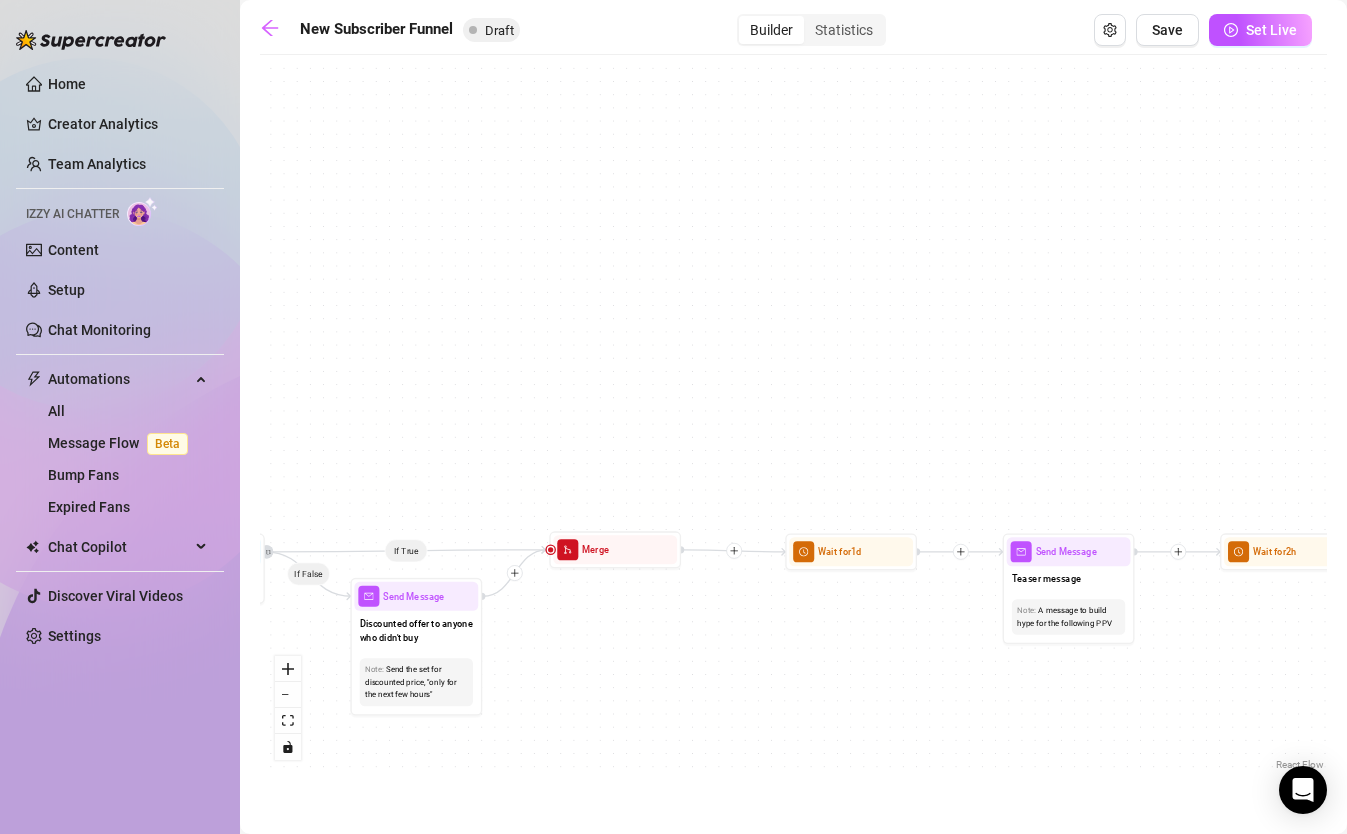 click on "New Subscriber Funnel Draft Builder Statistics Save Set Live If True If True If True If False If False If False If True If False Merge Merge Merge Send Message Regular set Send Message Exclusive set Condition Spent  above  $ 100 Note:     Send 2 different sets for spenders and low-spenders Wait for  1d  Send Message PPV Wait for  2d  Send Message PPV Wait for  1d  Send Message PPV Wait for  1d  Send Message PPV Wait for  1d  Send Message PPV Send Message Follow up Note: Create FOMO by saying you're about to delete the last PPV you sent Condition Wait  4  hours, then check if purchased last message Wait for  1d  Send Message PPV (part 2) Note: Split the message into 2 messages to make it look more authentic Send Message Follow up message Note: Nudge fans to message you Condition Wait  1  hours, then check if replied Send Message Discounted offer to anyone who didn't buy Note: Send the set for discounted price, "only for the next few hours" Condition Wait  12  hours, then check if purchased last message Note:" at bounding box center (793, 417) 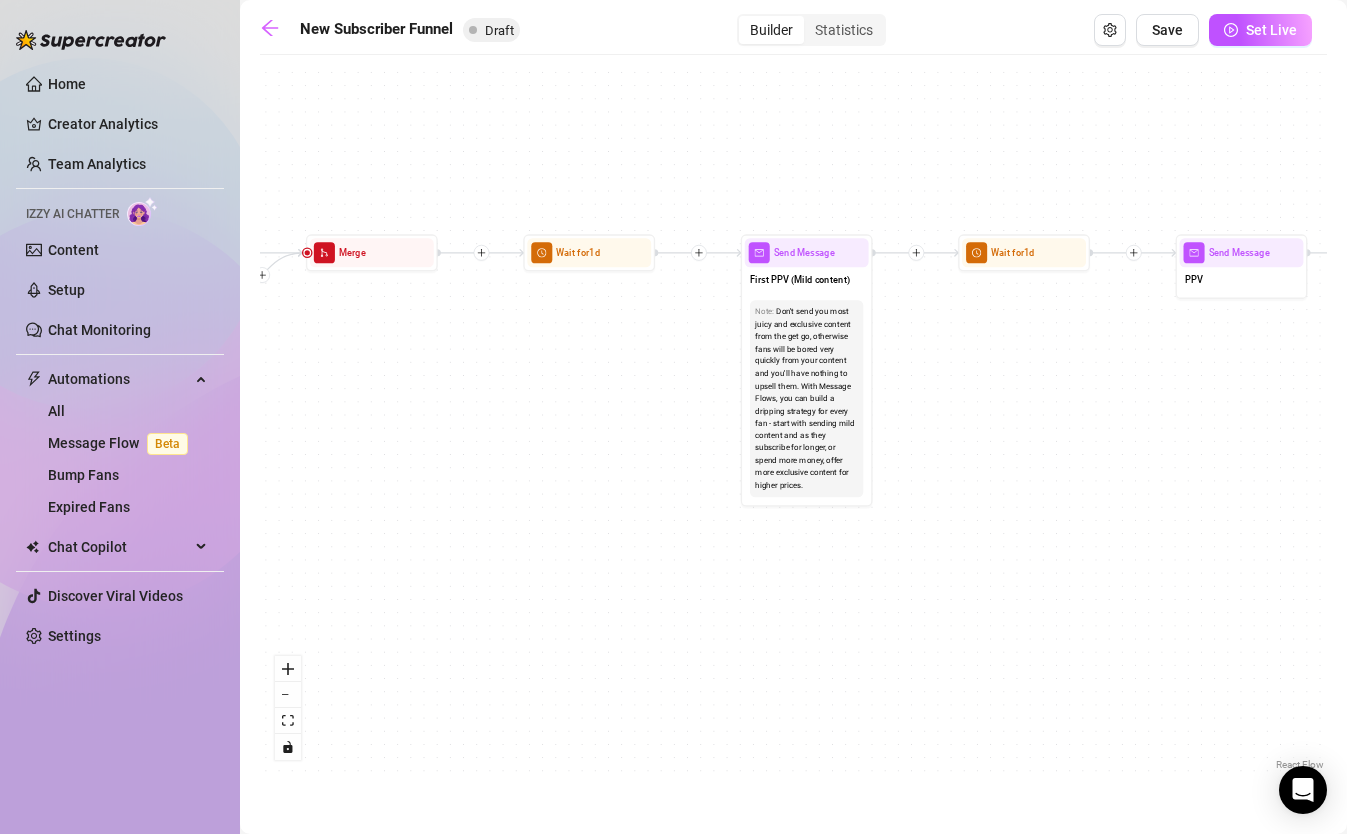 click on "Home Creator Analytics   Team Analytics Izzy AI Chatter Content Setup Chat Monitoring Automations All Message Flow Beta Bump Fans Expired Fans Chat Copilot Discover Viral Videos Settings Izzy AI Chatter New Subscriber Funnel Draft Builder Statistics Save Set Live If True If True If True If False If False If False If True If False Merge Merge Merge Send Message Regular set Send Message Exclusive set Condition Spent  above  $ 100 Note:     Send 2 different sets for spenders and low-spenders Wait for  1d  Send Message PPV Wait for  2d  Send Message PPV Wait for  1d  Send Message PPV Wait for  1d  Send Message PPV Wait for  1d  Send Message PPV Send Message Follow up Note: Create FOMO by saying you're about to delete the last PPV you sent Condition Wait  4  hours, then check if purchased last message Wait for  1d  Send Message PPV (part 2) Note: Split the message into 2 messages to make it look more authentic Send Message Follow up message Note: Condition Wait  1 12" at bounding box center [673, 417] 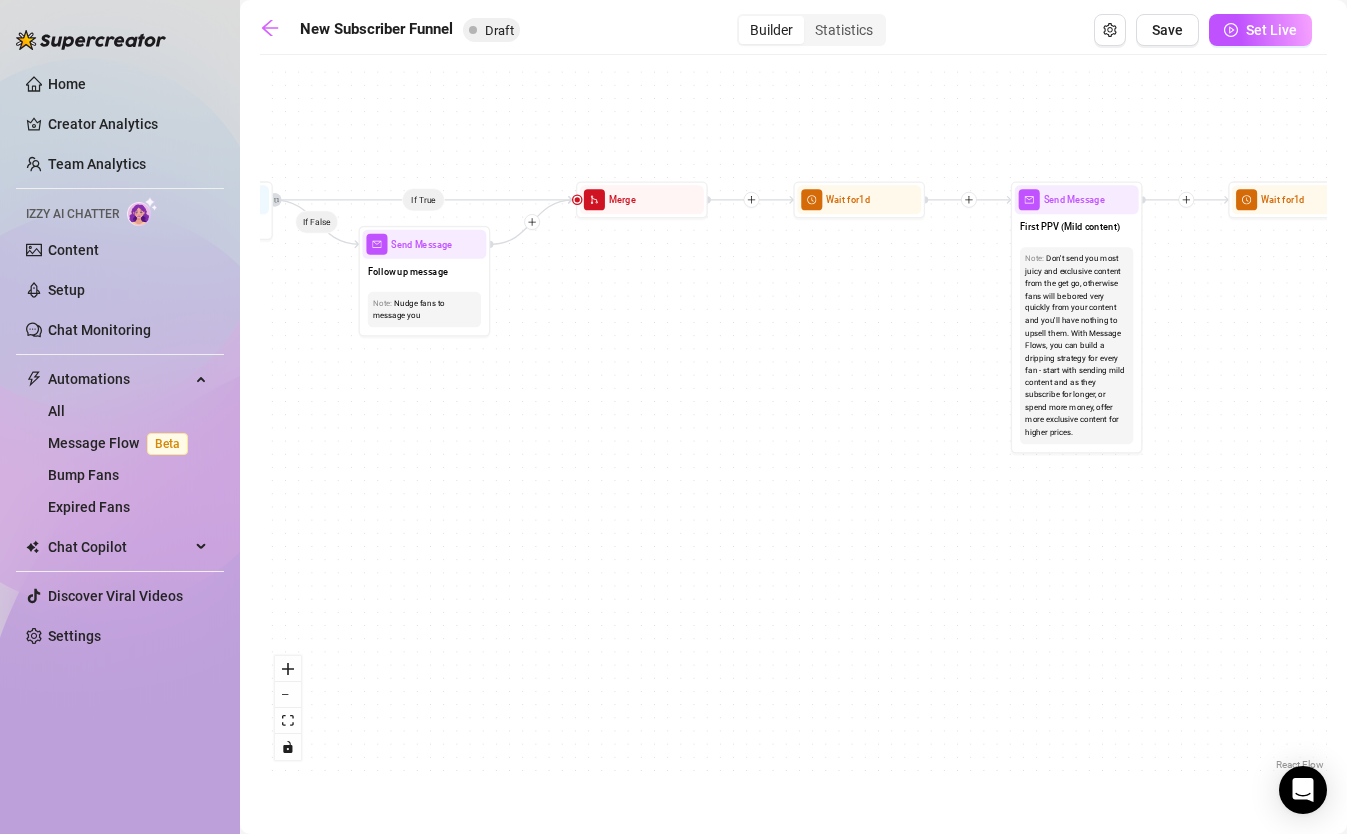 click on "If True If True If True If False If False If False If True If False Merge Merge Merge Send Message Regular set Send Message Exclusive set Condition Spent  above  $ 100 Note:     Send 2 different sets for spenders and low-spenders Wait for  1d  Send Message PPV Wait for  2d  Send Message PPV Wait for  1d  Send Message PPV Wait for  1d  Send Message PPV Wait for  1d  Send Message PPV Send Message Follow up Note: Create FOMO by saying you're about to delete the last PPV you sent Condition Wait  4  hours, then check if purchased last message Wait for  1d  Send Message PPV (part 2) Note: Split the message into 2 messages to make it look more authentic Send Message Follow up message Note: Nudge fans to message you Condition Wait  1  hours, then check if replied Send Message Discounted offer to anyone who didn't buy Note: Send the set for discounted price, "only for the next few hours" Condition Wait  12  hours, then check if purchased last message Starting Event New Subscriber Trigger Note: Wait for  4m Note: Note:" at bounding box center (793, 420) 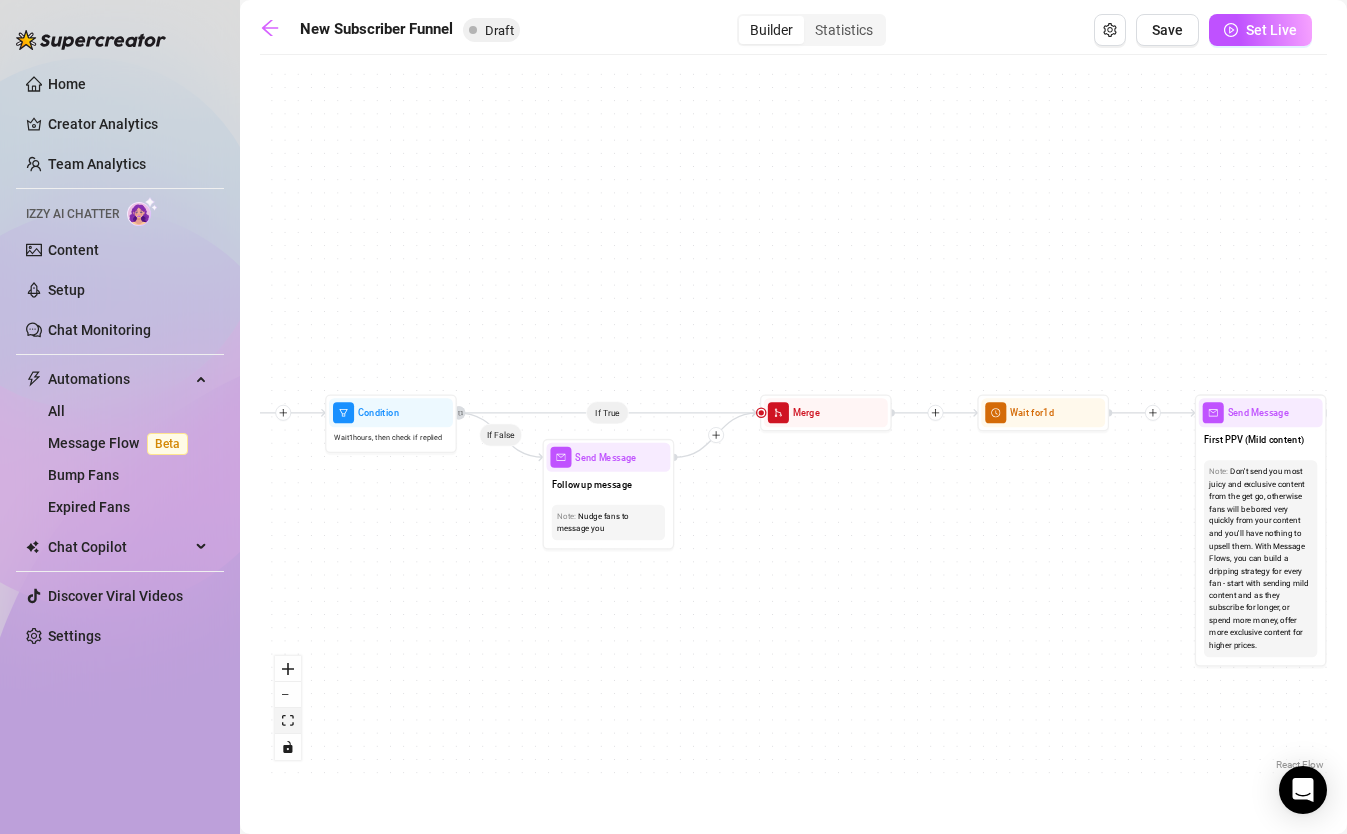 click on "If True If True If True If False If False If False If True If False Merge Merge Merge Send Message Regular set Send Message Exclusive set Condition Spent  above  $ 100 Note:     Send 2 different sets for spenders and low-spenders Wait for  1d  Send Message PPV Wait for  2d  Send Message PPV Wait for  1d  Send Message PPV Wait for  1d  Send Message PPV Wait for  1d  Send Message PPV Send Message Follow up Note: Create FOMO by saying you're about to delete the last PPV you sent Condition Wait  4  hours, then check if purchased last message Wait for  1d  Send Message PPV (part 2) Note: Split the message into 2 messages to make it look more authentic Send Message Follow up message Note: Nudge fans to message you Condition Wait  1  hours, then check if replied Send Message Discounted offer to anyone who didn't buy Note: Send the set for discounted price, "only for the next few hours" Condition Wait  12  hours, then check if purchased last message Starting Event New Subscriber Trigger Note: Wait for  4m Note: Note:" at bounding box center (793, 420) 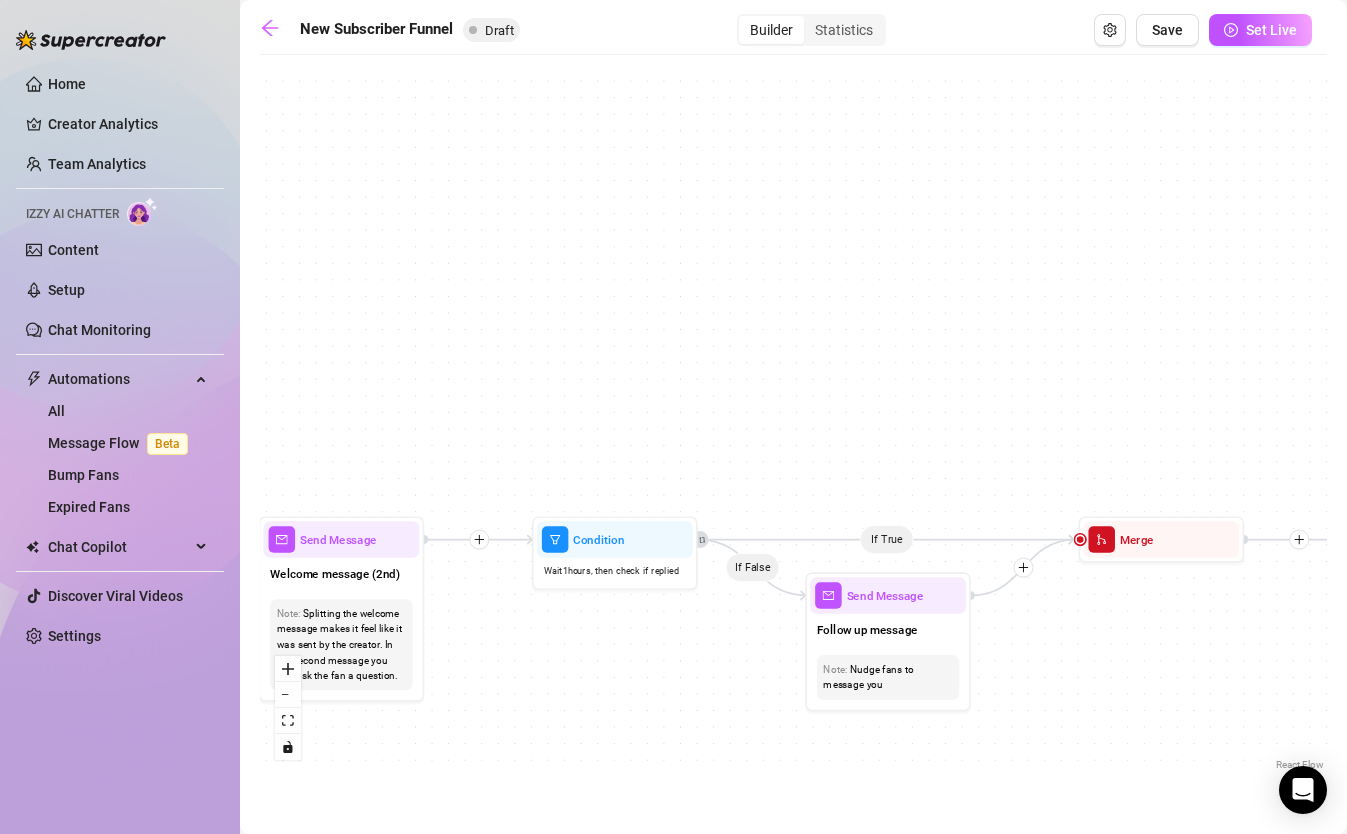 click on "New Subscriber Funnel Draft Builder Statistics Save Set Live If True If True If True If False If False If False If True If False Merge Merge Merge Send Message Regular set Send Message Exclusive set Condition Spent  above  $ 100 Note:     Send 2 different sets for spenders and low-spenders Wait for  1d  Send Message PPV Wait for  2d  Send Message PPV Wait for  1d  Send Message PPV Wait for  1d  Send Message PPV Wait for  1d  Send Message PPV Send Message Follow up Note: Create FOMO by saying you're about to delete the last PPV you sent Condition Wait  4  hours, then check if purchased last message Wait for  1d  Send Message PPV (part 2) Note: Split the message into 2 messages to make it look more authentic Send Message Follow up message Note: Nudge fans to message you Condition Wait  1  hours, then check if replied Send Message Discounted offer to anyone who didn't buy Note: Send the set for discounted price, "only for the next few hours" Condition Wait  12  hours, then check if purchased last message Note:" at bounding box center (793, 417) 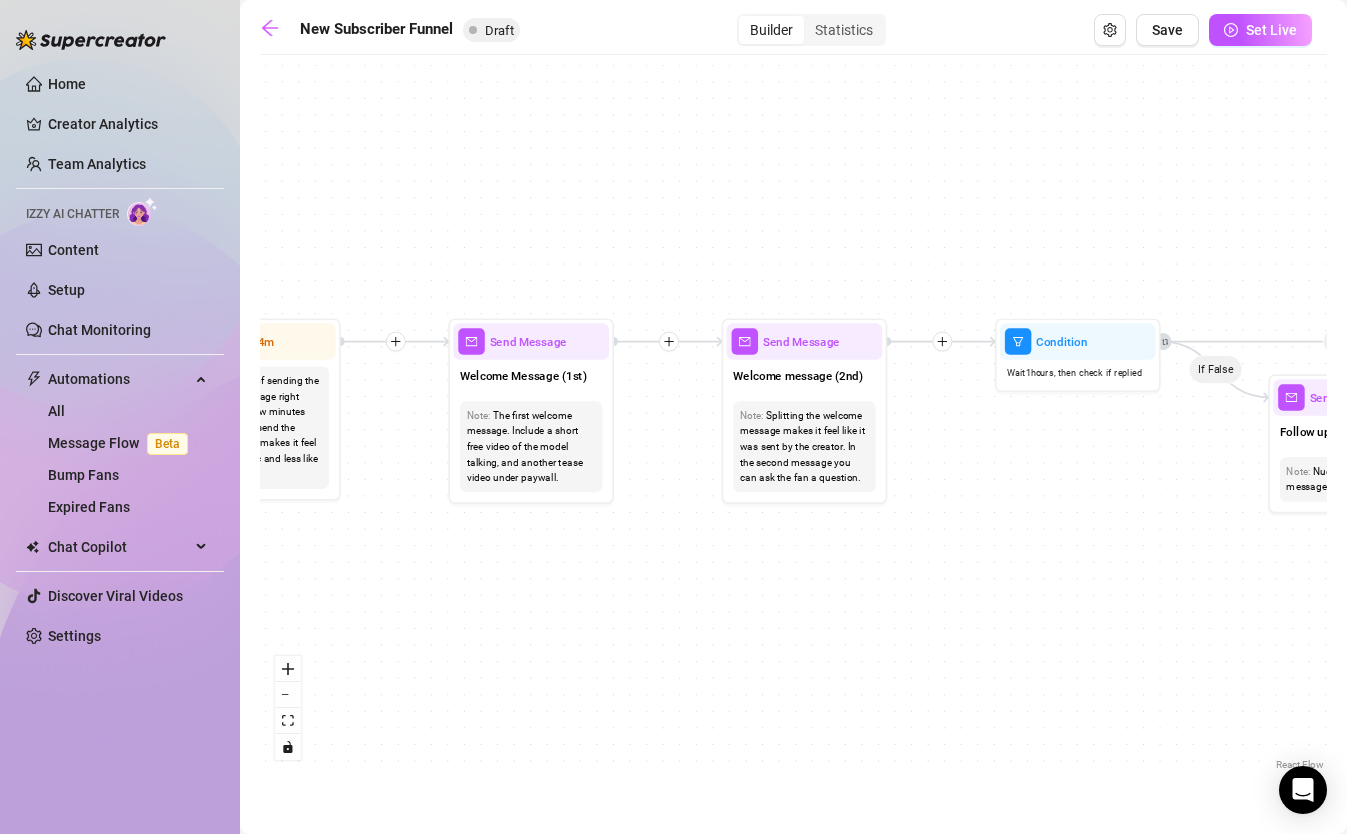 click on "If True If True If True If False If False If False If True If False Merge Merge Merge Send Message Regular set Send Message Exclusive set Condition Spent  above  $ 100 Note:     Send 2 different sets for spenders and low-spenders Wait for  1d  Send Message PPV Wait for  2d  Send Message PPV Wait for  1d  Send Message PPV Wait for  1d  Send Message PPV Wait for  1d  Send Message PPV Send Message Follow up Note: Create FOMO by saying you're about to delete the last PPV you sent Condition Wait  4  hours, then check if purchased last message Wait for  1d  Send Message PPV (part 2) Note: Split the message into 2 messages to make it look more authentic Send Message Follow up message Note: Nudge fans to message you Condition Wait  1  hours, then check if replied Send Message Discounted offer to anyone who didn't buy Note: Send the set for discounted price, "only for the next few hours" Condition Wait  12  hours, then check if purchased last message Starting Event New Subscriber Trigger Note: Wait for  4m Note: Note:" at bounding box center (793, 420) 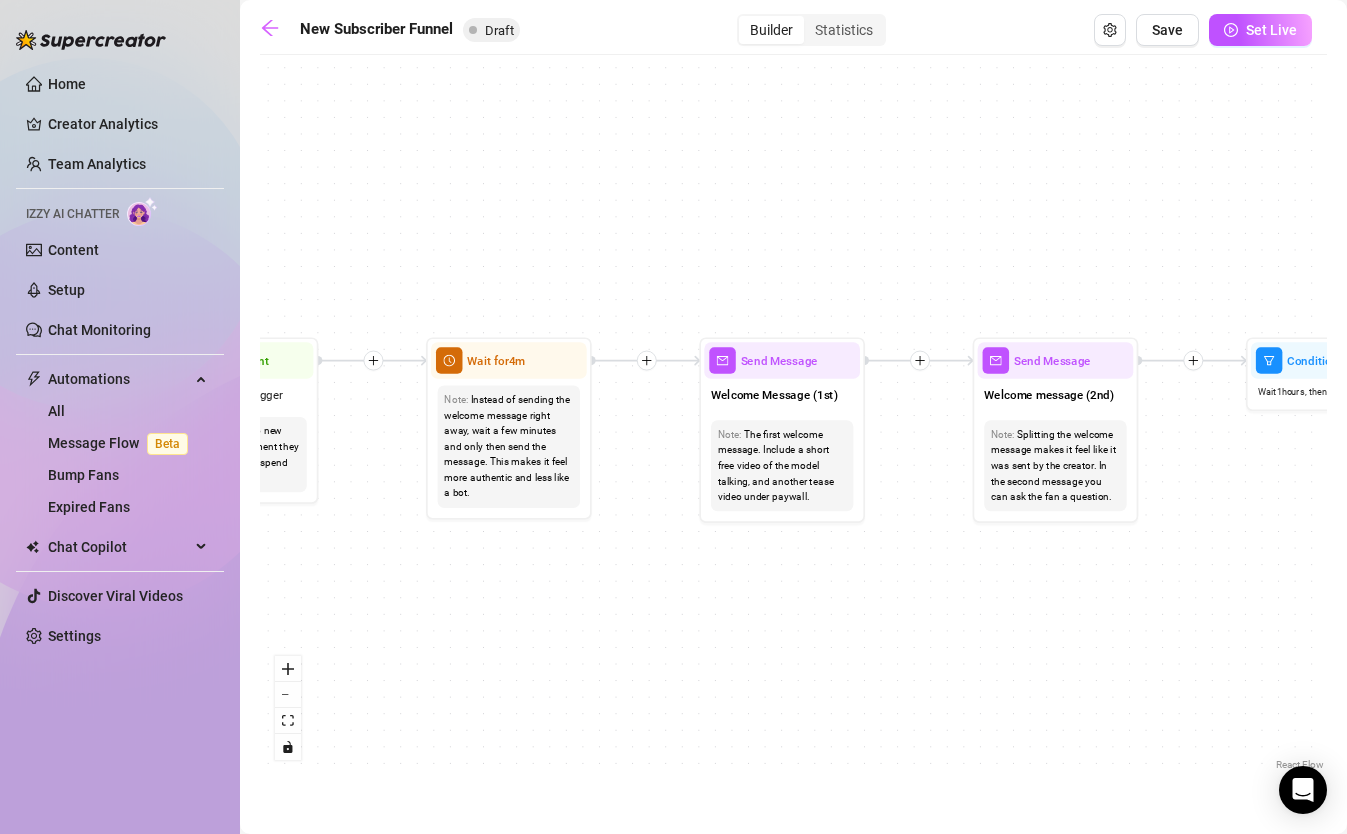 click on "If True If True If True If False If False If False If True If False Merge Merge Merge Send Message Regular set Send Message Exclusive set Condition Spent  above  $ 100 Note:     Send 2 different sets for spenders and low-spenders Wait for  1d  Send Message PPV Wait for  2d  Send Message PPV Wait for  1d  Send Message PPV Wait for  1d  Send Message PPV Wait for  1d  Send Message PPV Send Message Follow up Note: Create FOMO by saying you're about to delete the last PPV you sent Condition Wait  4  hours, then check if purchased last message Wait for  1d  Send Message PPV (part 2) Note: Split the message into 2 messages to make it look more authentic Send Message Follow up message Note: Nudge fans to message you Condition Wait  1  hours, then check if replied Send Message Discounted offer to anyone who didn't buy Note: Send the set for discounted price, "only for the next few hours" Condition Wait  12  hours, then check if purchased last message Starting Event New Subscriber Trigger Note: Wait for  4m Note: Note:" at bounding box center [793, 420] 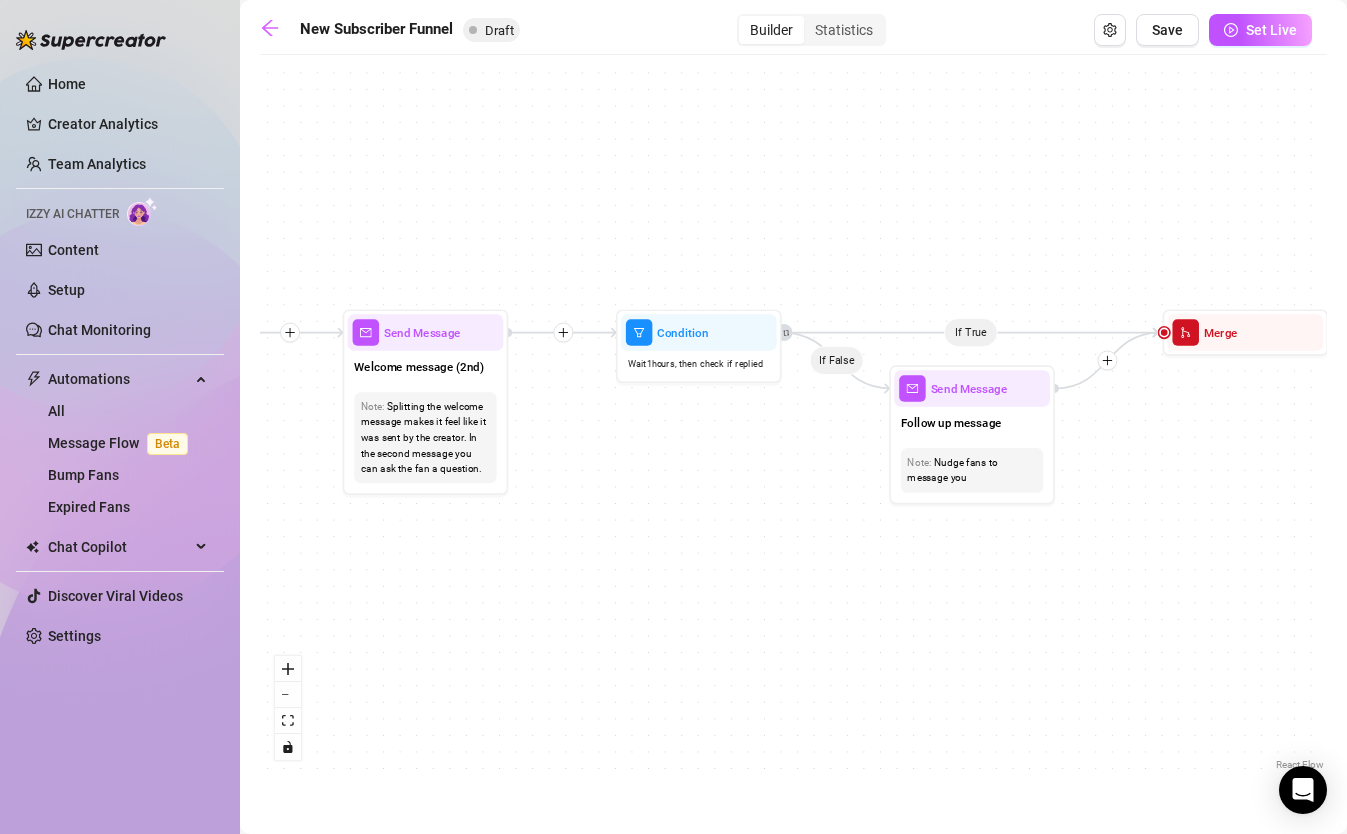 click on "If True If True If True If False If False If False If True If False Merge Merge Merge Send Message Regular set Send Message Exclusive set Condition Spent  above  $ 100 Note:     Send 2 different sets for spenders and low-spenders Wait for  1d  Send Message PPV Wait for  2d  Send Message PPV Wait for  1d  Send Message PPV Wait for  1d  Send Message PPV Wait for  1d  Send Message PPV Send Message Follow up Note: Create FOMO by saying you're about to delete the last PPV you sent Condition Wait  4  hours, then check if purchased last message Wait for  1d  Send Message PPV (part 2) Note: Split the message into 2 messages to make it look more authentic Send Message Follow up message Note: Nudge fans to message you Condition Wait  1  hours, then check if replied Send Message Discounted offer to anyone who didn't buy Note: Send the set for discounted price, "only for the next few hours" Condition Wait  12  hours, then check if purchased last message Starting Event New Subscriber Trigger Note: Wait for  4m Note: Note:" at bounding box center (793, 420) 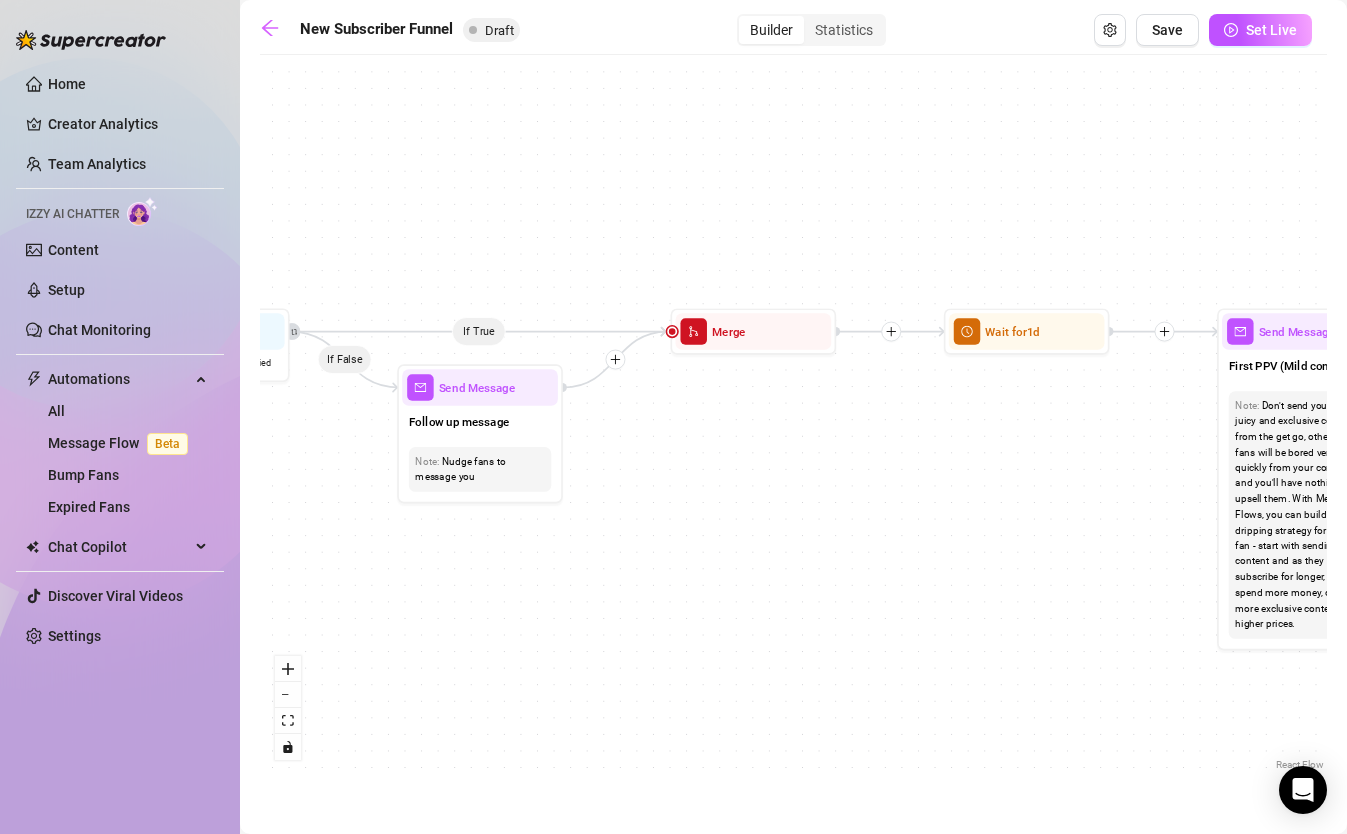 click on "If True If True If True If False If False If False If True If False Merge Merge Merge Send Message Regular set Send Message Exclusive set Condition Spent  above  $ 100 Note:     Send 2 different sets for spenders and low-spenders Wait for  1d  Send Message PPV Wait for  2d  Send Message PPV Wait for  1d  Send Message PPV Wait for  1d  Send Message PPV Wait for  1d  Send Message PPV Send Message Follow up Note: Create FOMO by saying you're about to delete the last PPV you sent Condition Wait  4  hours, then check if purchased last message Wait for  1d  Send Message PPV (part 2) Note: Split the message into 2 messages to make it look more authentic Send Message Follow up message Note: Nudge fans to message you Condition Wait  1  hours, then check if replied Send Message Discounted offer to anyone who didn't buy Note: Send the set for discounted price, "only for the next few hours" Condition Wait  12  hours, then check if purchased last message Starting Event New Subscriber Trigger Note: Wait for  4m Note: Note:" at bounding box center (793, 420) 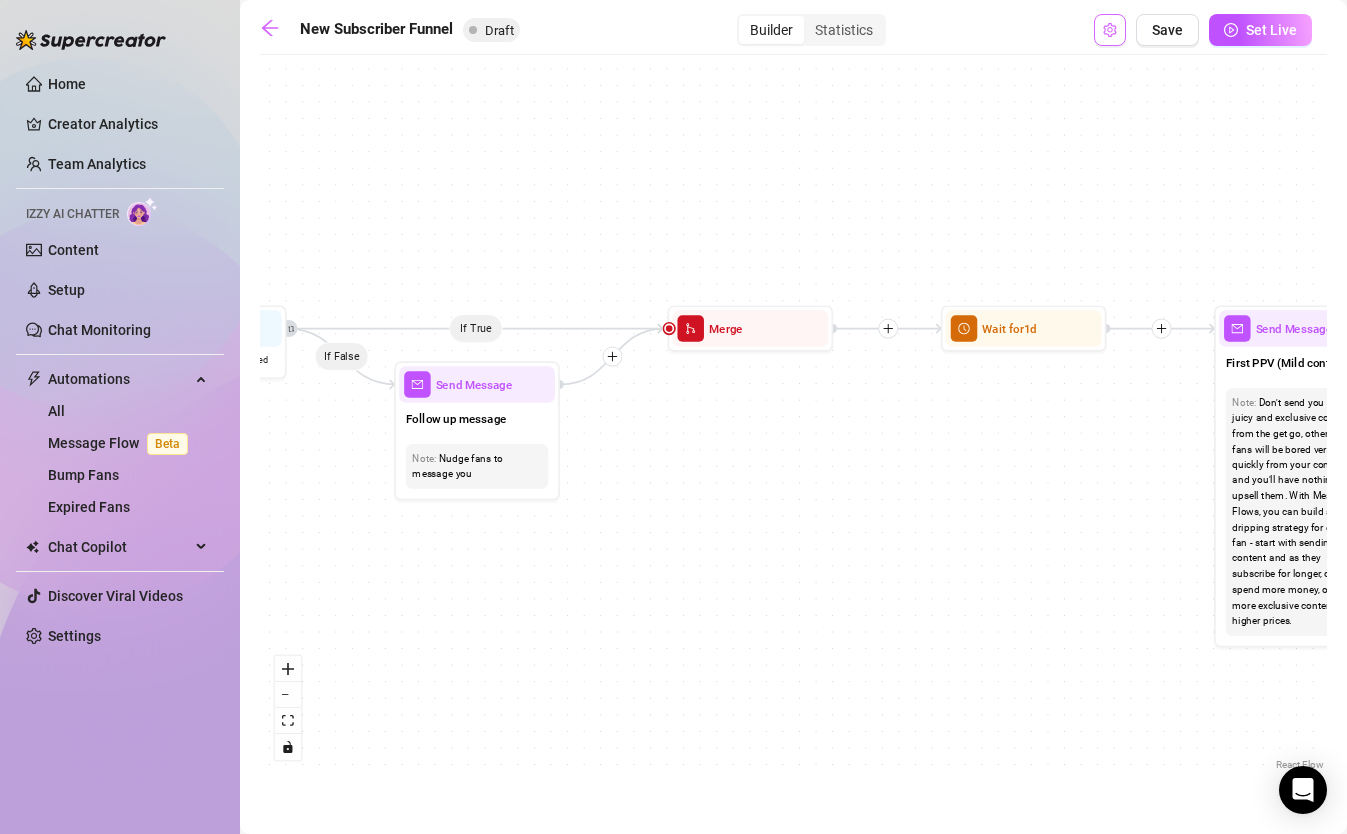 click 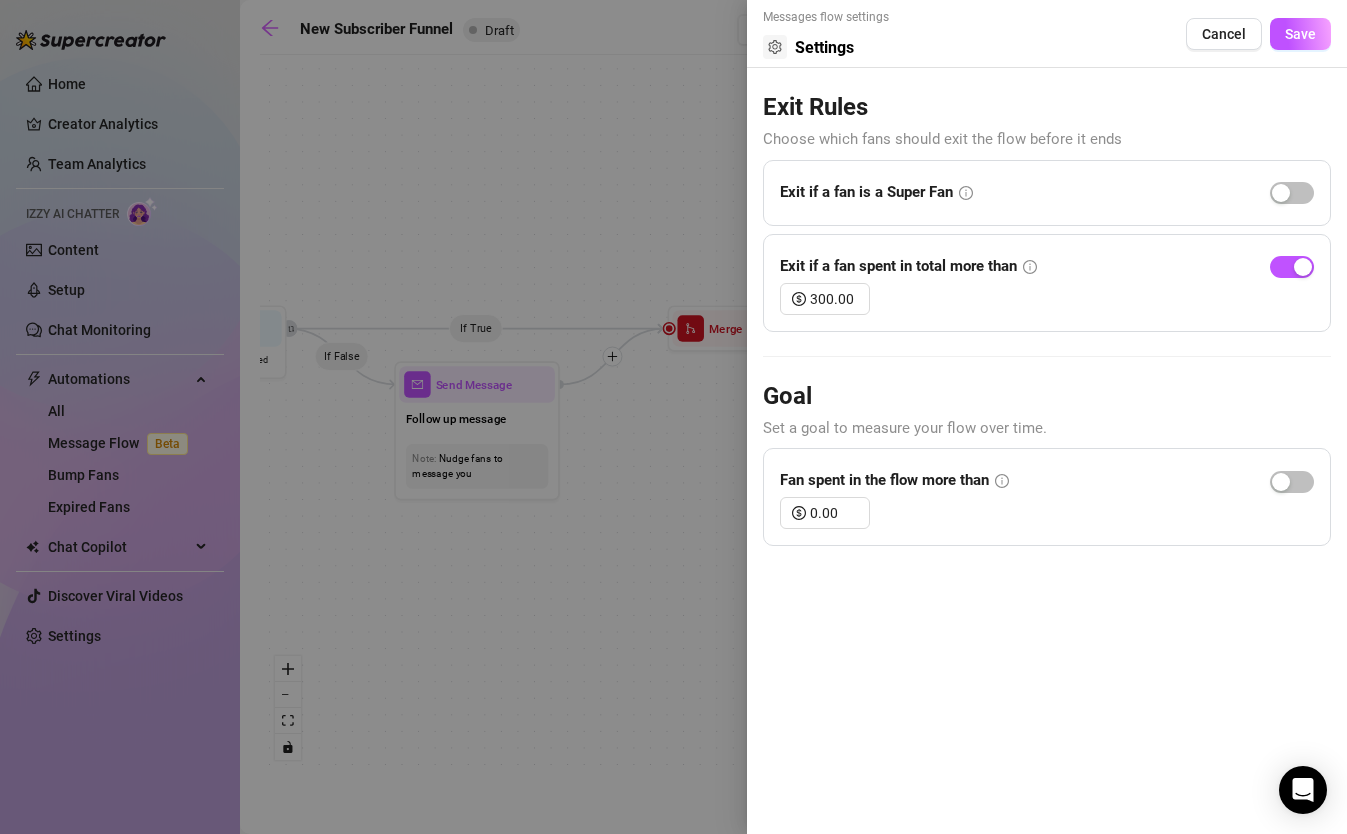 click at bounding box center (673, 417) 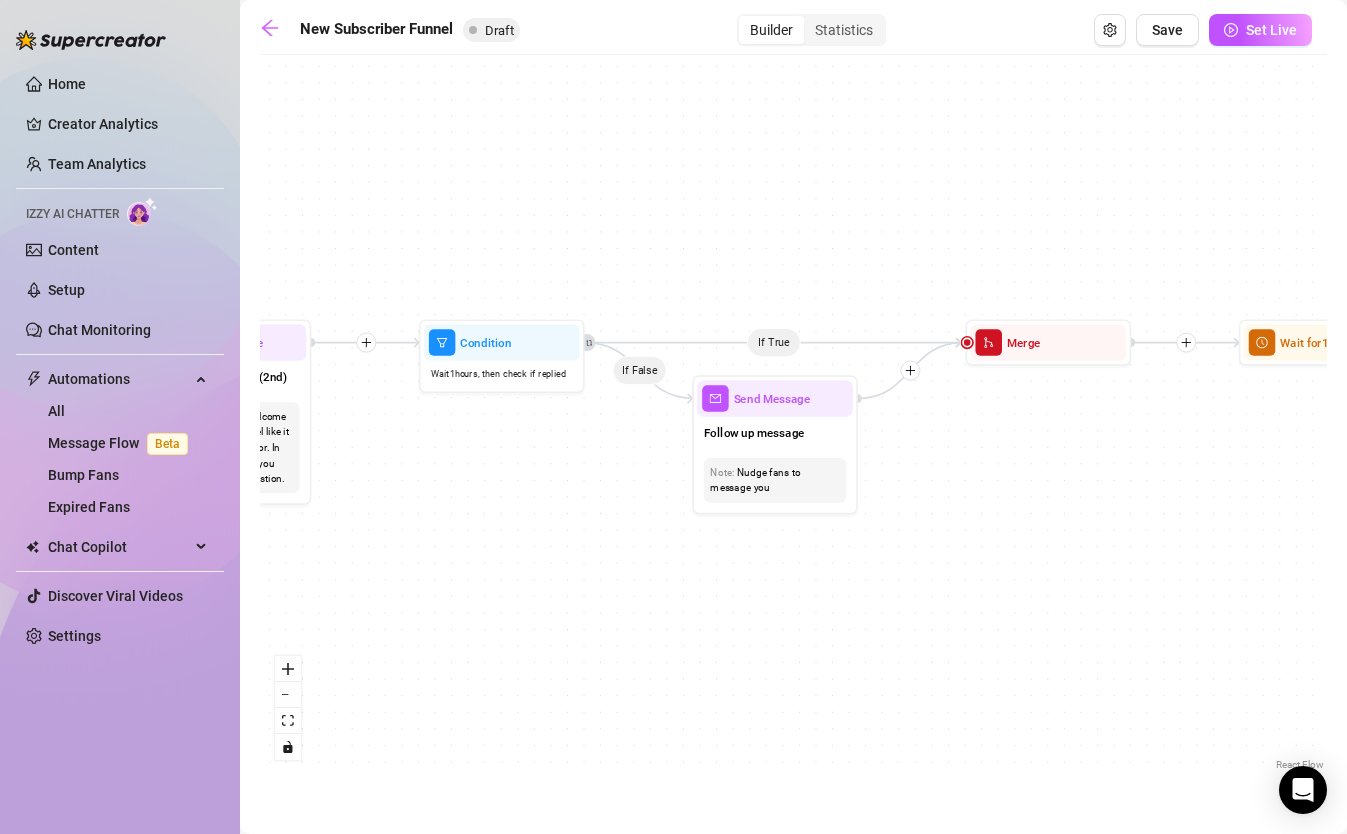 drag, startPoint x: 738, startPoint y: 128, endPoint x: 1140, endPoint y: 172, distance: 404.4008 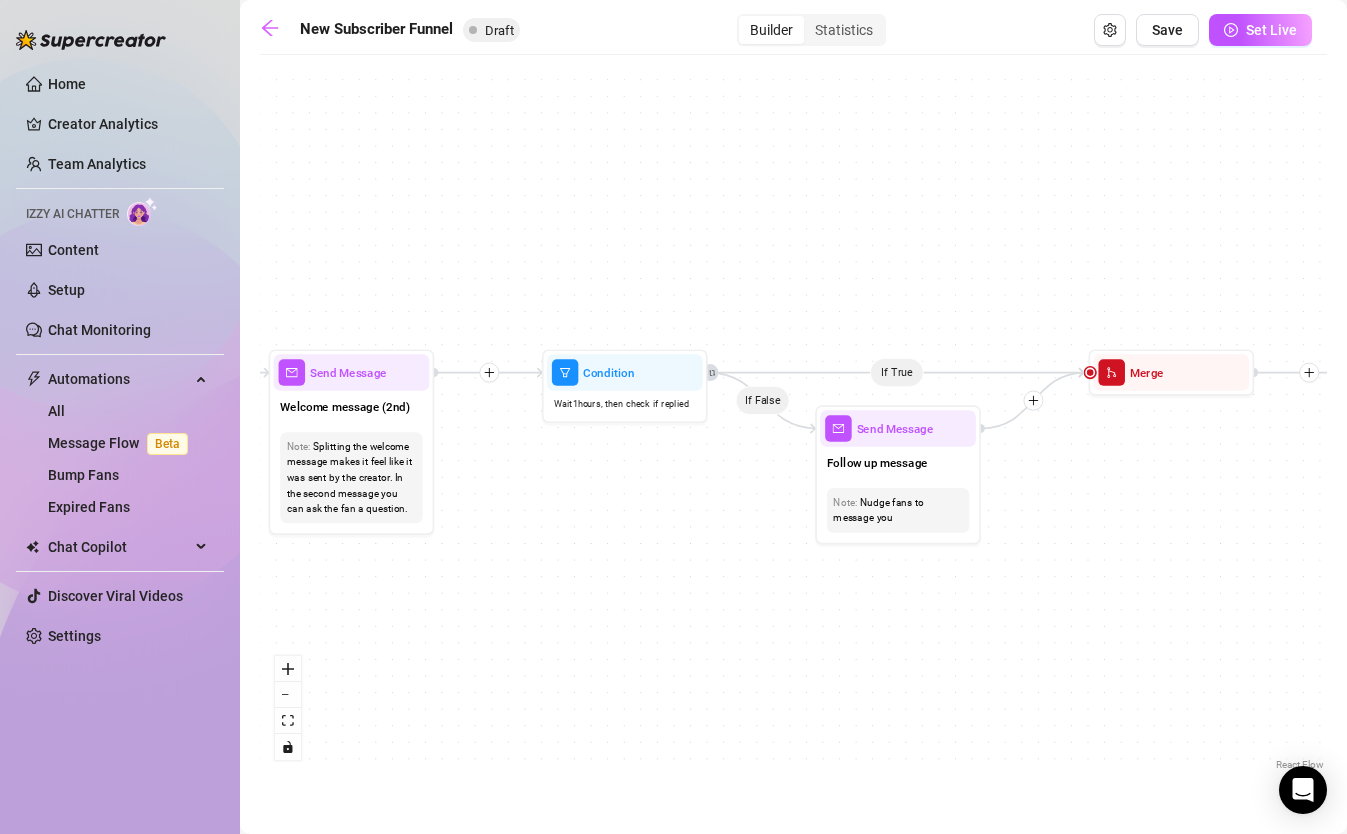 drag, startPoint x: 740, startPoint y: 264, endPoint x: 1049, endPoint y: 222, distance: 311.8413 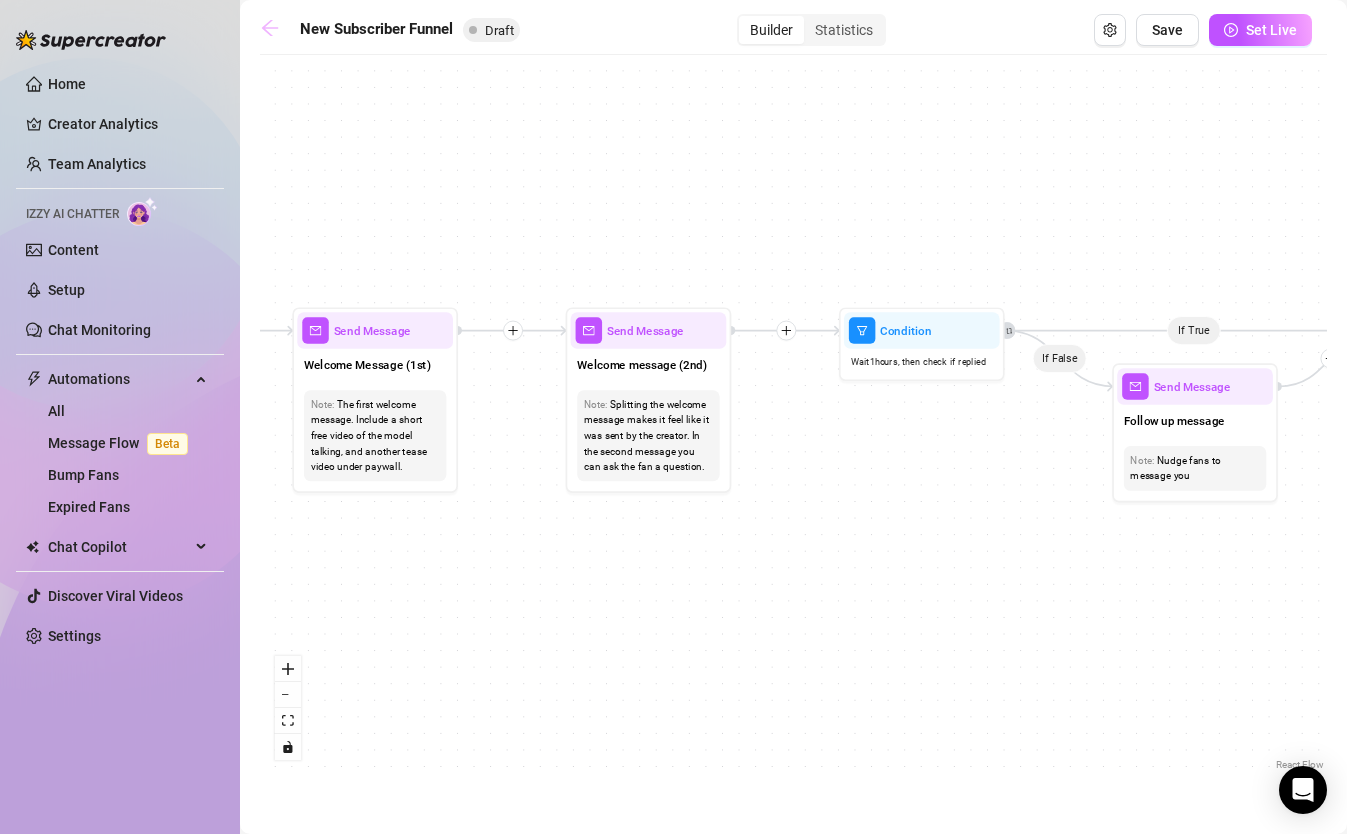 click 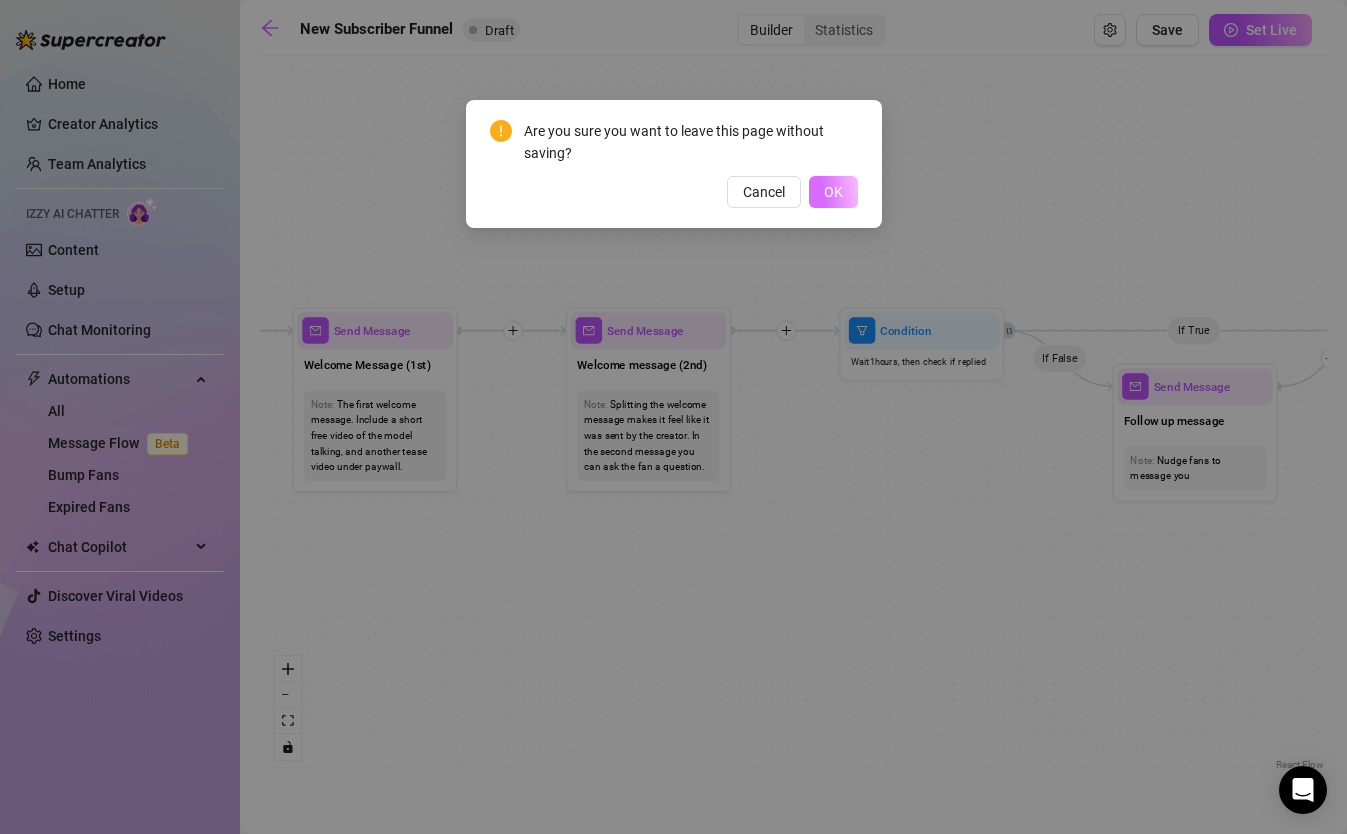 click on "OK" at bounding box center [833, 192] 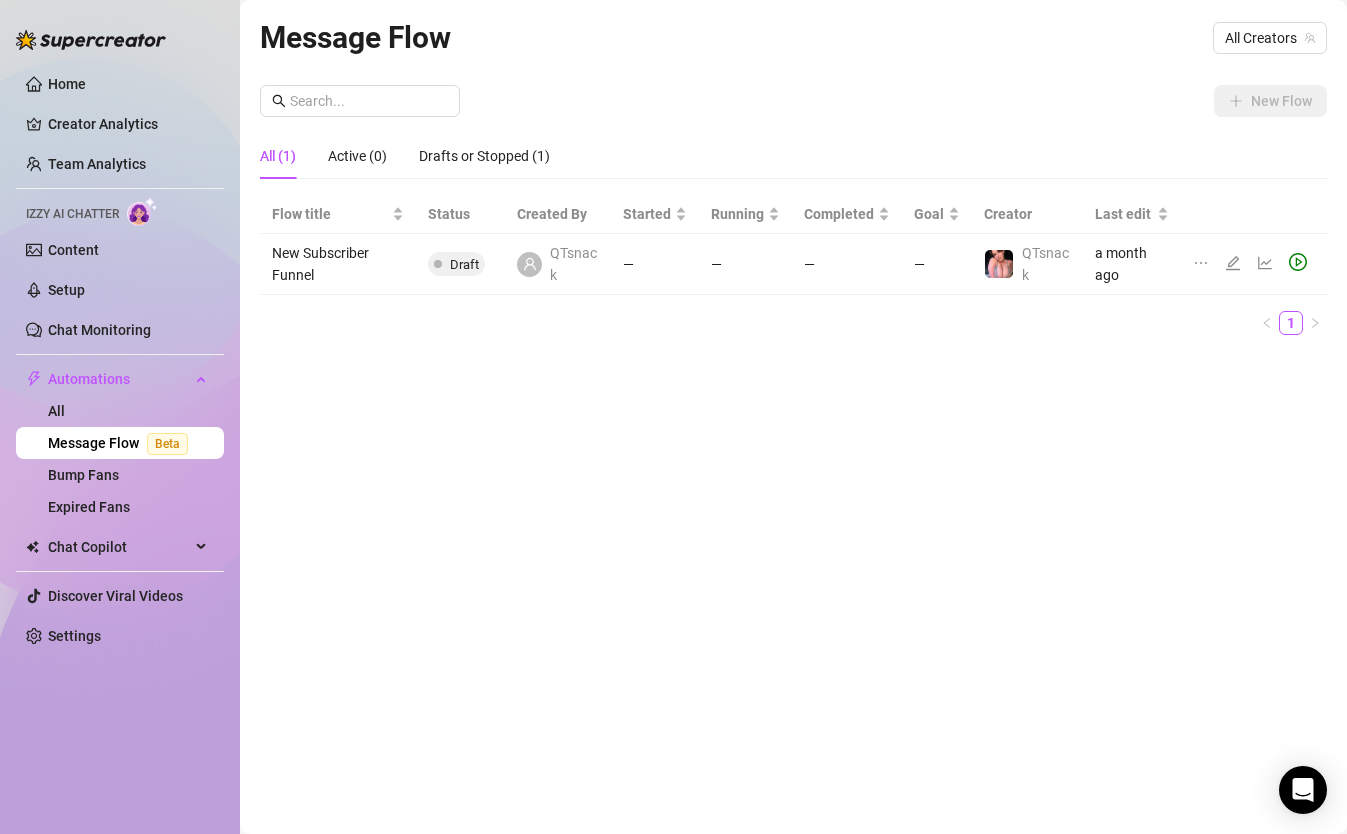 click on "Message Flow All Creators New Flow All (1) Active (0) Drafts or Stopped (1) Flow title Status Created By Started Running Completed Goal Creator Last edit New Subscriber Funnel Draft QTsnack — — — — QTsnack a month ago 1" at bounding box center [793, 394] 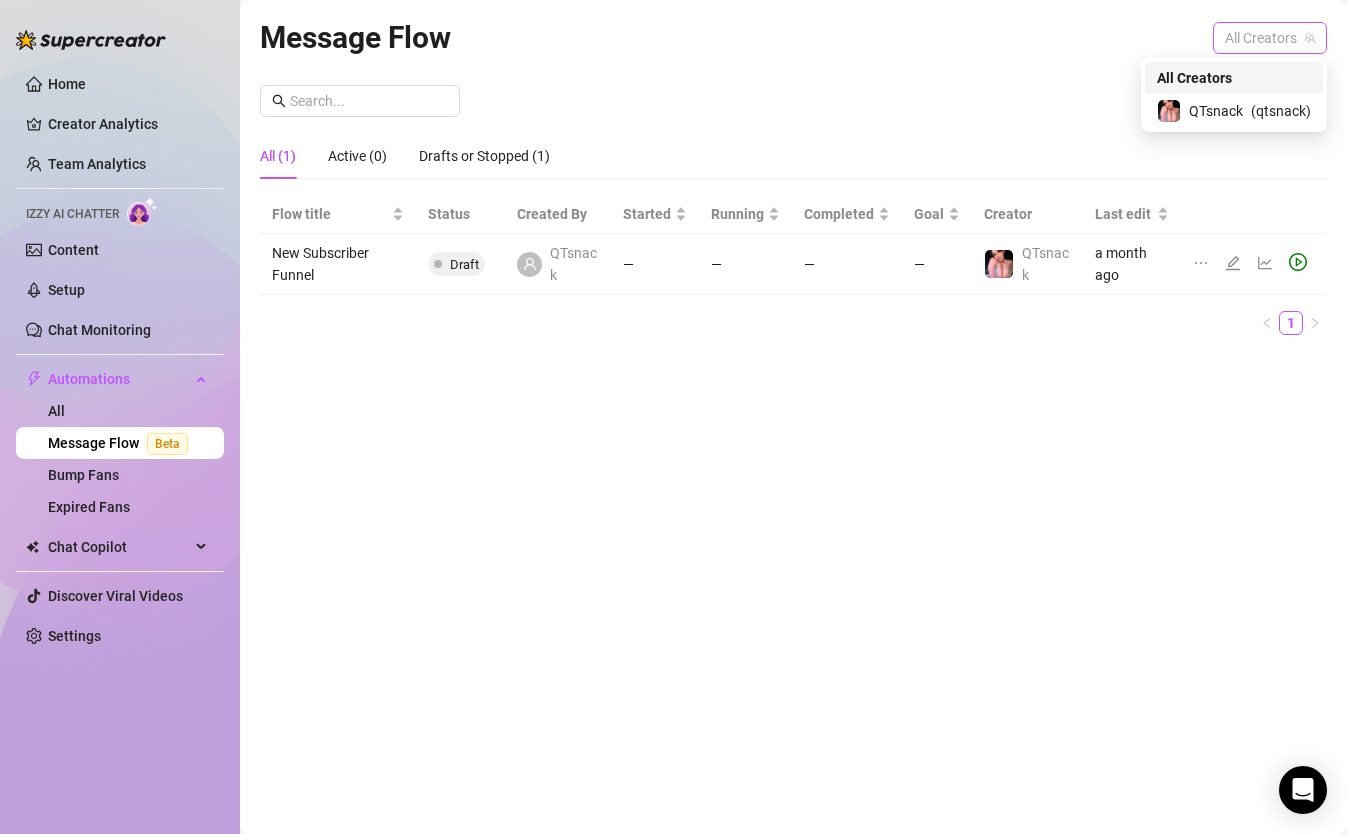 click on "All Creators" at bounding box center [1270, 38] 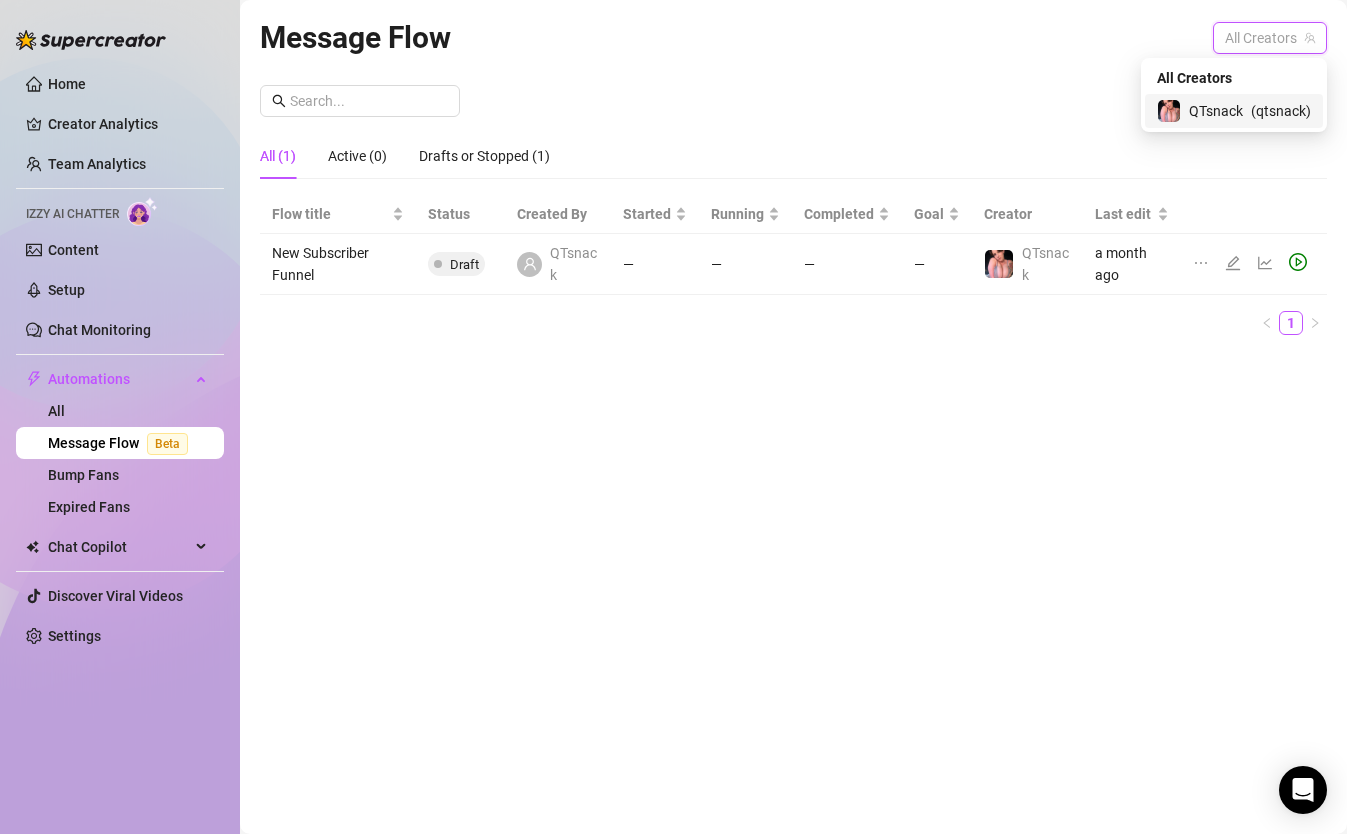 click on "QTsnack   ( qtsnack )" at bounding box center [1234, 111] 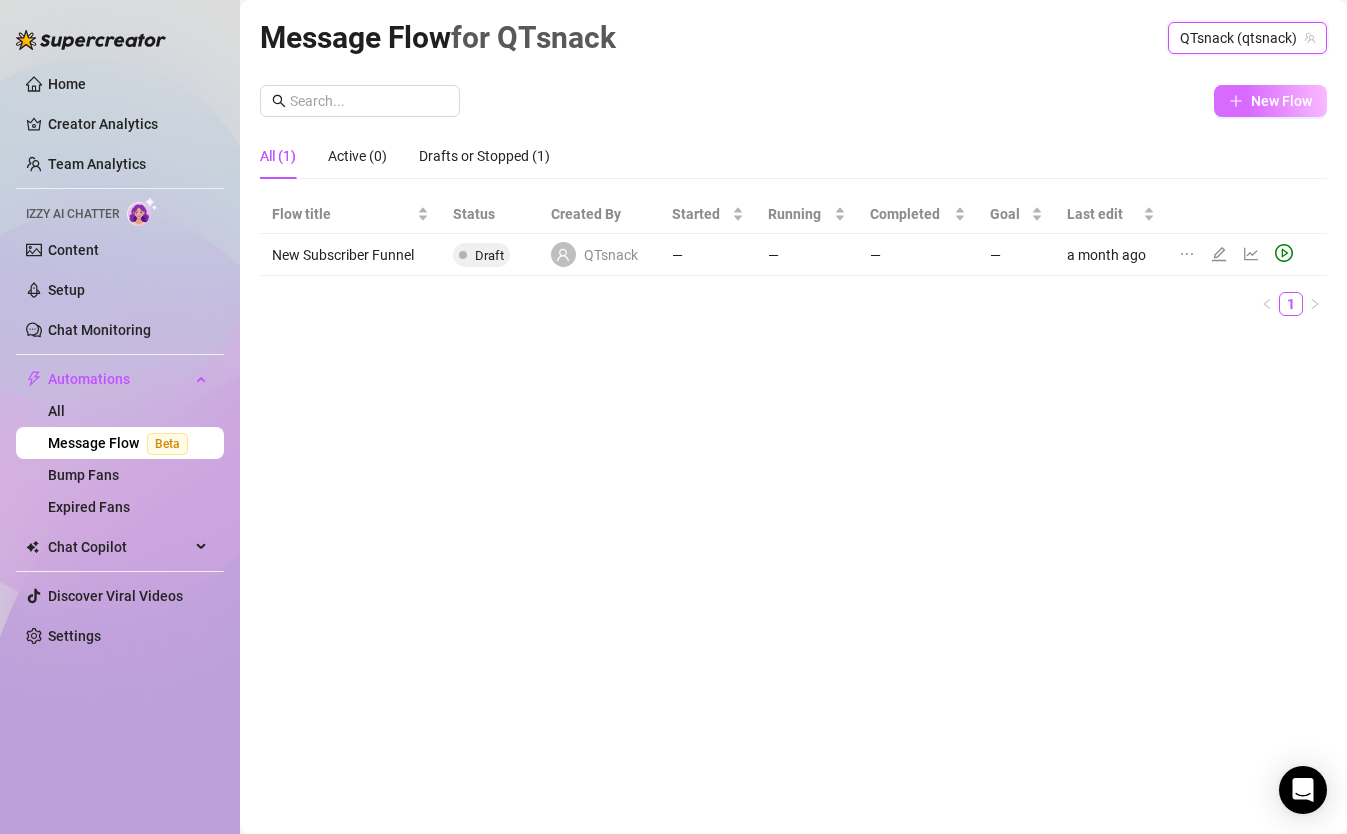 click on "New Flow" at bounding box center [1281, 101] 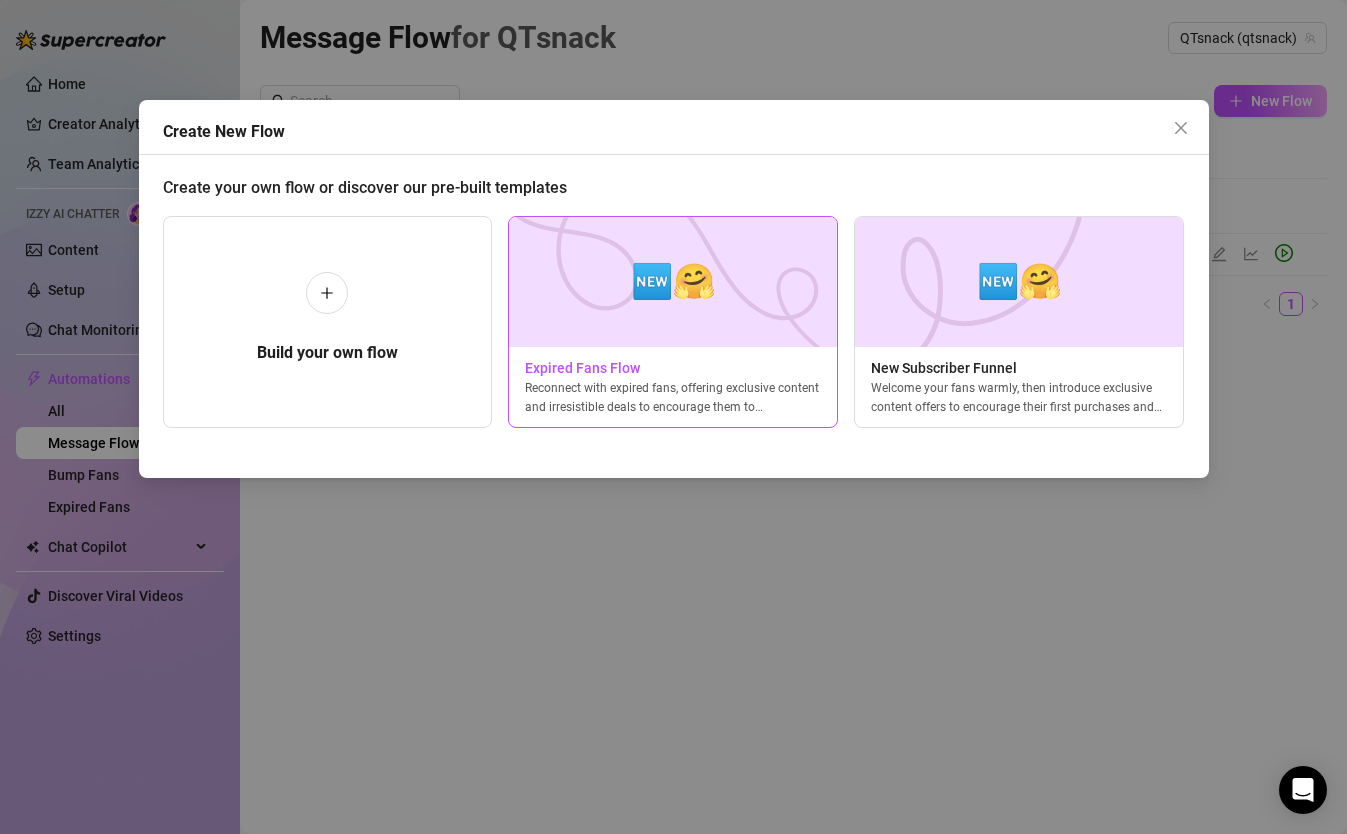 click on "🆕🤗" at bounding box center (673, 281) 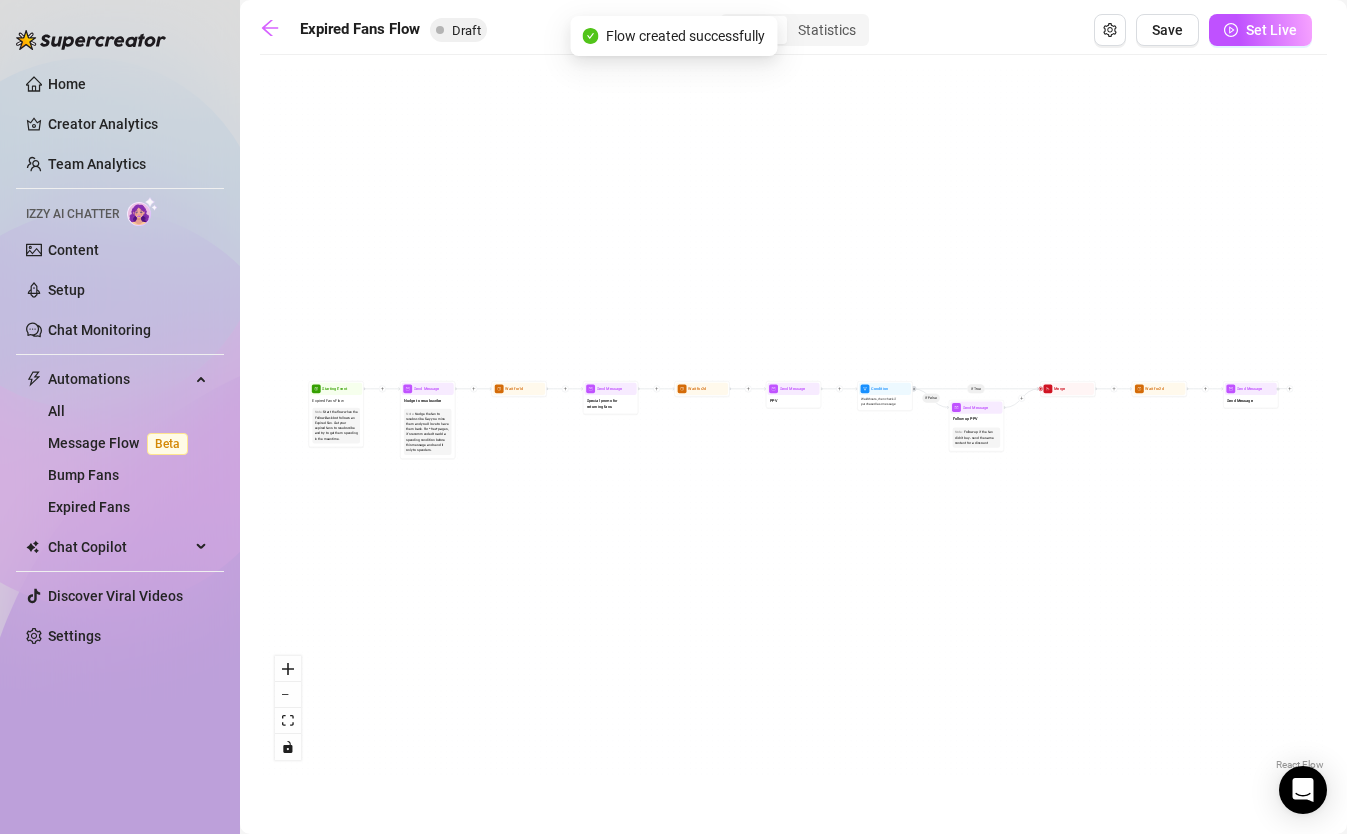 click on "If True If False Send Message Send Message Wait for  2d  Merge Send Message Follow up PPV Note: Follow up if the fan didn't buy - send the same content for a discount Condition Wait  8  hours, then check if purchased last message Send Message PPV Wait for  2d  Starting Event Expired Fans Flow Note: Start the flow when the Follow-Back bot follows an Expired Fan. Get your expired fans to resubscribe and try to get them spending in the meantime. Send Message Nudge to resubscribe Note: Nudge the fan to resubscribe. Say you miss them and you'd love to have them back.
For *free* pages, it's recommended to add a spending condition before this message and send it only to spenders. Wait for  1d  Send Message Special promo for returning fans" at bounding box center (793, 420) 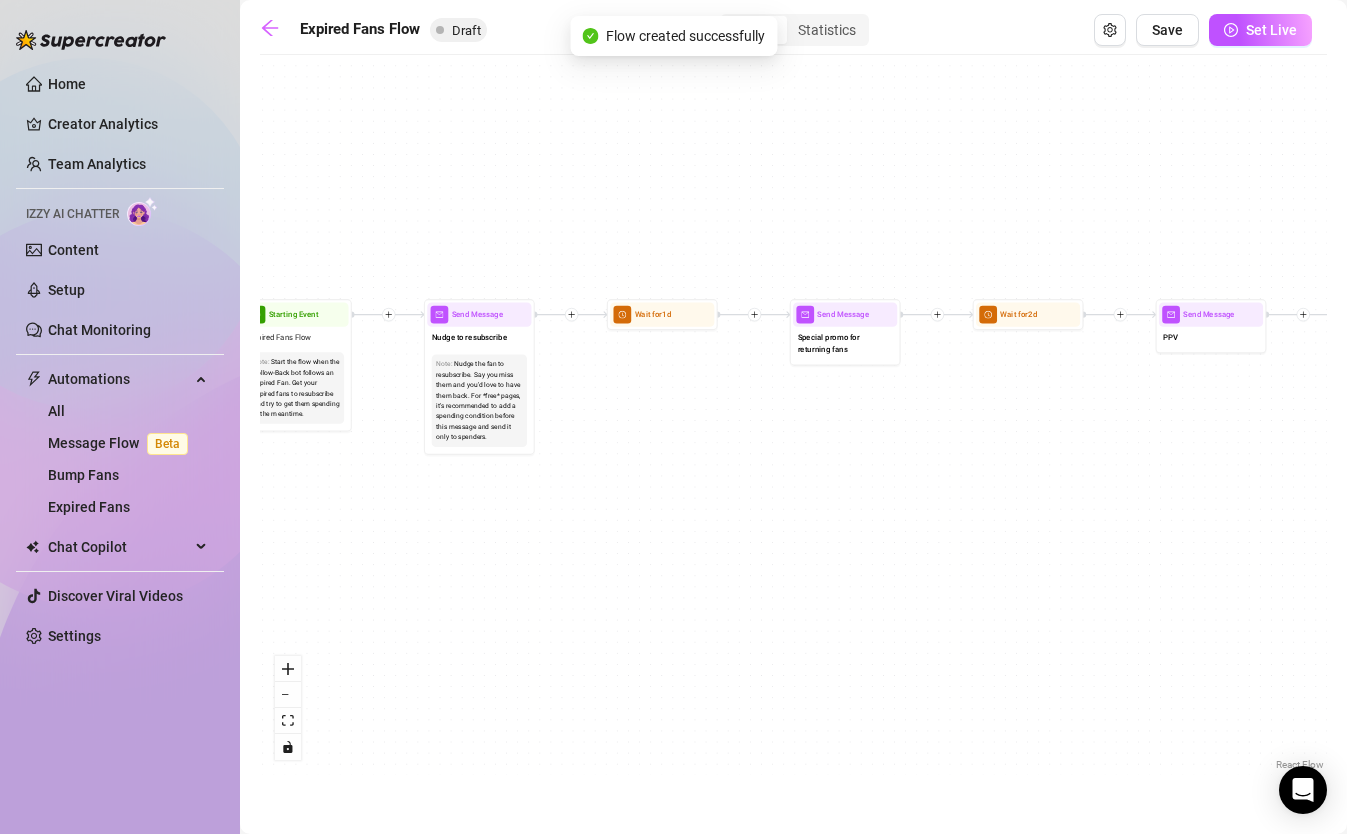 click on "If True If False Send Message Send Message Wait for  2d  Merge Send Message Follow up PPV Note: Follow up if the fan didn't buy - send the same content for a discount Condition Wait  8  hours, then check if purchased last message Send Message PPV Wait for  2d  Starting Event Expired Fans Flow Note: Start the flow when the Follow-Back bot follows an Expired Fan. Get your expired fans to resubscribe and try to get them spending in the meantime. Send Message Nudge to resubscribe Note: Nudge the fan to resubscribe. Say you miss them and you'd love to have them back.
For *free* pages, it's recommended to add a spending condition before this message and send it only to spenders. Wait for  1d  Send Message Special promo for returning fans" at bounding box center [793, 420] 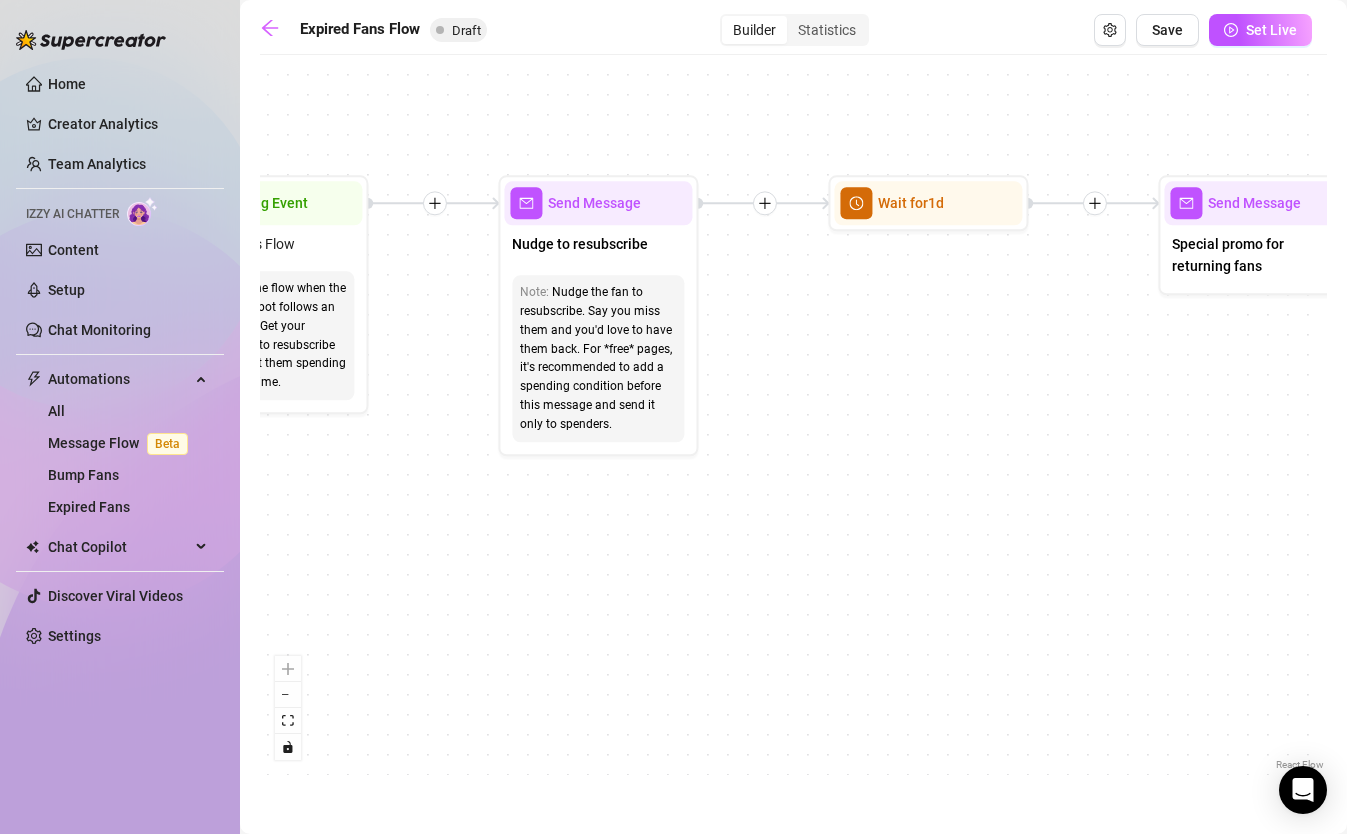 drag, startPoint x: 527, startPoint y: 498, endPoint x: 580, endPoint y: 522, distance: 58.18075 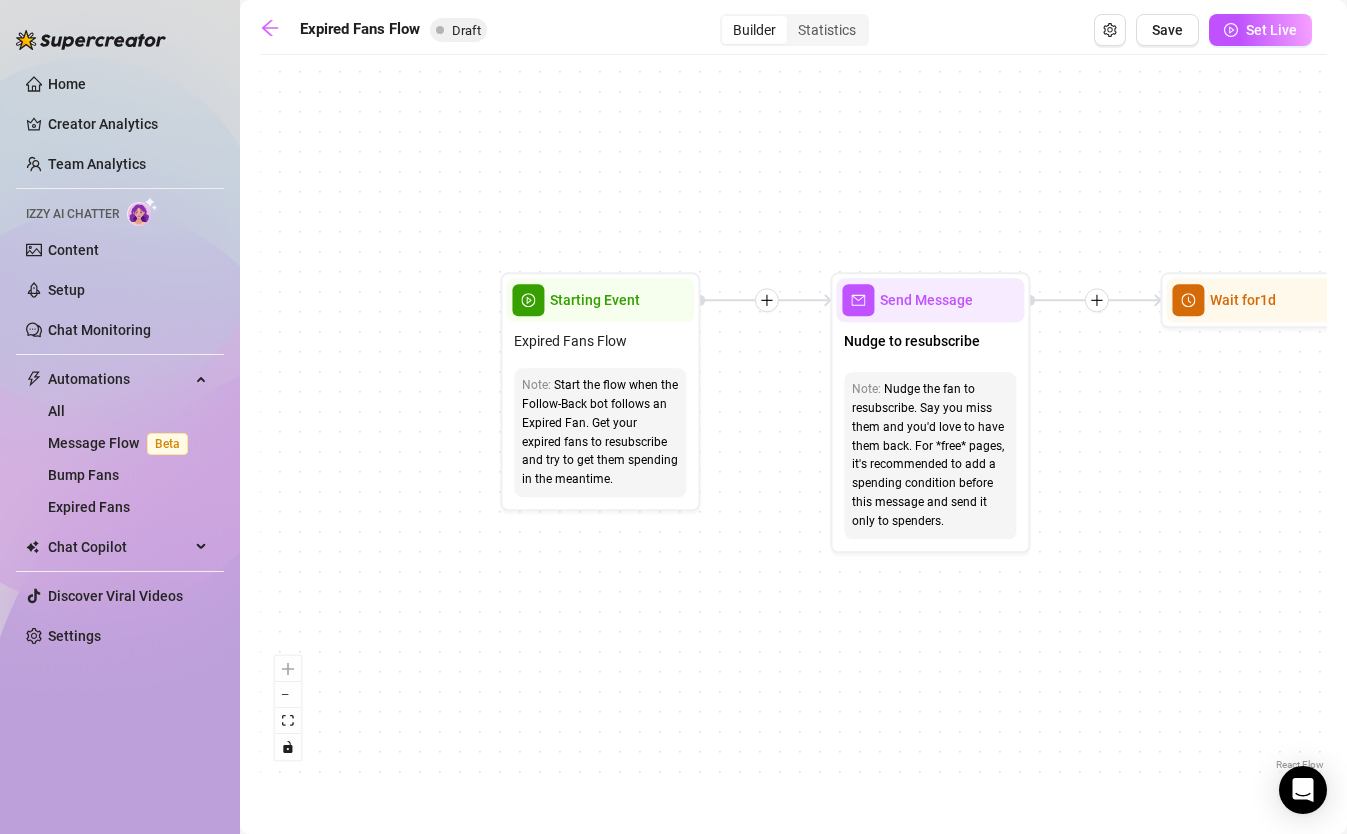 drag, startPoint x: 352, startPoint y: 507, endPoint x: 671, endPoint y: 582, distance: 327.69803 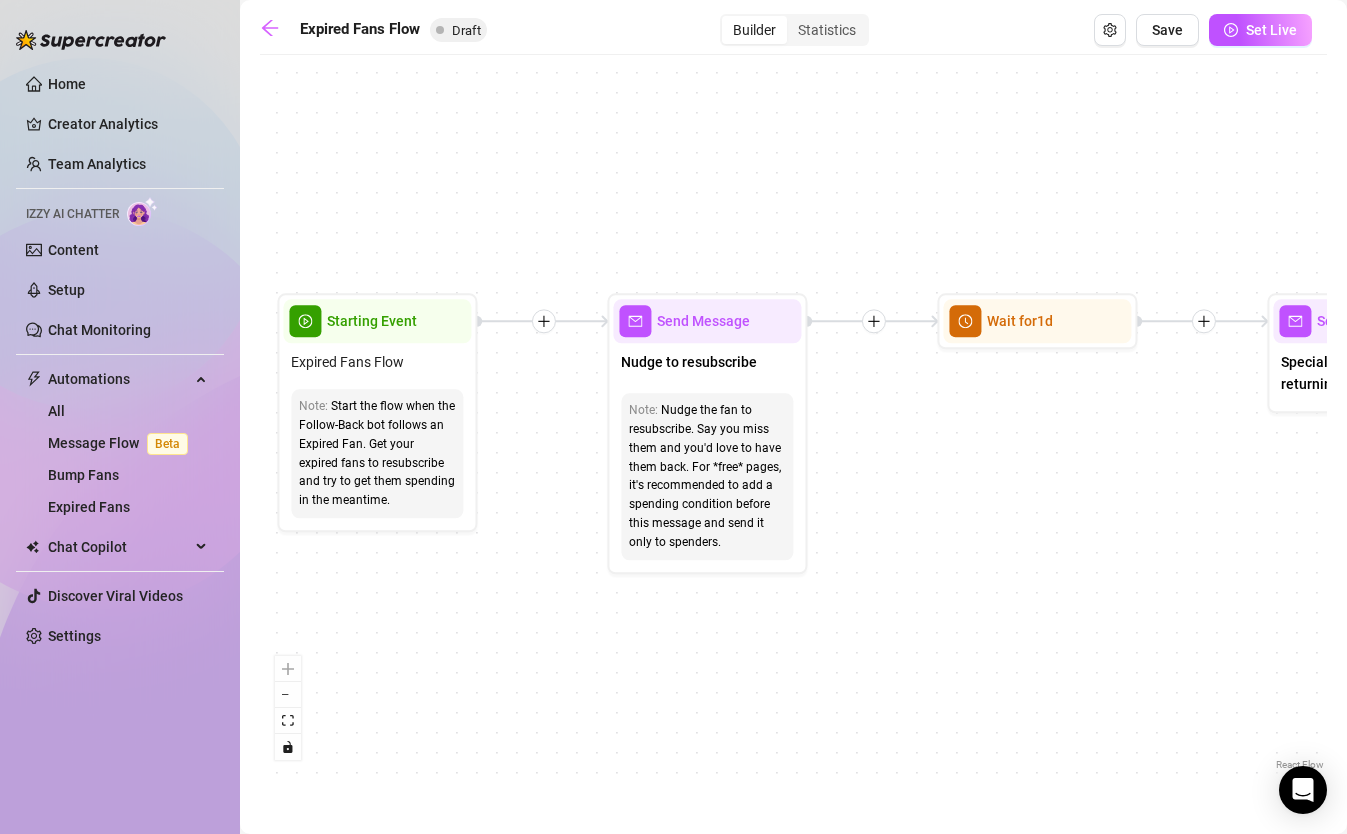 drag, startPoint x: 1180, startPoint y: 505, endPoint x: 951, endPoint y: 531, distance: 230.47125 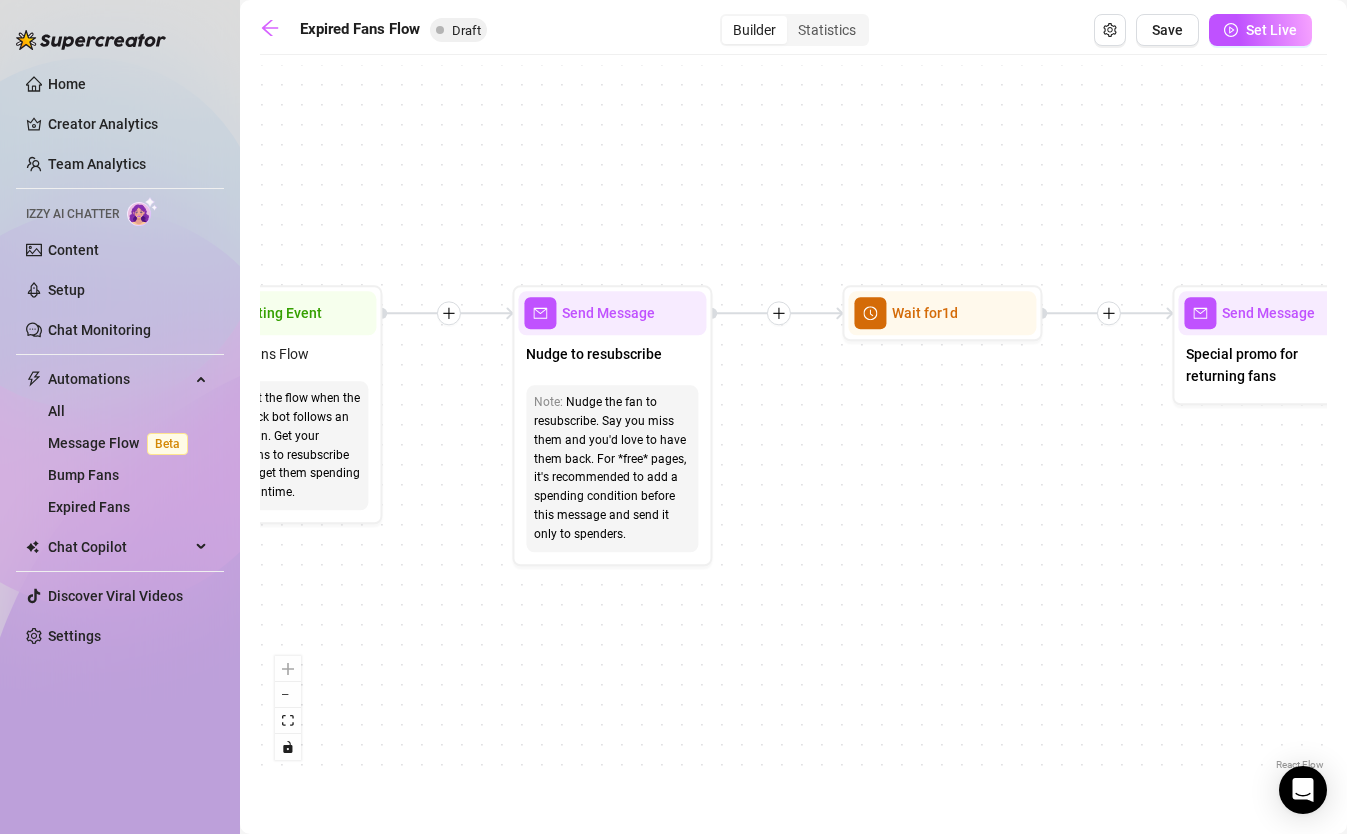 drag, startPoint x: 1020, startPoint y: 501, endPoint x: 927, endPoint y: 493, distance: 93.34345 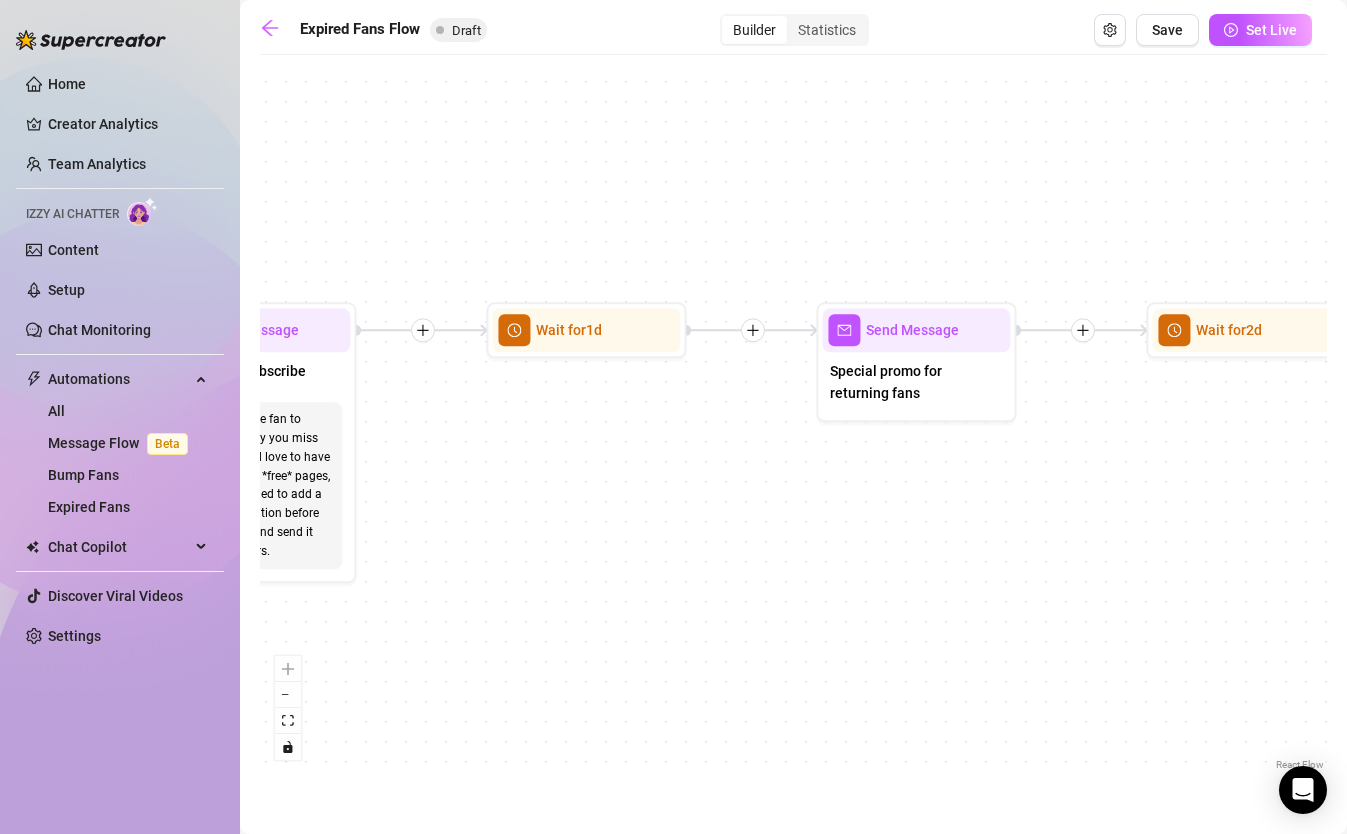 drag, startPoint x: 1115, startPoint y: 528, endPoint x: 759, endPoint y: 545, distance: 356.40567 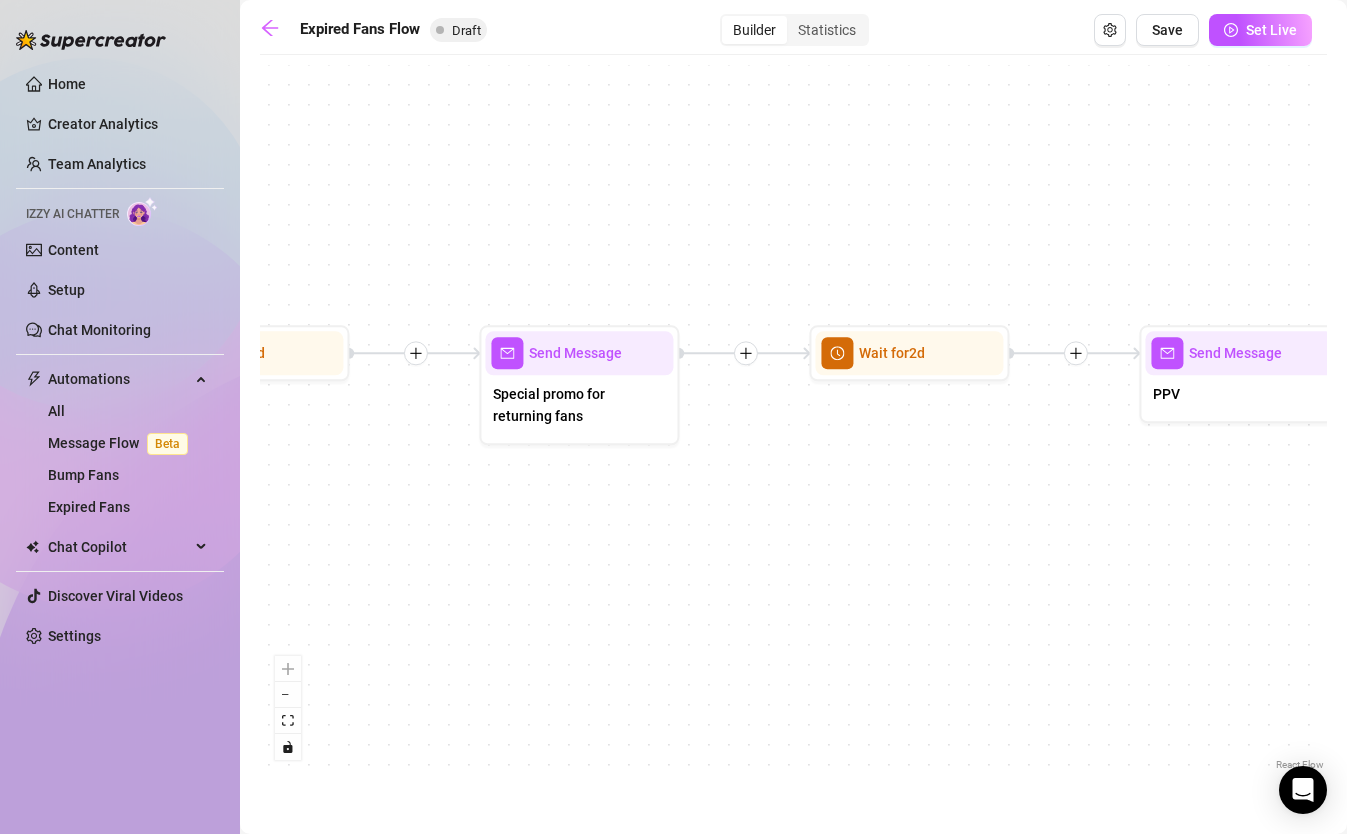 drag, startPoint x: 1027, startPoint y: 547, endPoint x: 687, endPoint y: 568, distance: 340.64792 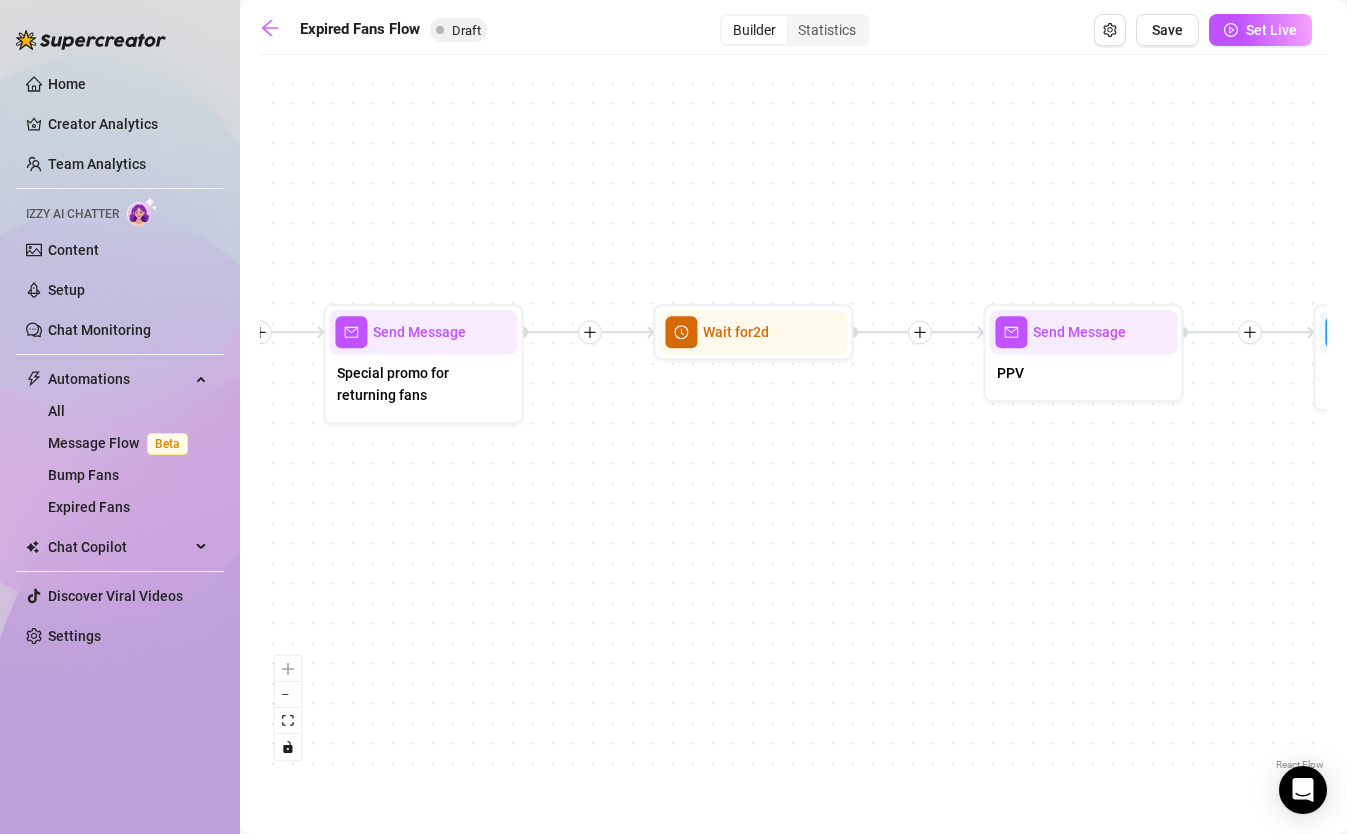 drag, startPoint x: 958, startPoint y: 537, endPoint x: 820, endPoint y: 517, distance: 139.44174 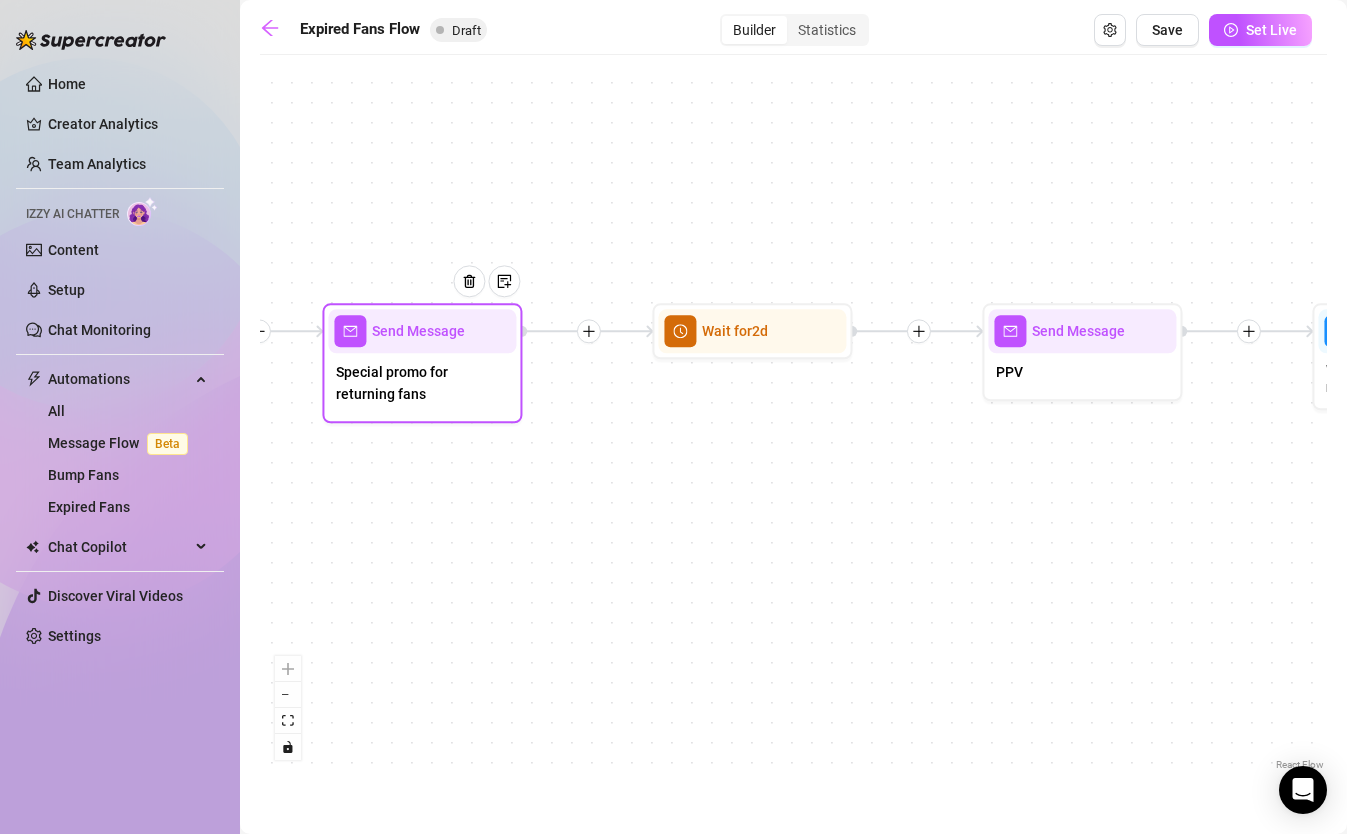 click on "Special promo for returning fans" at bounding box center [422, 383] 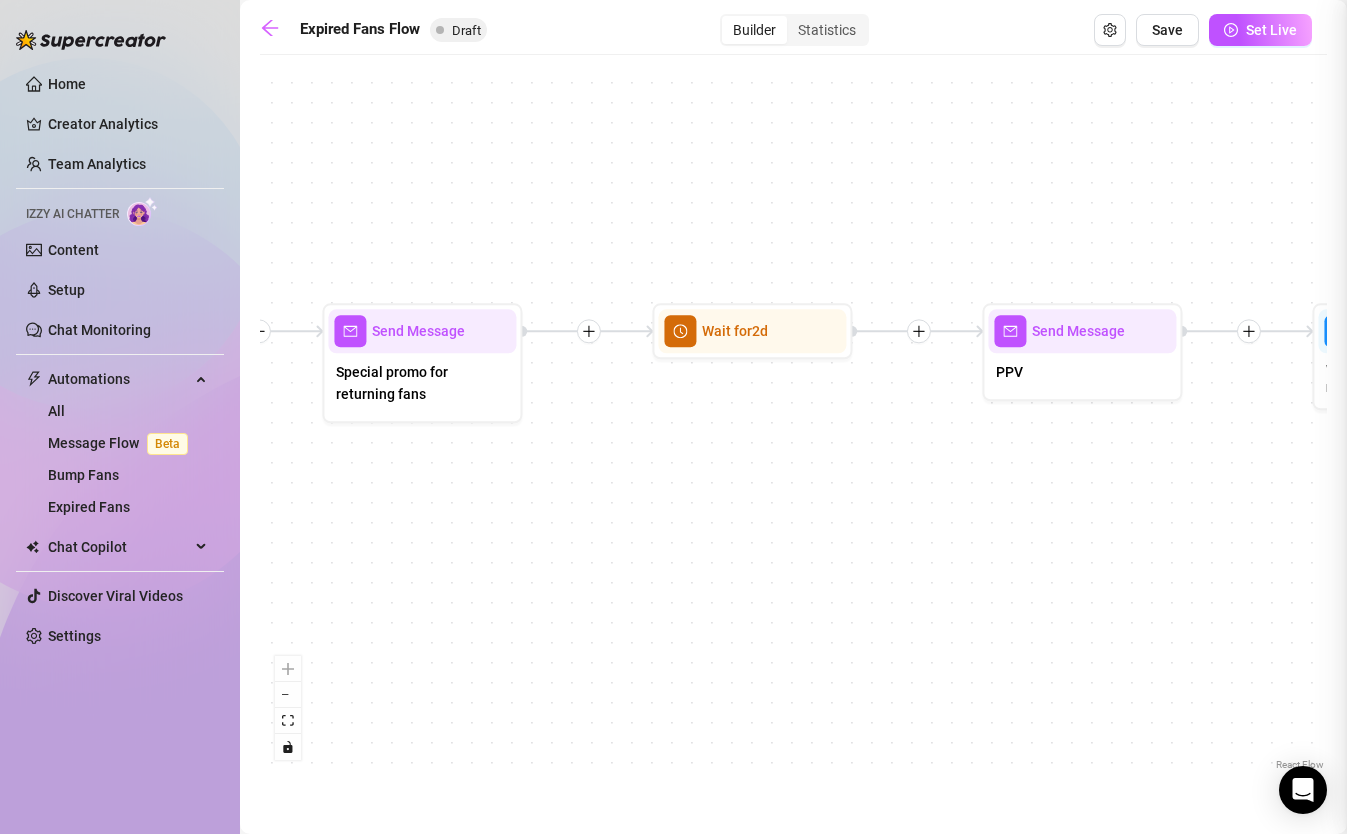 type on "Special promo for returning fans" 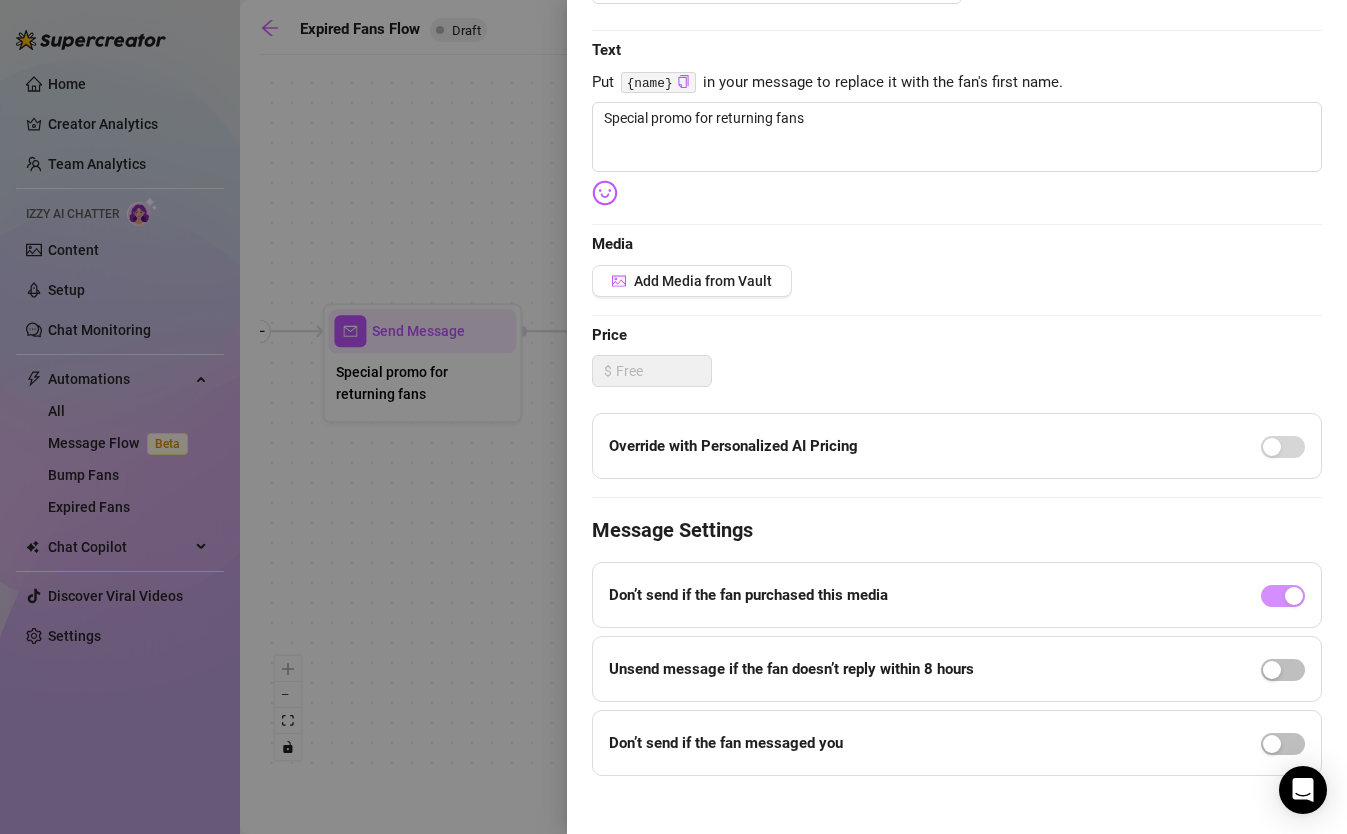 scroll, scrollTop: 296, scrollLeft: 0, axis: vertical 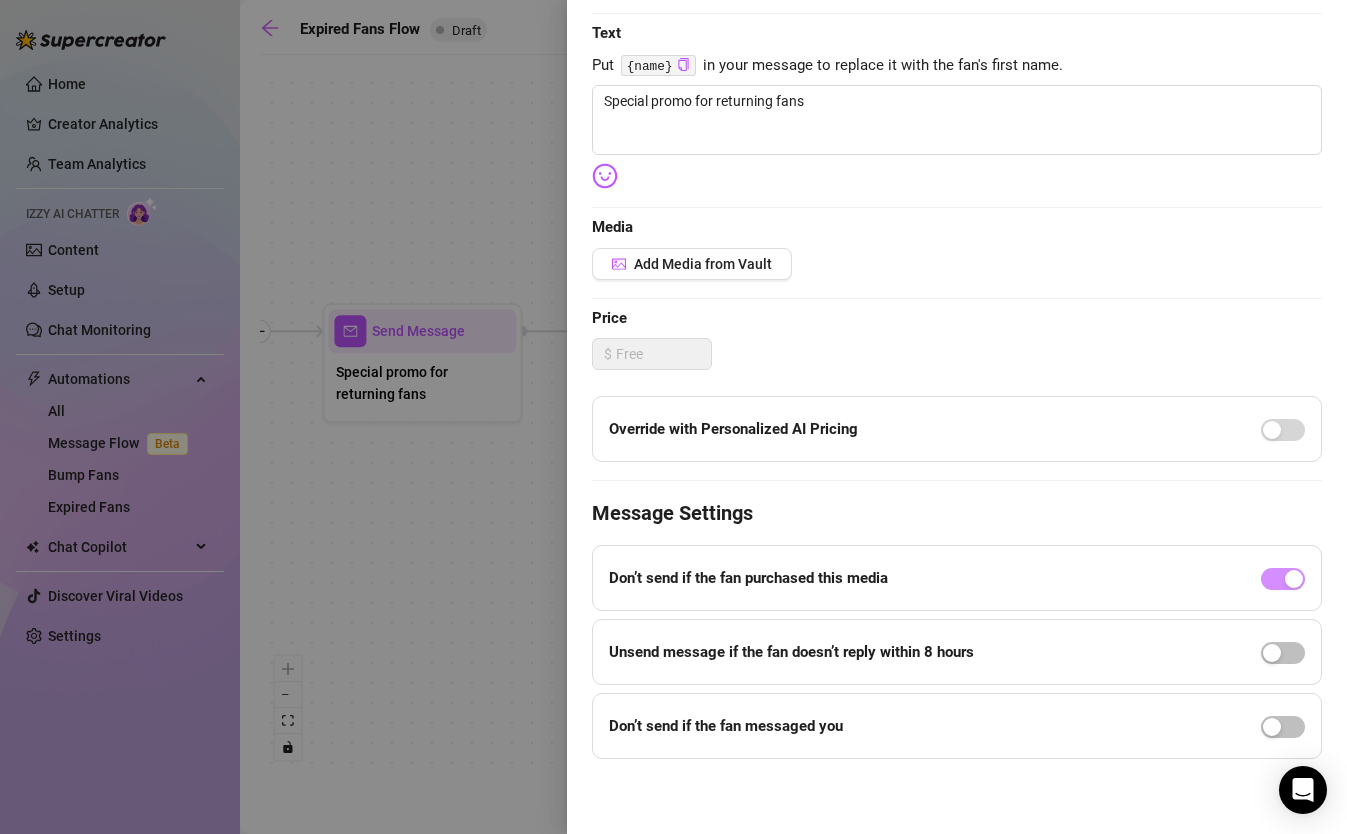 click at bounding box center (673, 417) 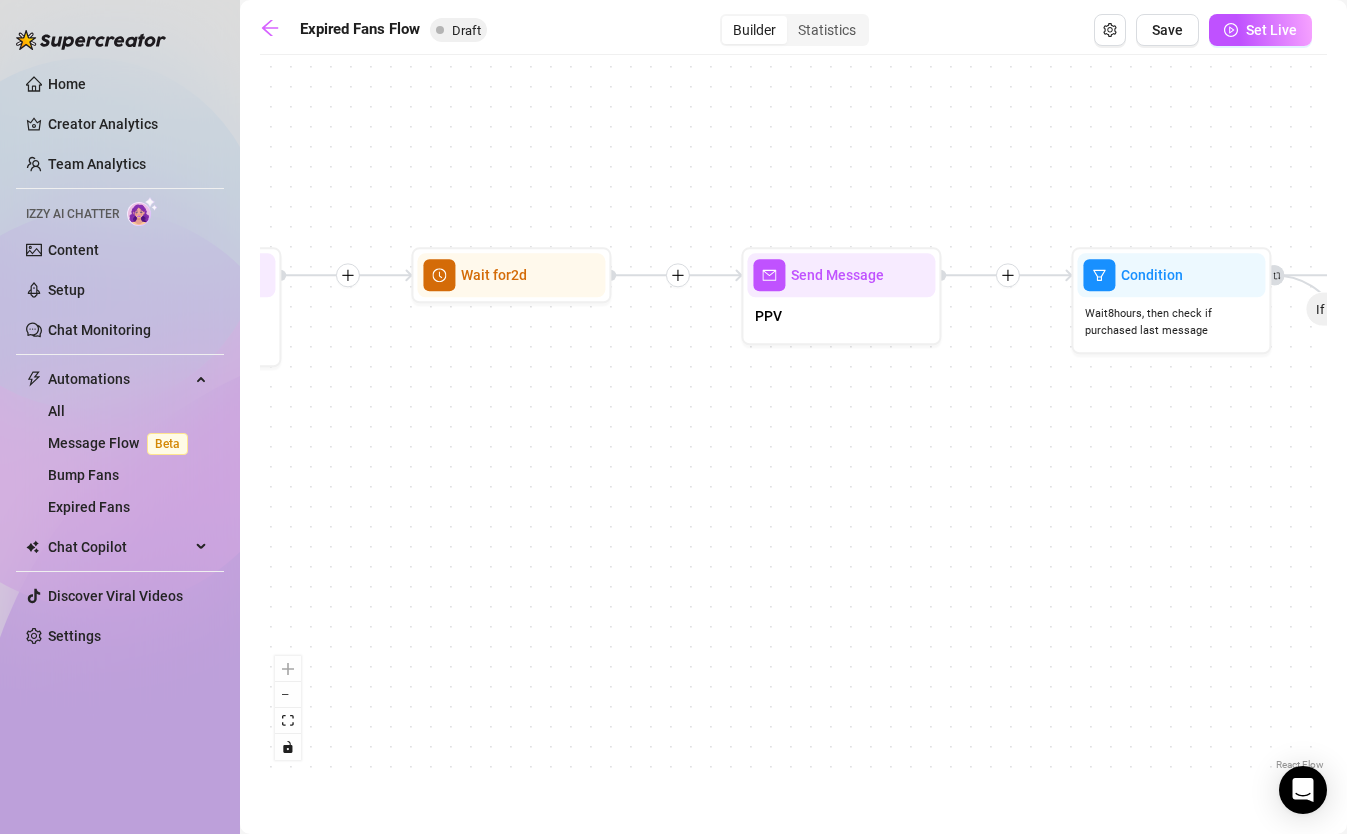drag, startPoint x: 1046, startPoint y: 623, endPoint x: 598, endPoint y: 494, distance: 466.20276 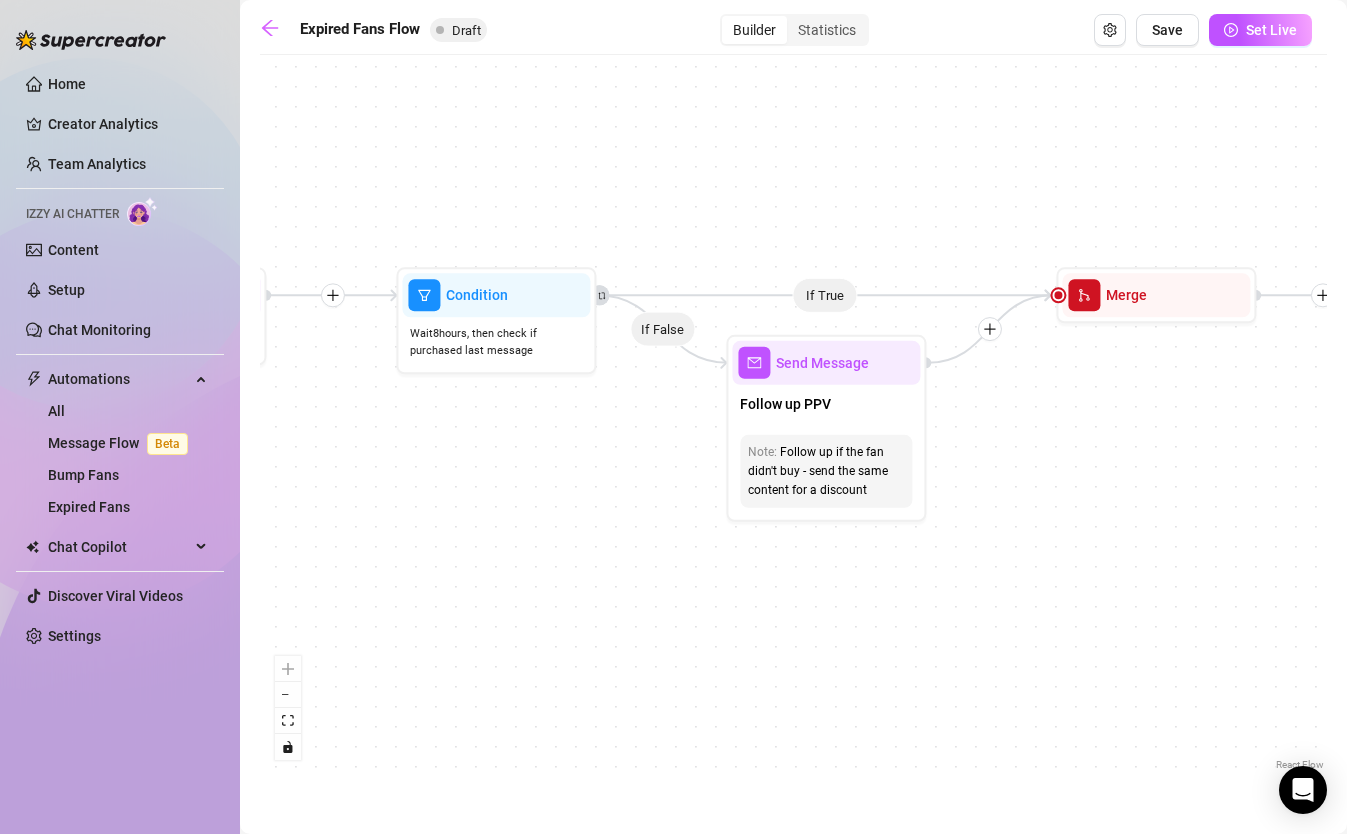 drag, startPoint x: 934, startPoint y: 482, endPoint x: 471, endPoint y: 574, distance: 472.0519 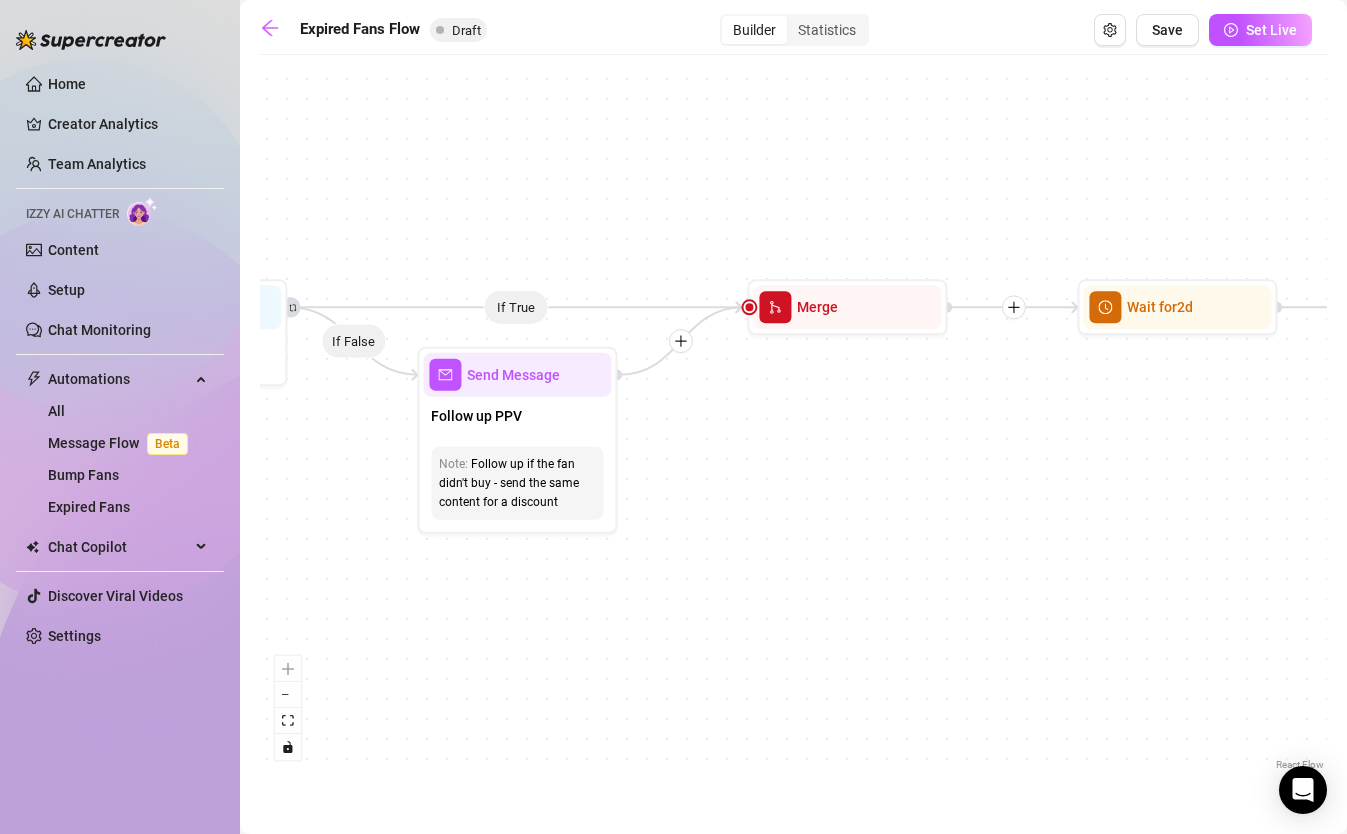 drag, startPoint x: 1076, startPoint y: 689, endPoint x: 483, endPoint y: 694, distance: 593.02106 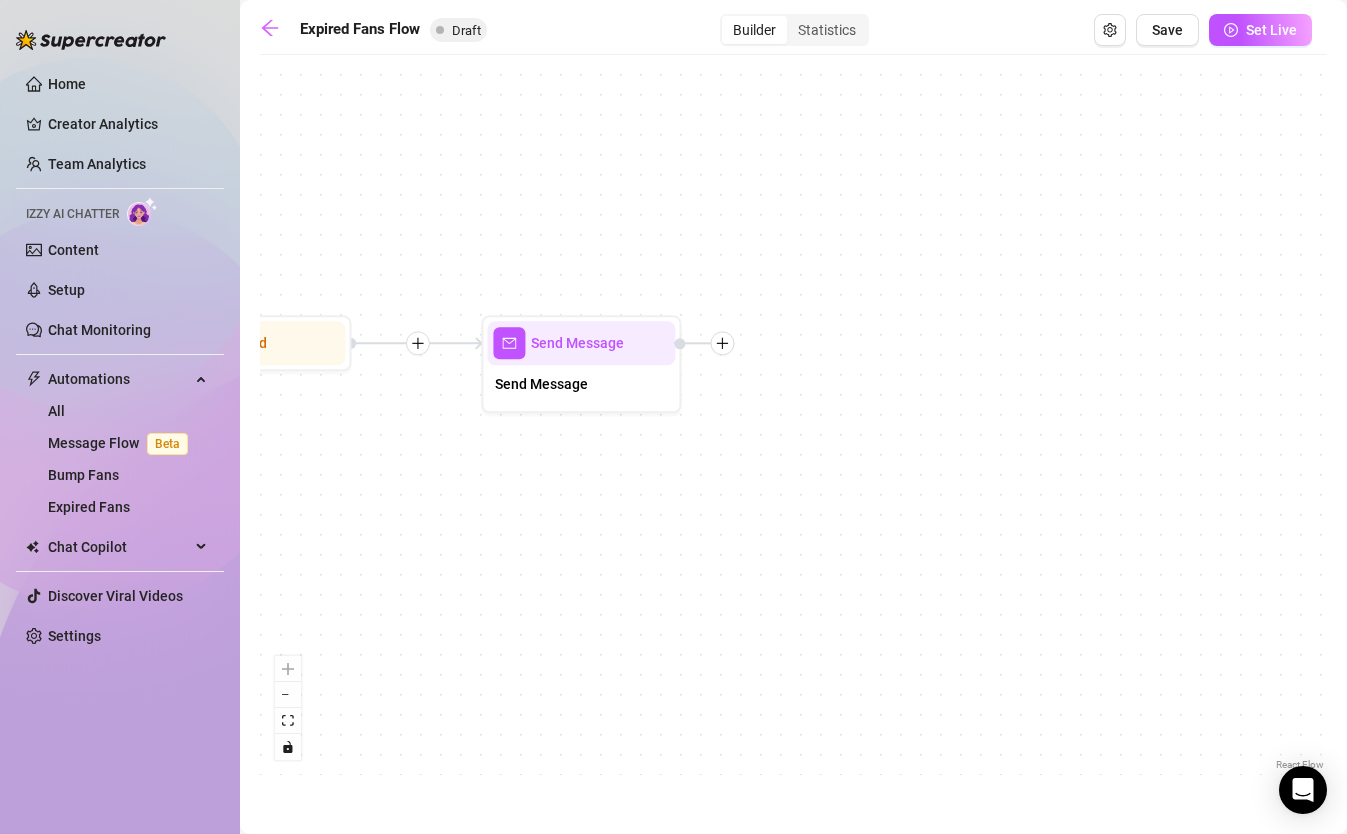 drag, startPoint x: 883, startPoint y: 495, endPoint x: 247, endPoint y: 535, distance: 637.2566 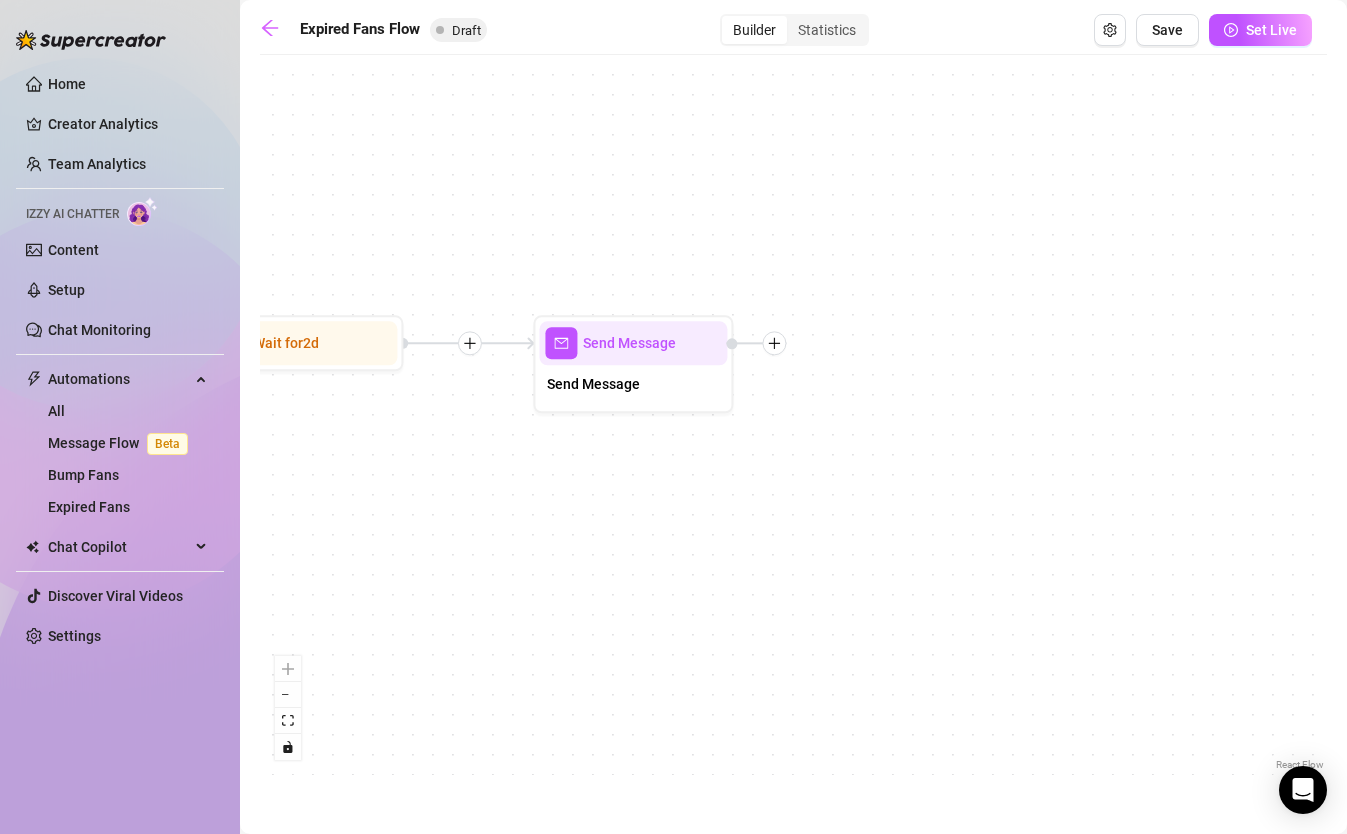drag, startPoint x: 642, startPoint y: 526, endPoint x: 974, endPoint y: 546, distance: 332.60187 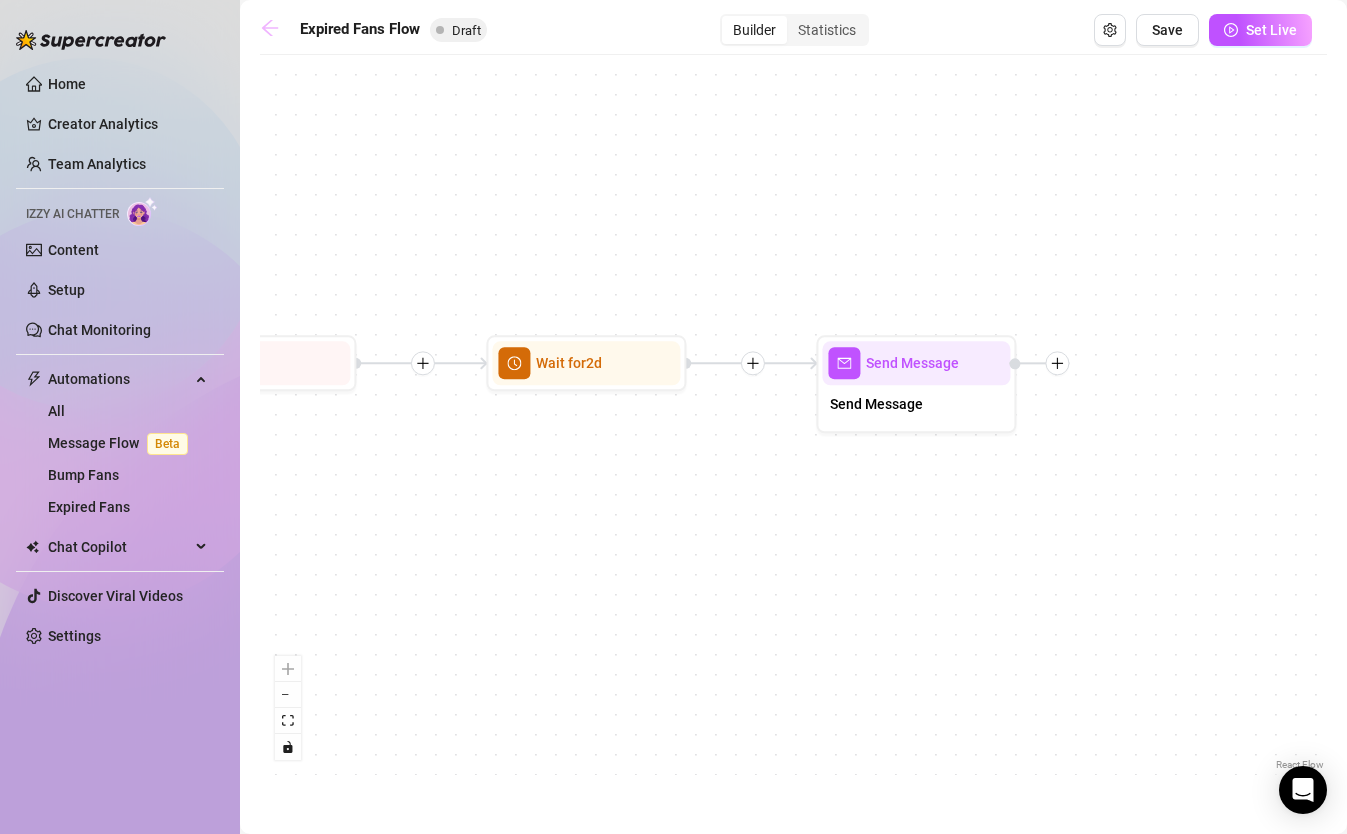 click 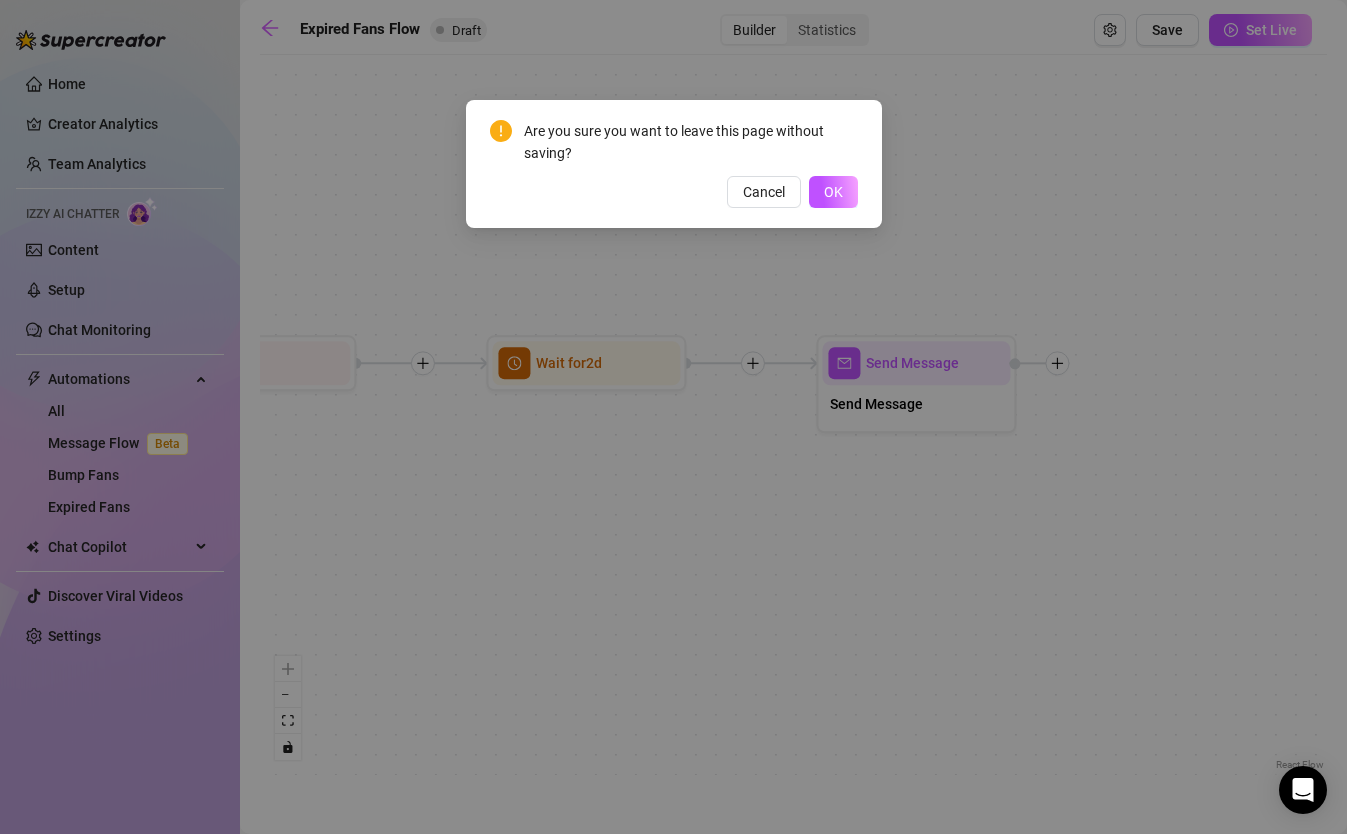 click on "Are you sure you want to leave this page without saving? Cancel OK" at bounding box center [674, 164] 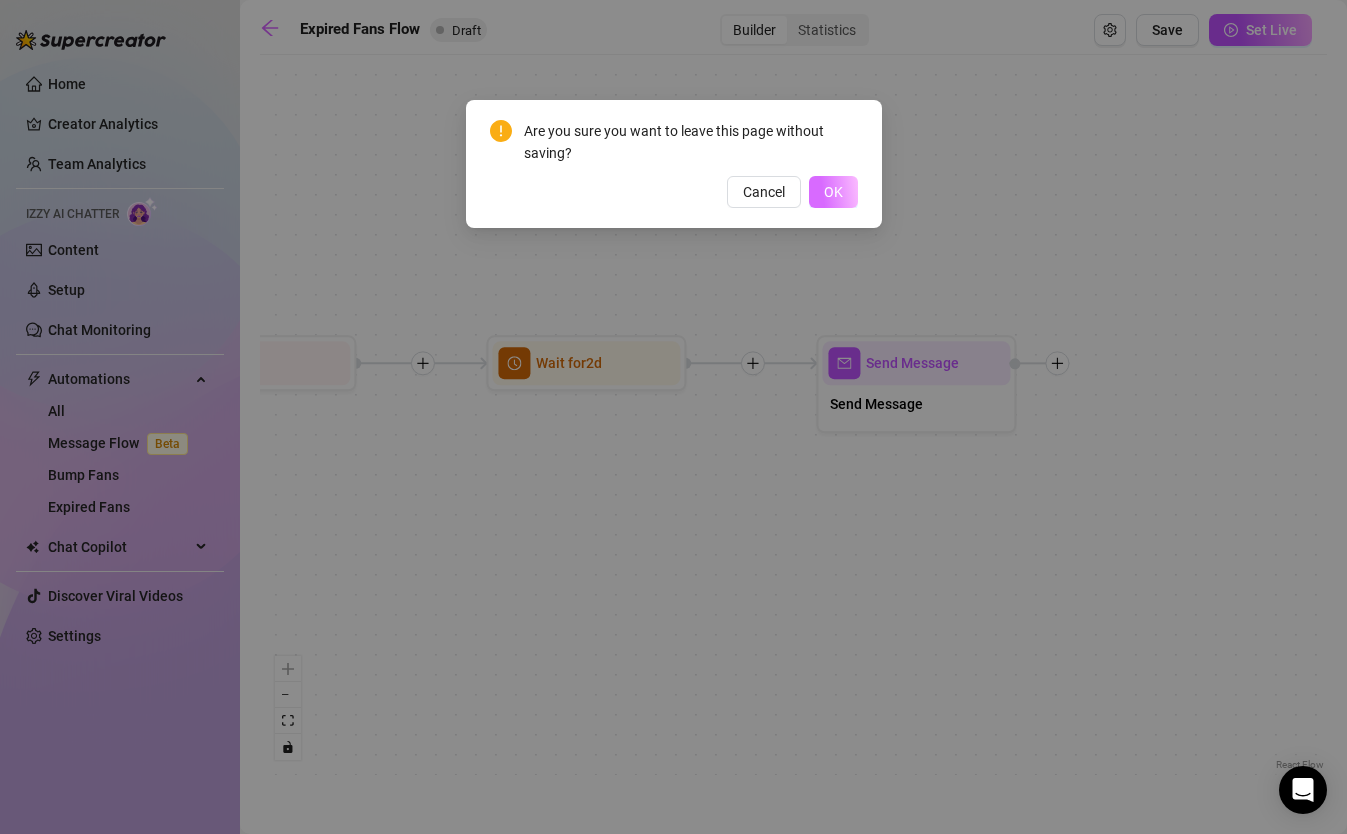 click on "OK" at bounding box center (833, 192) 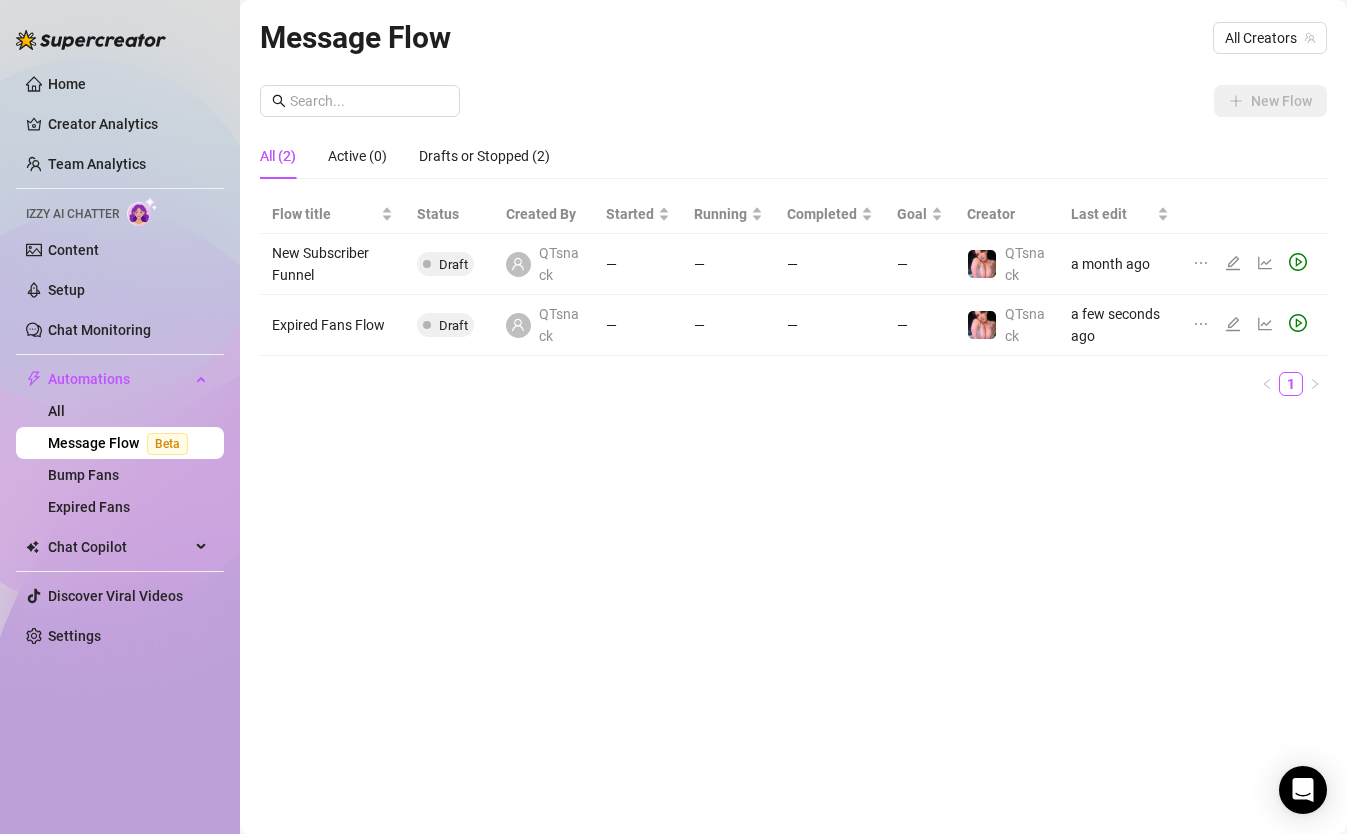 click at bounding box center [1205, 325] 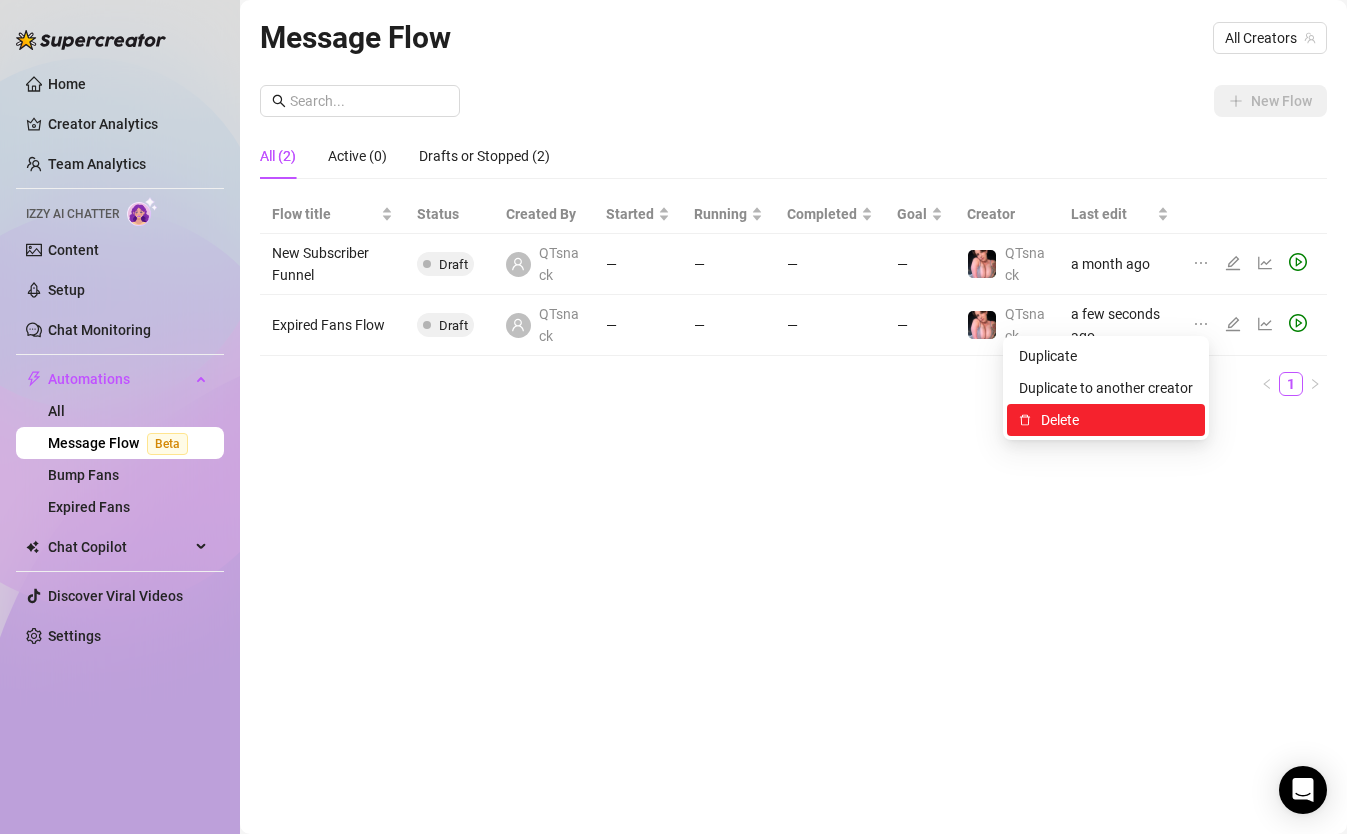 click on "Delete" at bounding box center [1117, 420] 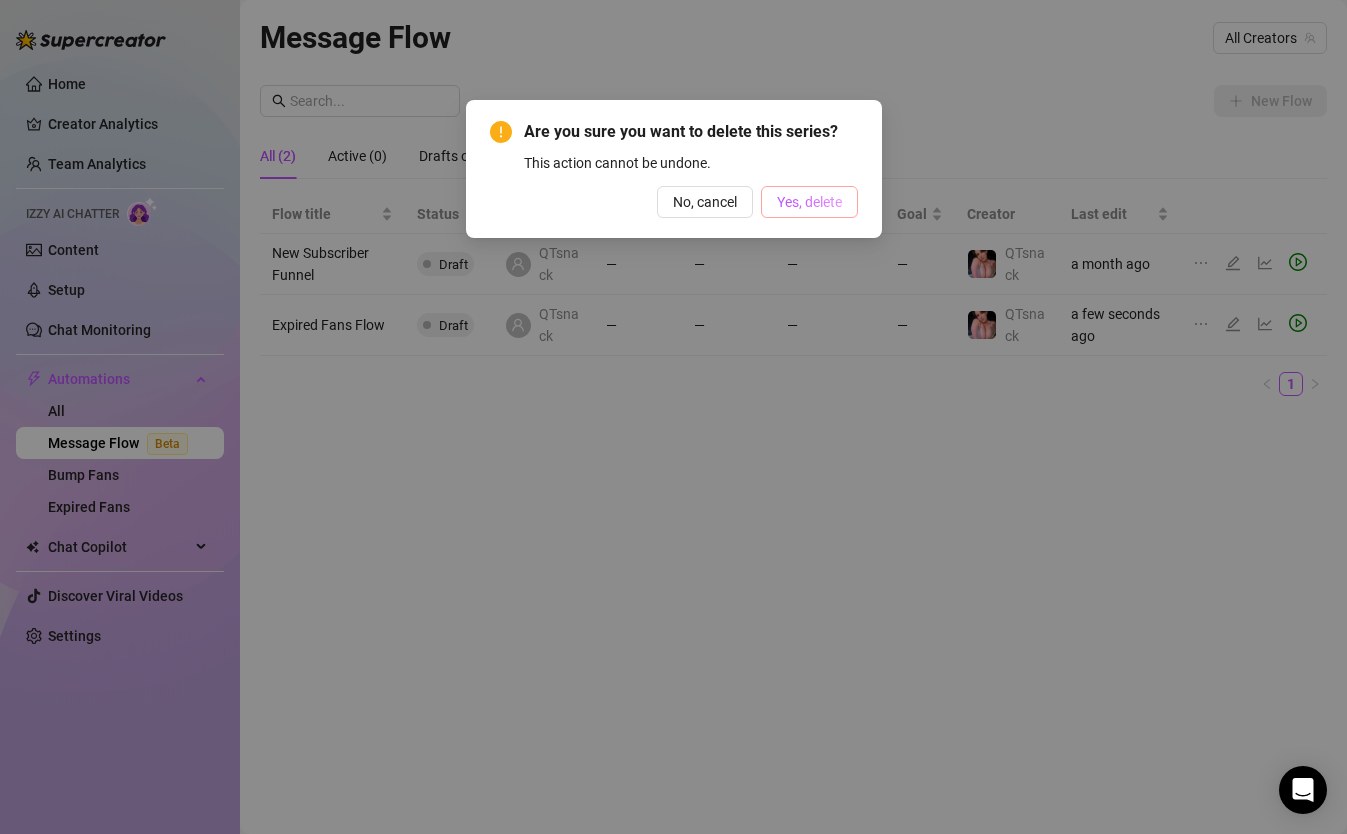 click on "Yes, delete" at bounding box center (809, 202) 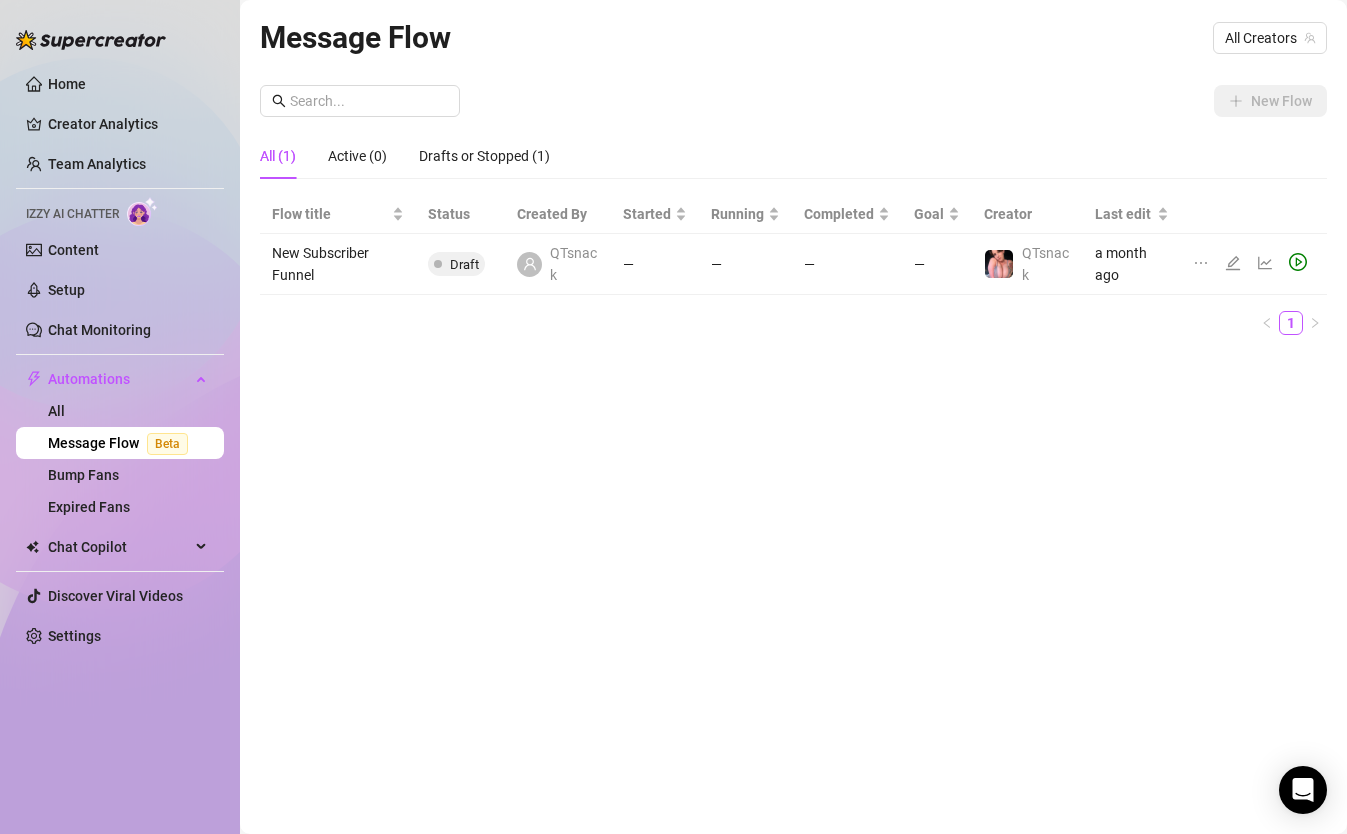 click on "—" at bounding box center [745, 264] 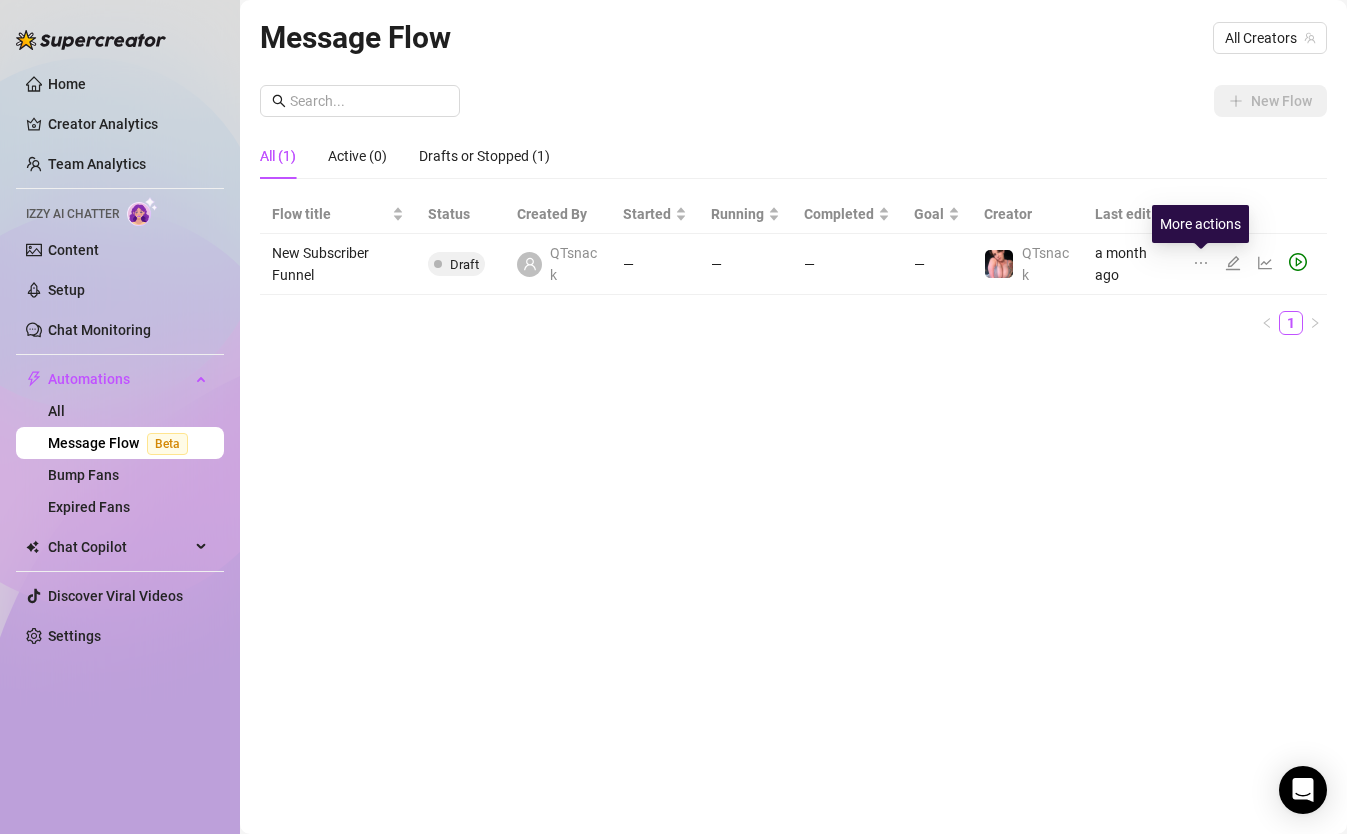 click 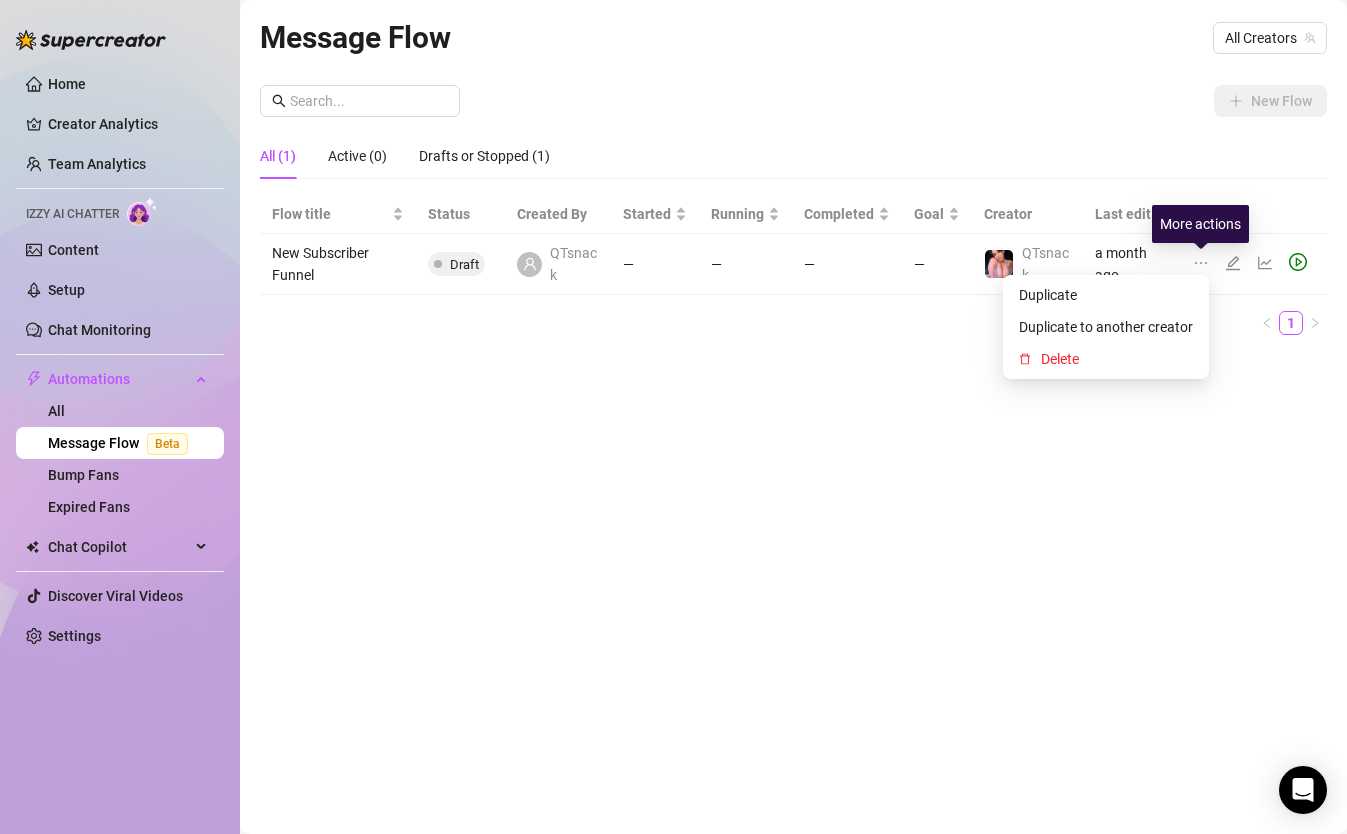 click 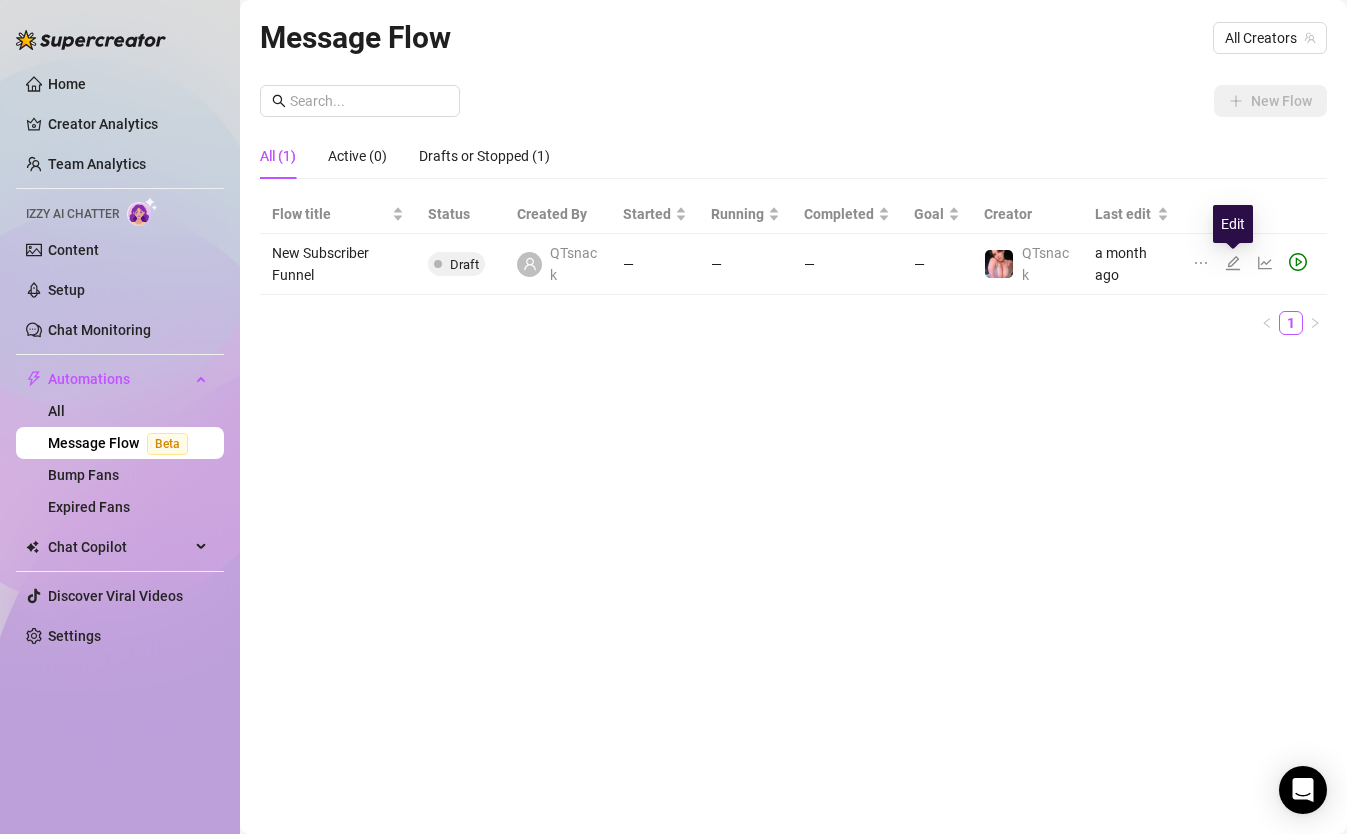 click 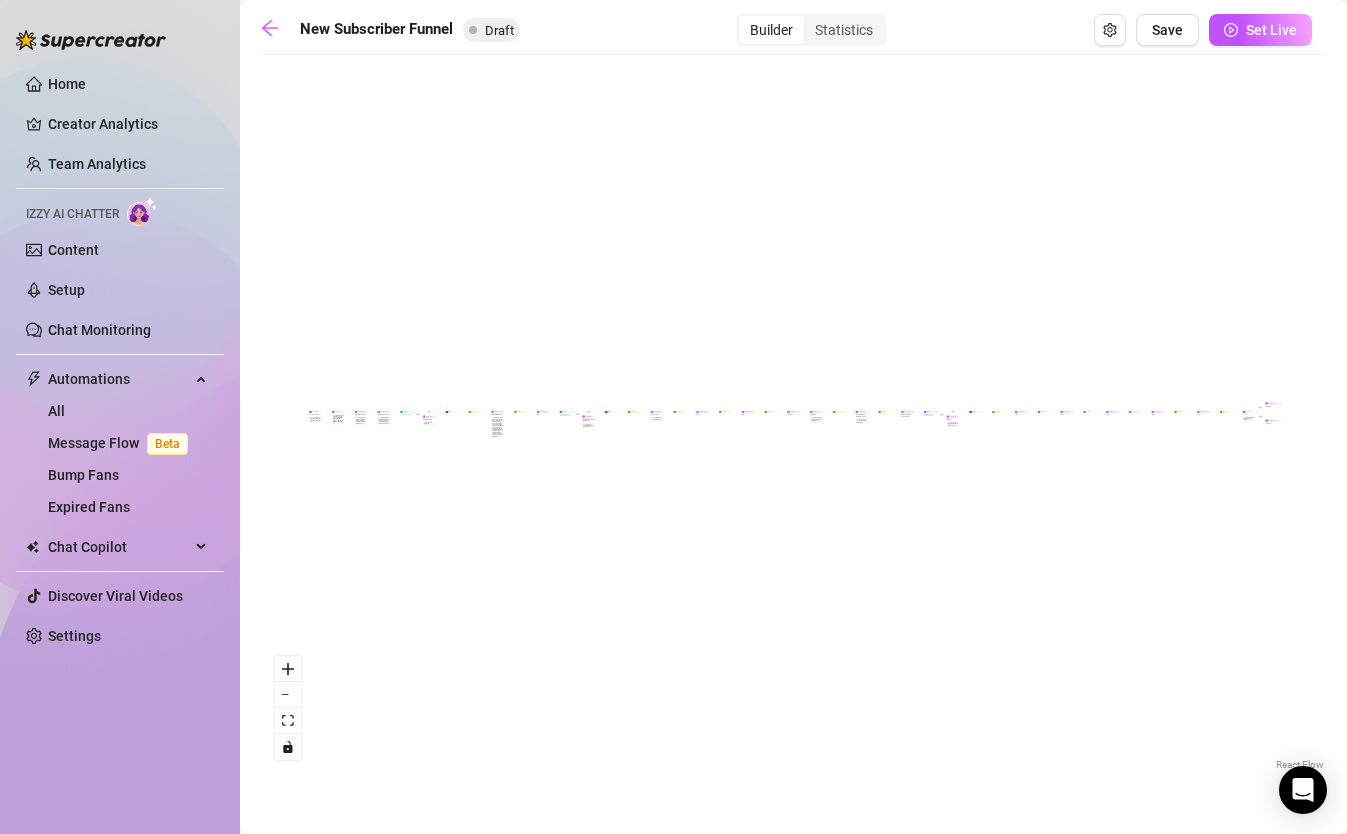 click on "If True If True If True If False If False If False If True If False Merge Merge Merge Send Message Regular set Send Message Exclusive set Condition Spent  above  $ 100 Note:     Send 2 different sets for spenders and low-spenders Wait for  1d  Send Message PPV Wait for  2d  Send Message PPV Wait for  1d  Send Message PPV Wait for  1d  Send Message PPV Wait for  1d  Send Message PPV Send Message Follow up Note: Create FOMO by saying you're about to delete the last PPV you sent Condition Wait  4  hours, then check if purchased last message Wait for  1d  Send Message PPV (part 2) Note: Split the message into 2 messages to make it look more authentic Send Message Follow up message Note: Nudge fans to message you Condition Wait  1  hours, then check if replied Send Message Discounted offer to anyone who didn't buy Note: Send the set for discounted price, "only for the next few hours" Condition Wait  12  hours, then check if purchased last message Starting Event New Subscriber Trigger Note: Wait for  4m Note: Note:" at bounding box center (793, 420) 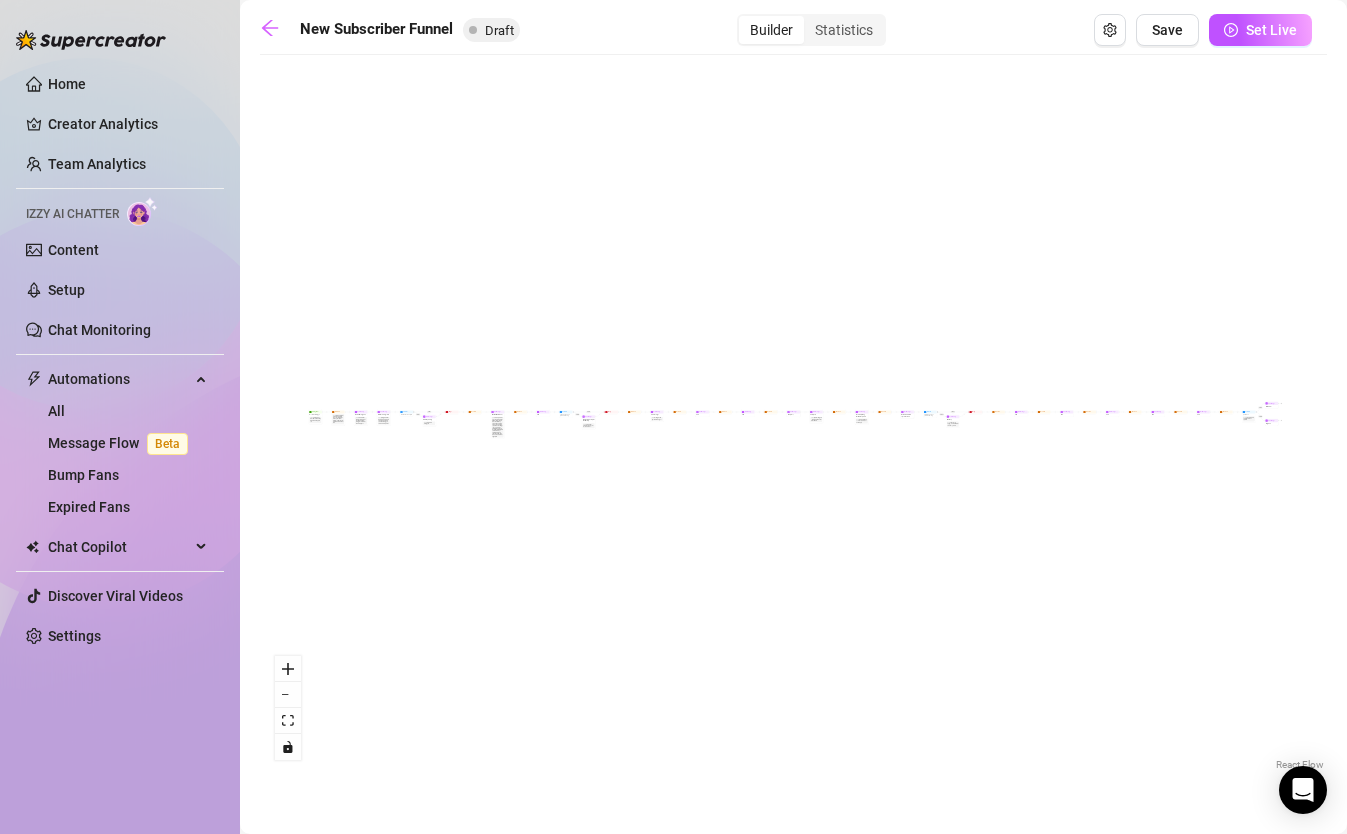 click on "If True If True If True If False If False If False If True If False Merge Merge Merge Send Message Regular set Send Message Exclusive set Condition Spent  above  $ 100 Note:     Send 2 different sets for spenders and low-spenders Wait for  1d  Send Message PPV Wait for  2d  Send Message PPV Wait for  1d  Send Message PPV Wait for  1d  Send Message PPV Wait for  1d  Send Message PPV Send Message Follow up Note: Create FOMO by saying you're about to delete the last PPV you sent Condition Wait  4  hours, then check if purchased last message Wait for  1d  Send Message PPV (part 2) Note: Split the message into 2 messages to make it look more authentic Send Message Follow up message Note: Nudge fans to message you Condition Wait  1  hours, then check if replied Send Message Discounted offer to anyone who didn't buy Note: Send the set for discounted price, "only for the next few hours" Condition Wait  12  hours, then check if purchased last message Starting Event New Subscriber Trigger Note: Wait for  4m Note: Note:" at bounding box center [793, 420] 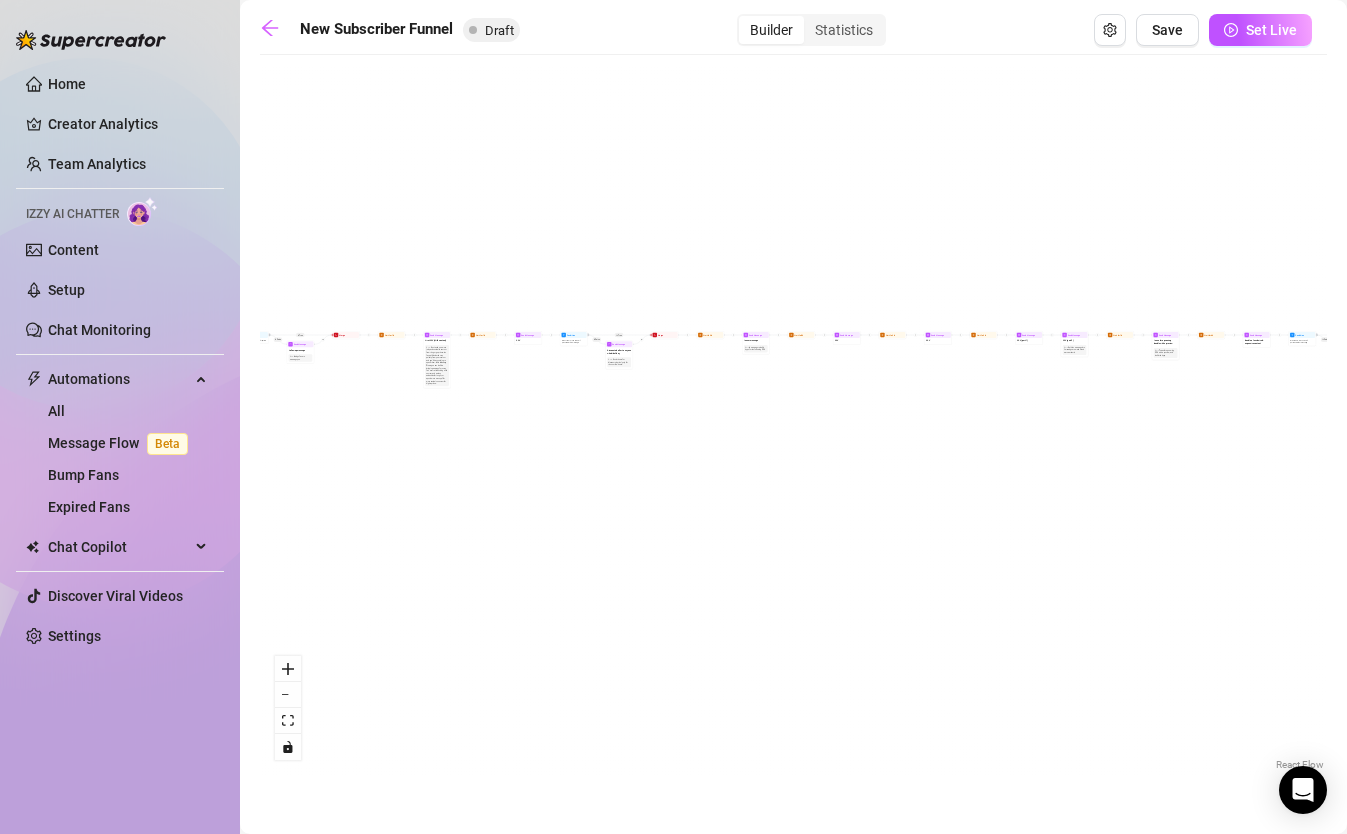 click on "If True If True If True If False If False If False If True If False Merge Merge Merge Send Message Regular set Send Message Exclusive set Condition Spent  above  $ 100 Note:     Send 2 different sets for spenders and low-spenders Wait for  1d  Send Message PPV Wait for  2d  Send Message PPV Wait for  1d  Send Message PPV Wait for  1d  Send Message PPV Wait for  1d  Send Message PPV Send Message Follow up Note: Create FOMO by saying you're about to delete the last PPV you sent Condition Wait  4  hours, then check if purchased last message Wait for  1d  Send Message PPV (part 2) Note: Split the message into 2 messages to make it look more authentic Send Message Follow up message Note: Nudge fans to message you Condition Wait  1  hours, then check if replied Send Message Discounted offer to anyone who didn't buy Note: Send the set for discounted price, "only for the next few hours" Condition Wait  12  hours, then check if purchased last message Starting Event New Subscriber Trigger Note: Wait for  4m Note: Note:" at bounding box center [793, 420] 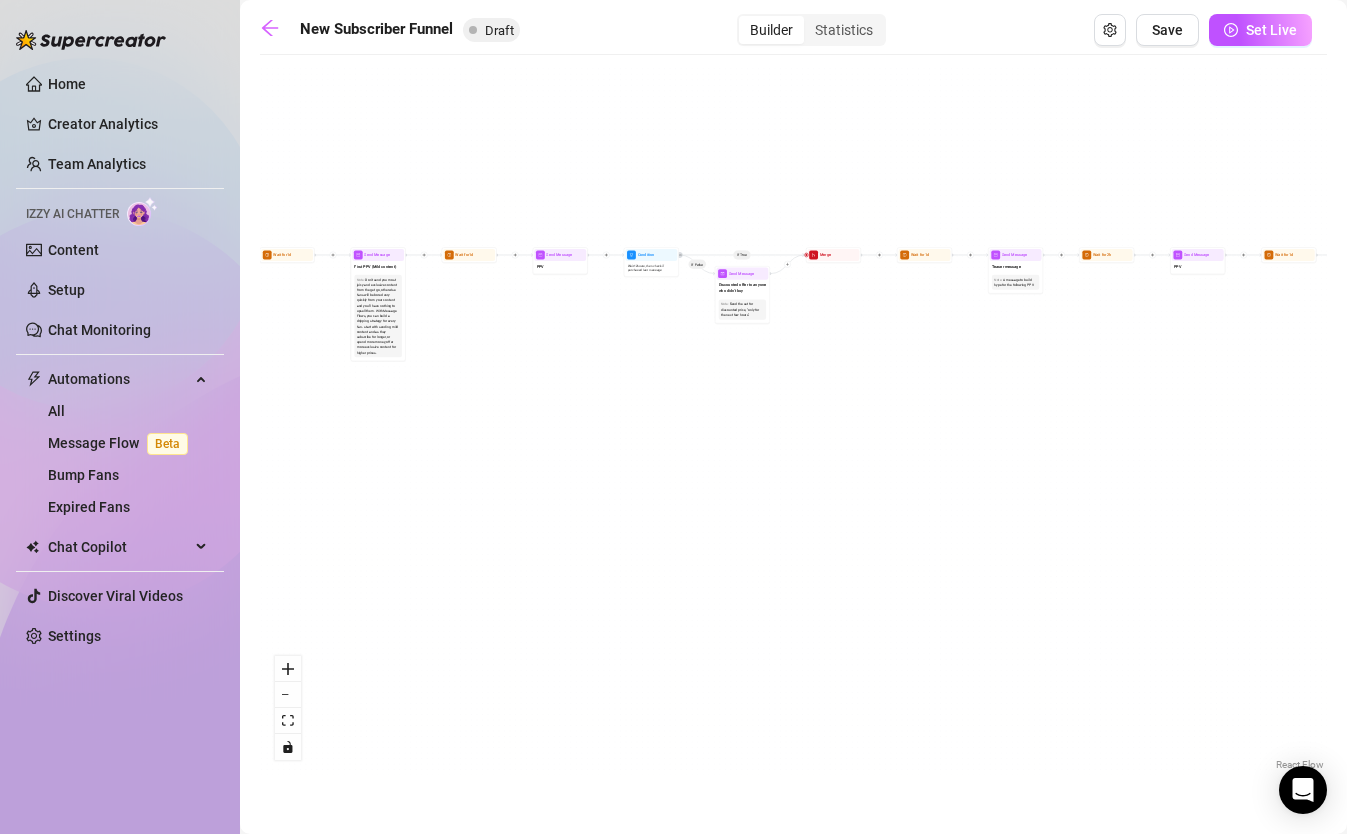 click on "If True If True If True If False If False If False If True If False Merge Merge Merge Send Message Regular set Send Message Exclusive set Condition Spent  above  $ 100 Note:     Send 2 different sets for spenders and low-spenders Wait for  1d  Send Message PPV Wait for  2d  Send Message PPV Wait for  1d  Send Message PPV Wait for  1d  Send Message PPV Wait for  1d  Send Message PPV Send Message Follow up Note: Create FOMO by saying you're about to delete the last PPV you sent Condition Wait  4  hours, then check if purchased last message Wait for  1d  Send Message PPV (part 2) Note: Split the message into 2 messages to make it look more authentic Send Message Follow up message Note: Nudge fans to message you Condition Wait  1  hours, then check if replied Send Message Discounted offer to anyone who didn't buy Note: Send the set for discounted price, "only for the next few hours" Condition Wait  12  hours, then check if purchased last message Starting Event New Subscriber Trigger Note: Wait for  4m Note: Note:" at bounding box center [793, 420] 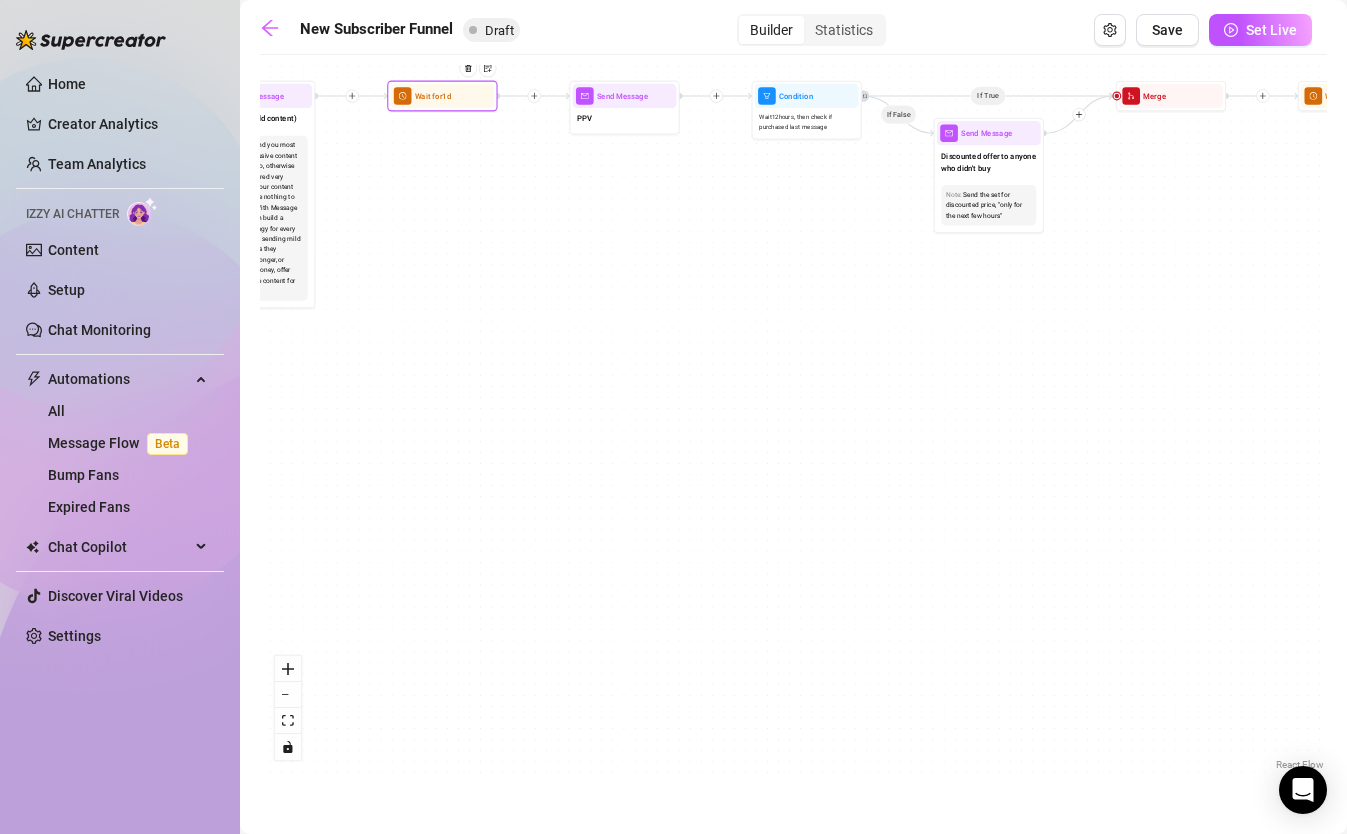 click on "Wait for  1d" at bounding box center (442, 96) 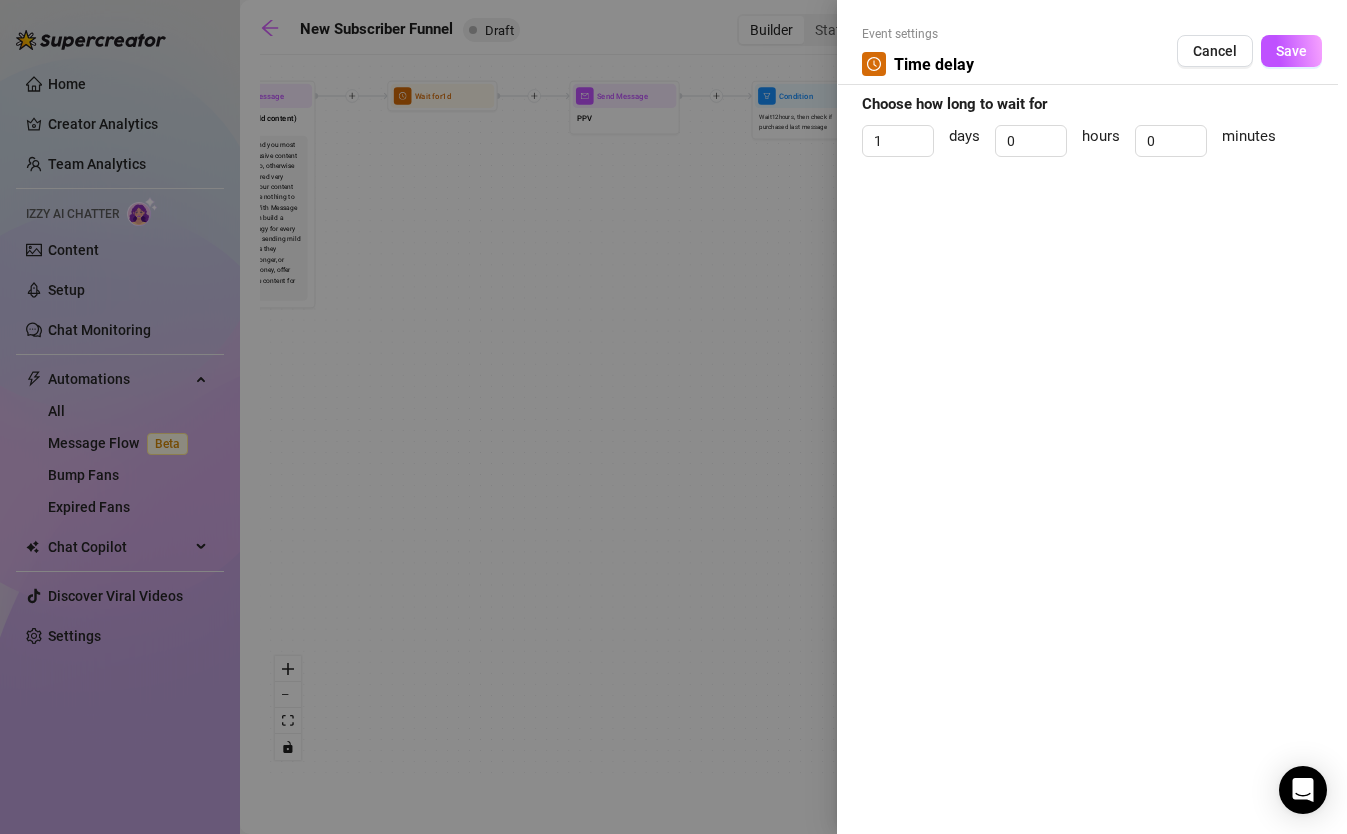 click at bounding box center (673, 417) 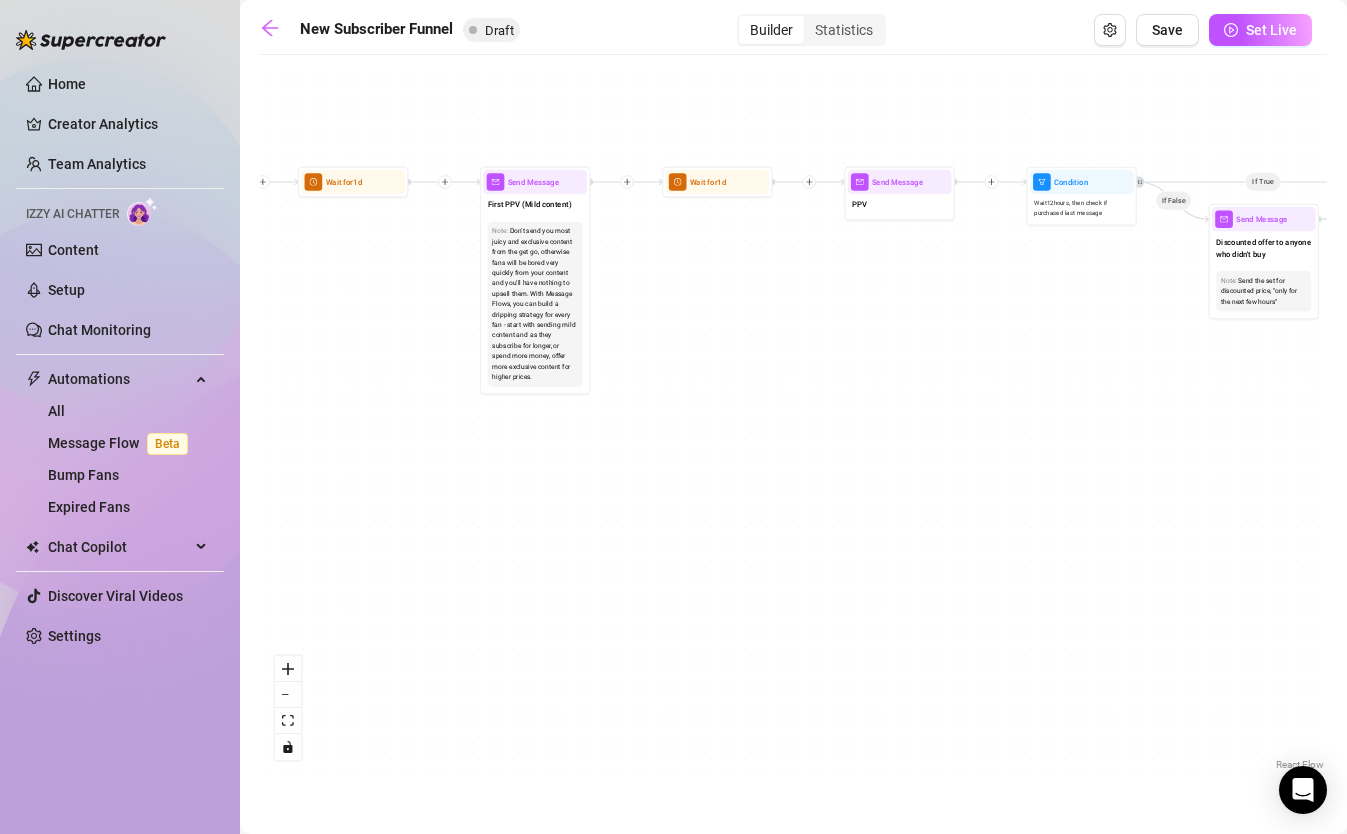 drag, startPoint x: 499, startPoint y: 308, endPoint x: 985, endPoint y: 559, distance: 546.989 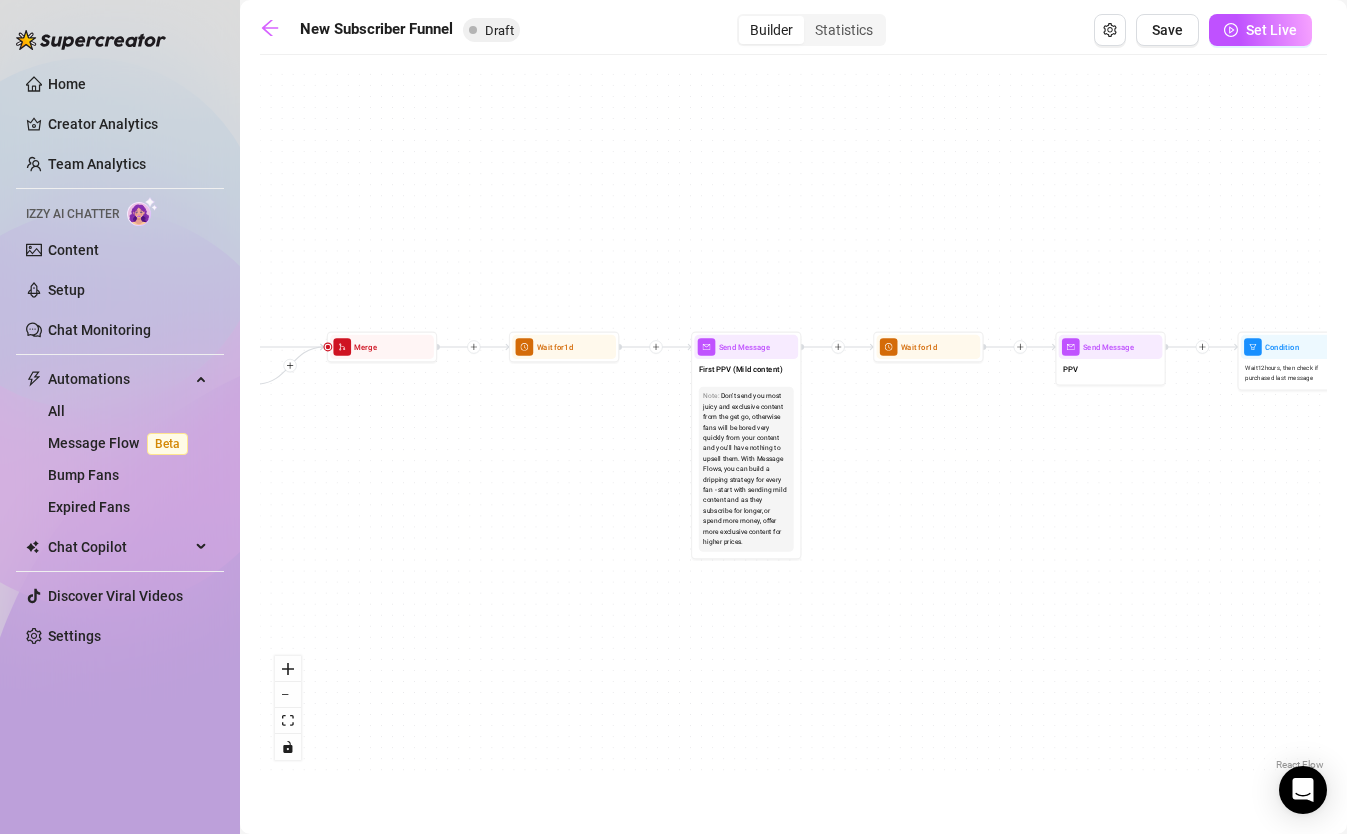 click on "If True If True If True If False If False If False If True If False Merge Merge Merge Send Message Regular set Send Message Exclusive set Condition Spent  above  $ 100 Note:     Send 2 different sets for spenders and low-spenders Wait for  1d  Send Message PPV Wait for  2d  Send Message PPV Wait for  1d  Send Message PPV Wait for  1d  Send Message PPV Wait for  1d  Send Message PPV Send Message Follow up Note: Create FOMO by saying you're about to delete the last PPV you sent Condition Wait  4  hours, then check if purchased last message Wait for  1d  Send Message PPV (part 2) Note: Split the message into 2 messages to make it look more authentic Send Message Follow up message Note: Nudge fans to message you Condition Wait  1  hours, then check if replied Send Message Discounted offer to anyone who didn't buy Note: Send the set for discounted price, "only for the next few hours" Condition Wait  12  hours, then check if purchased last message Starting Event New Subscriber Trigger Note: Wait for  4m Note: Note:" at bounding box center (793, 420) 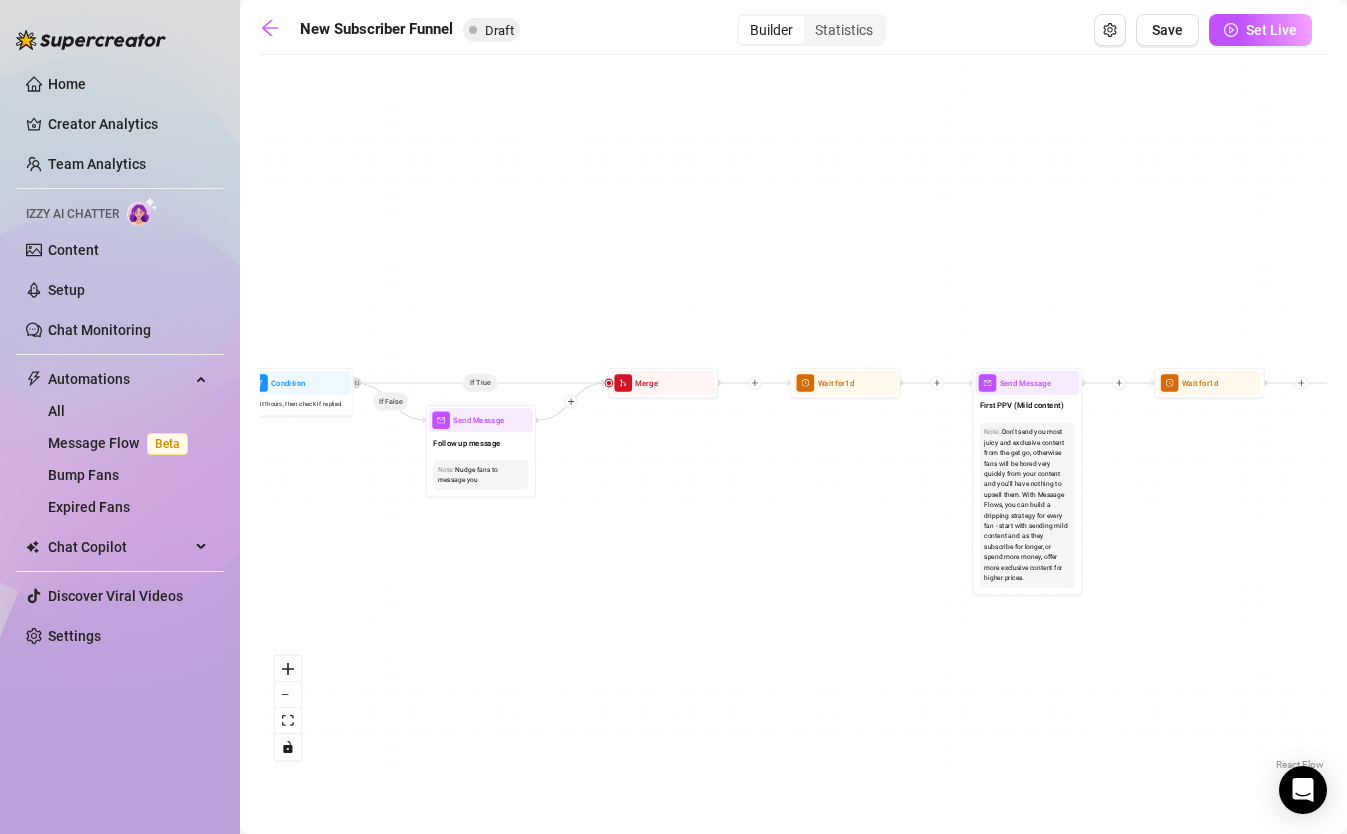 drag, startPoint x: 504, startPoint y: 487, endPoint x: 785, endPoint y: 523, distance: 283.29666 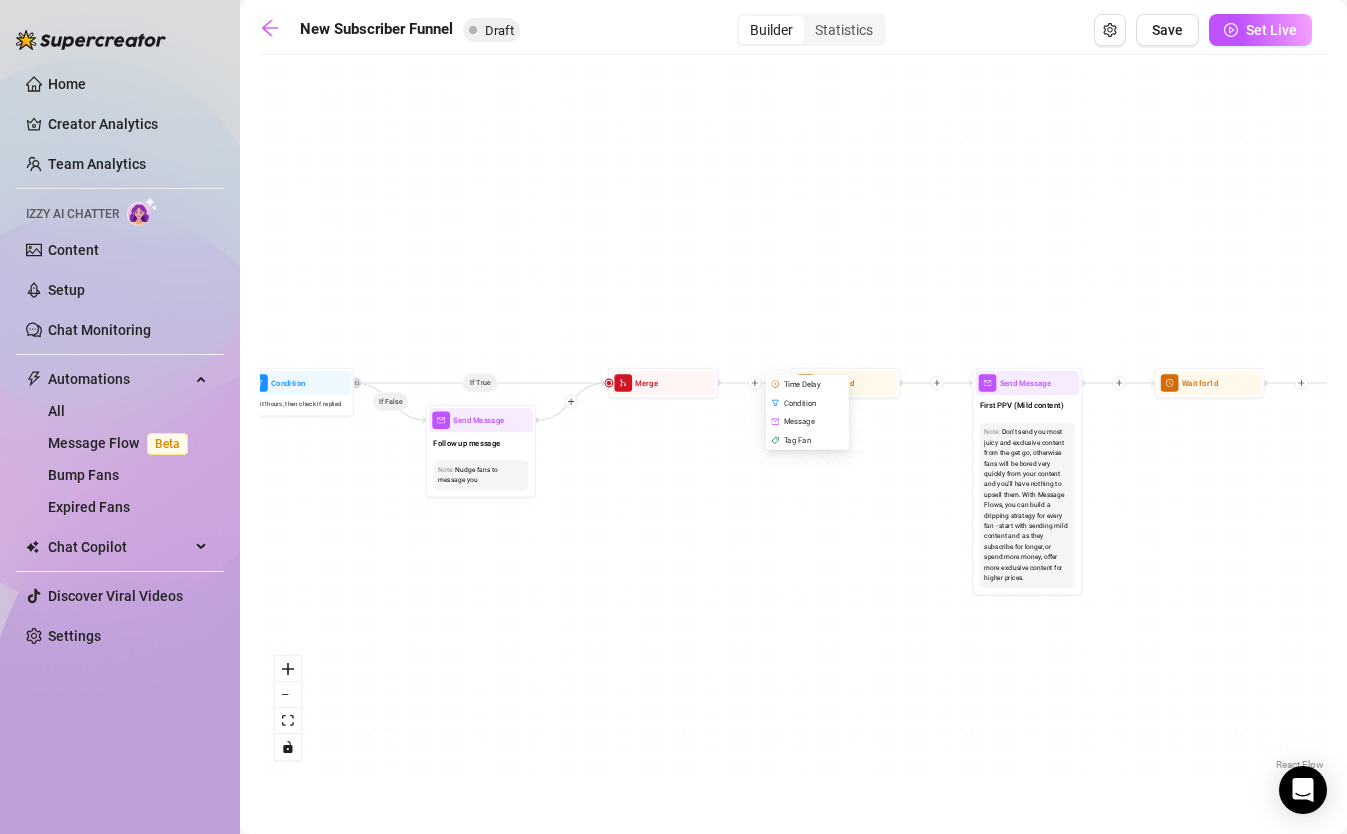 click on "If True Time Delay Condition Message Tag Fan If True If True If False If False If False If True If False Merge Merge Merge Send Message Regular set Send Message Exclusive set Condition Spent  above  $ 100 Note:     Send 2 different sets for spenders and low-spenders Wait for  1d  Send Message PPV Wait for  2d  Send Message PPV Wait for  1d  Send Message PPV Wait for  1d  Send Message PPV Wait for  1d  Send Message PPV Send Message Follow up Note: Create FOMO by saying you're about to delete the last PPV you sent Condition Wait  4  hours, then check if purchased last message Wait for  1d  Send Message PPV (part 2) Note: Split the message into 2 messages to make it look more authentic Send Message Follow up message Note: Nudge fans to message you Condition Wait  1  hours, then check if replied Send Message Discounted offer to anyone who didn't buy Note: Send the set for discounted price, "only for the next few hours" Condition Wait  12  hours, then check if purchased last message Starting Event Note: Wait for" at bounding box center (793, 420) 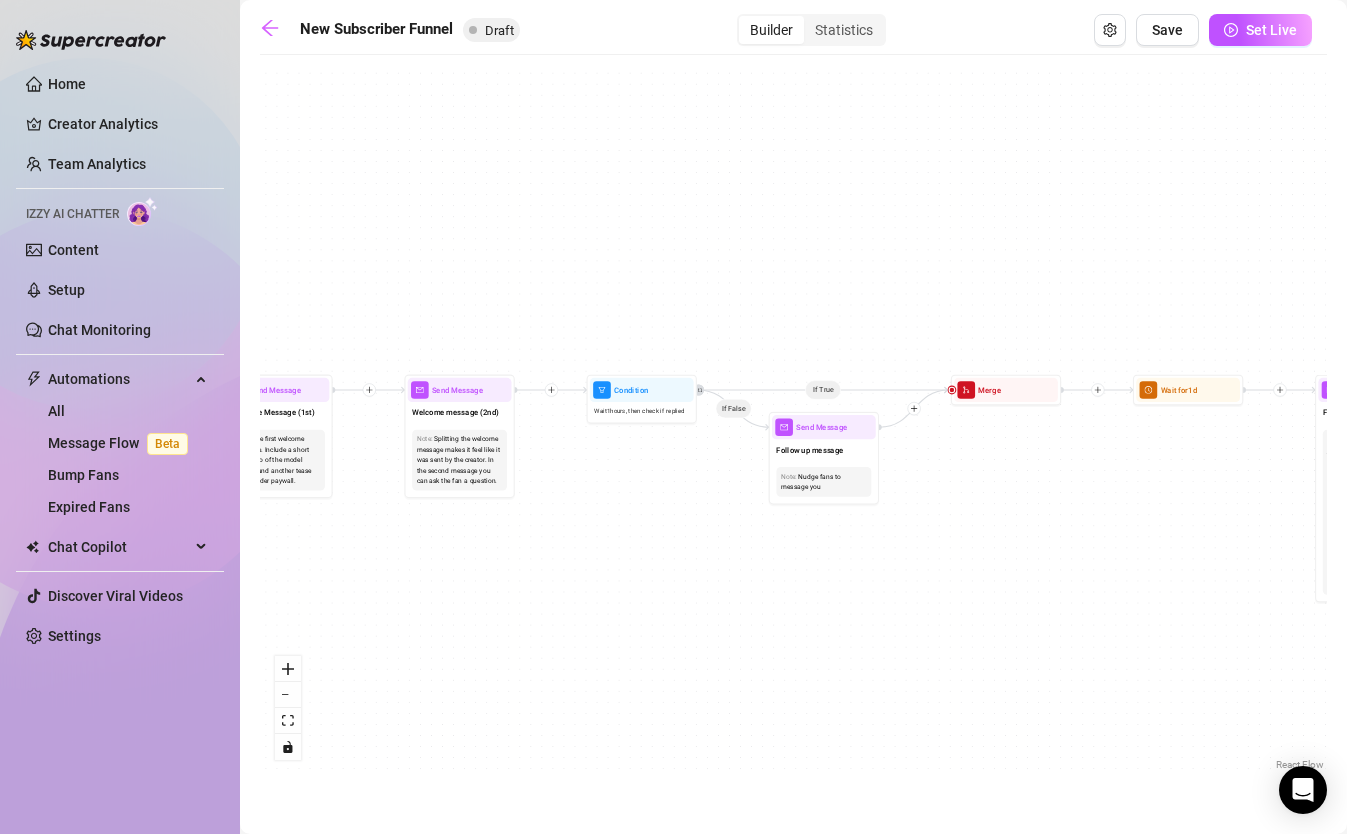 drag, startPoint x: 720, startPoint y: 491, endPoint x: 1078, endPoint y: 503, distance: 358.20105 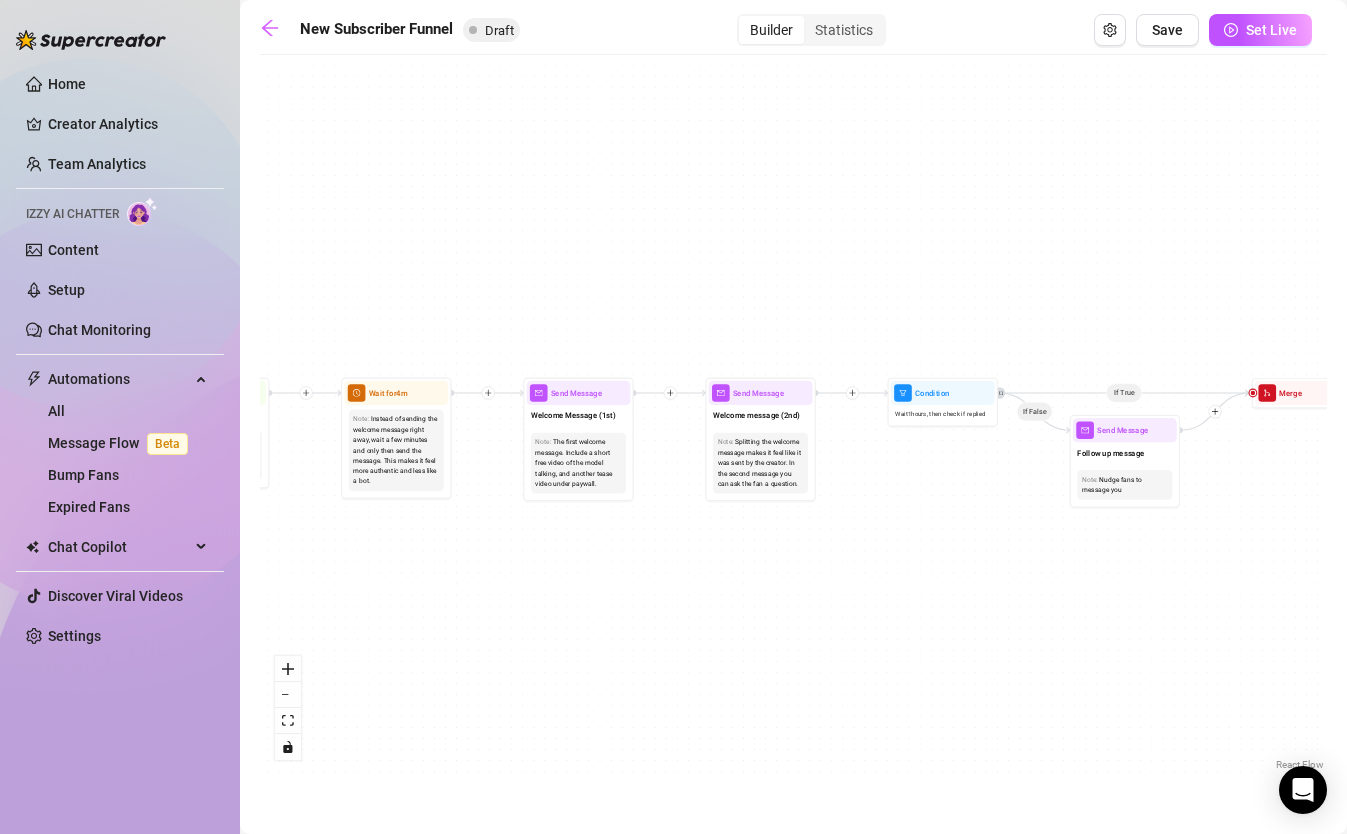 drag, startPoint x: 502, startPoint y: 523, endPoint x: 1055, endPoint y: 547, distance: 553.52057 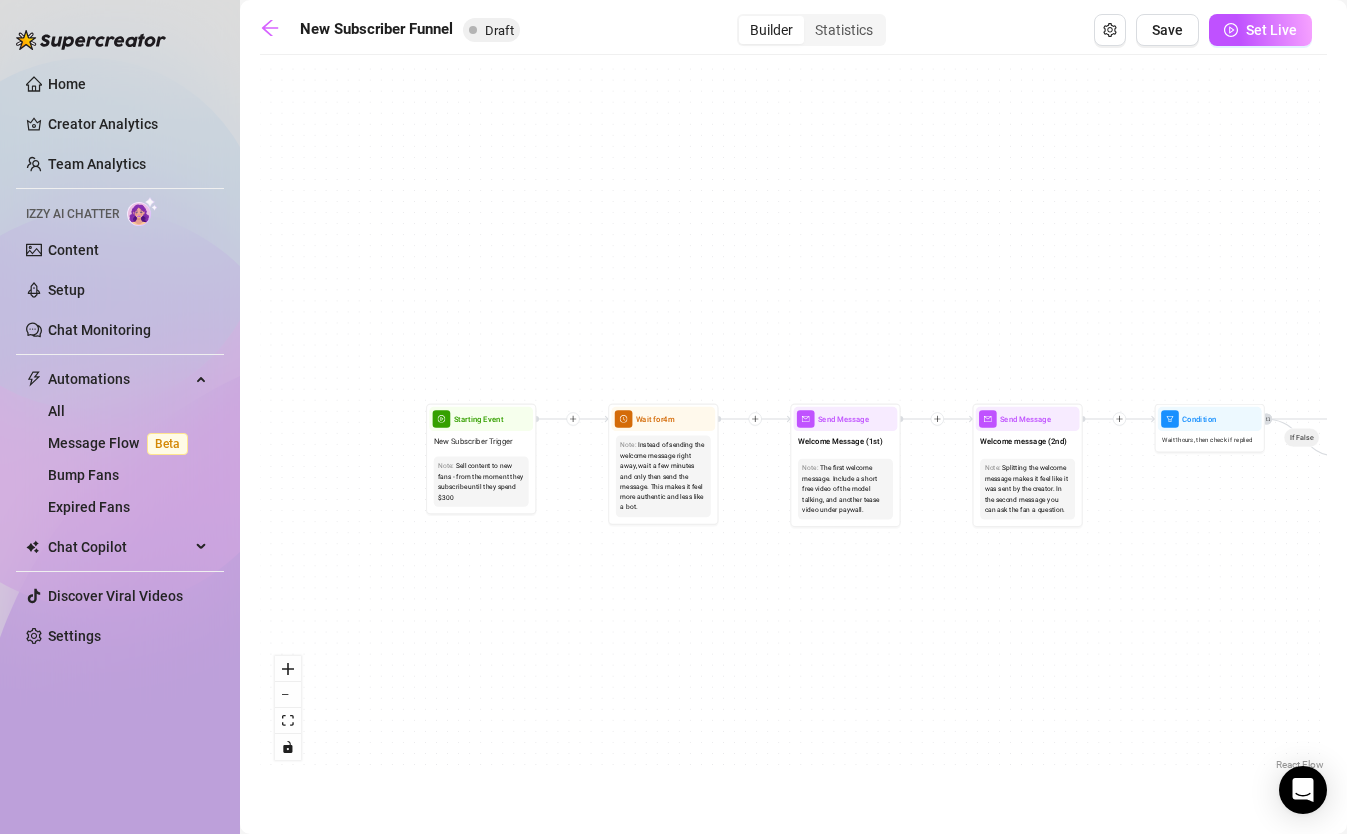 click on "If True If True If True If False If False If False If True If False Merge Merge Merge Send Message Regular set Send Message Exclusive set Condition Spent  above  $ 100 Note:     Send 2 different sets for spenders and low-spenders Wait for  1d  Send Message PPV Wait for  2d  Send Message PPV Wait for  1d  Send Message PPV Wait for  1d  Send Message PPV Wait for  1d  Send Message PPV Send Message Follow up Note: Create FOMO by saying you're about to delete the last PPV you sent Condition Wait  4  hours, then check if purchased last message Wait for  1d  Send Message PPV (part 2) Note: Split the message into 2 messages to make it look more authentic Send Message Follow up message Note: Nudge fans to message you Condition Wait  1  hours, then check if replied Send Message Discounted offer to anyone who didn't buy Note: Send the set for discounted price, "only for the next few hours" Condition Wait  12  hours, then check if purchased last message Starting Event New Subscriber Trigger Note: Wait for  4m Note: Note:" at bounding box center (793, 420) 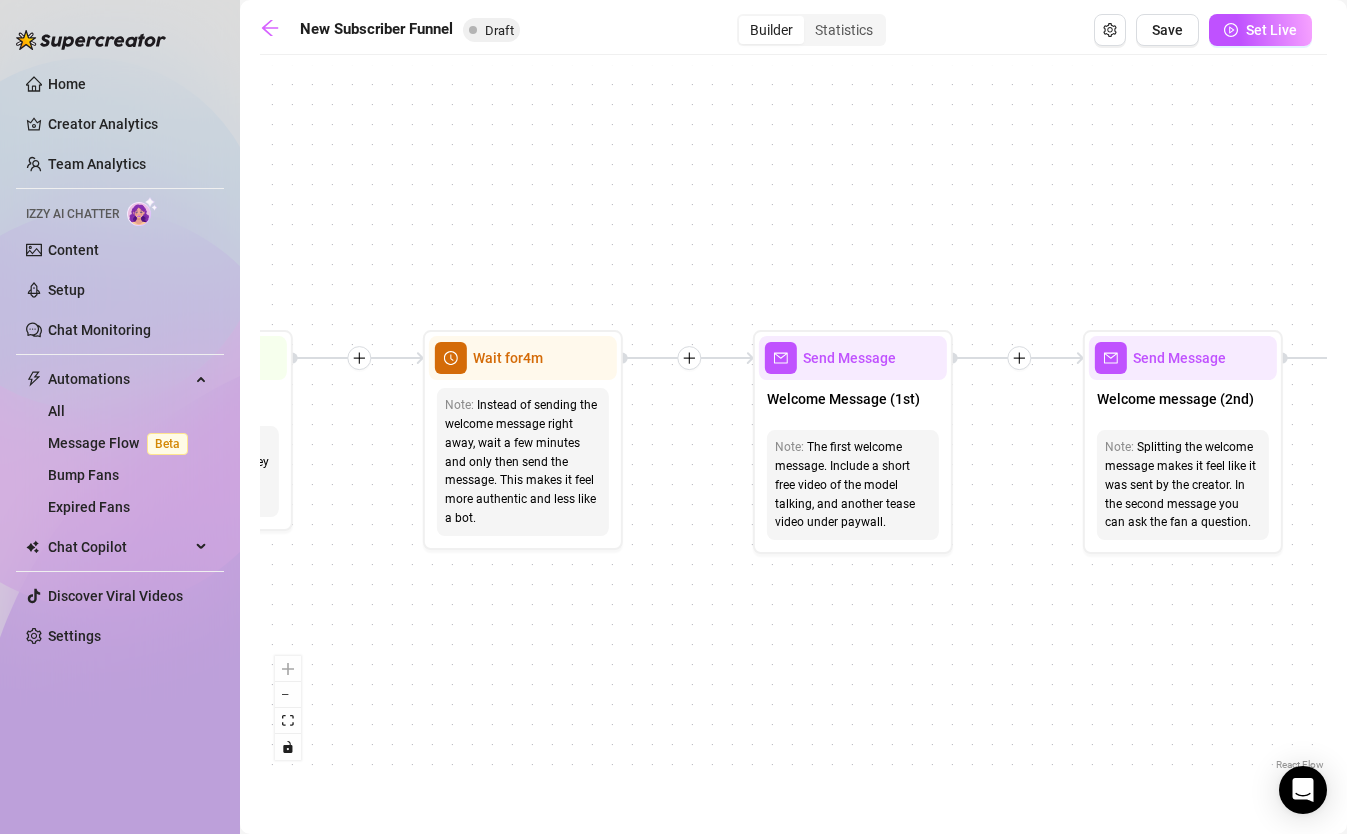 drag, startPoint x: 780, startPoint y: 579, endPoint x: 549, endPoint y: 584, distance: 231.05411 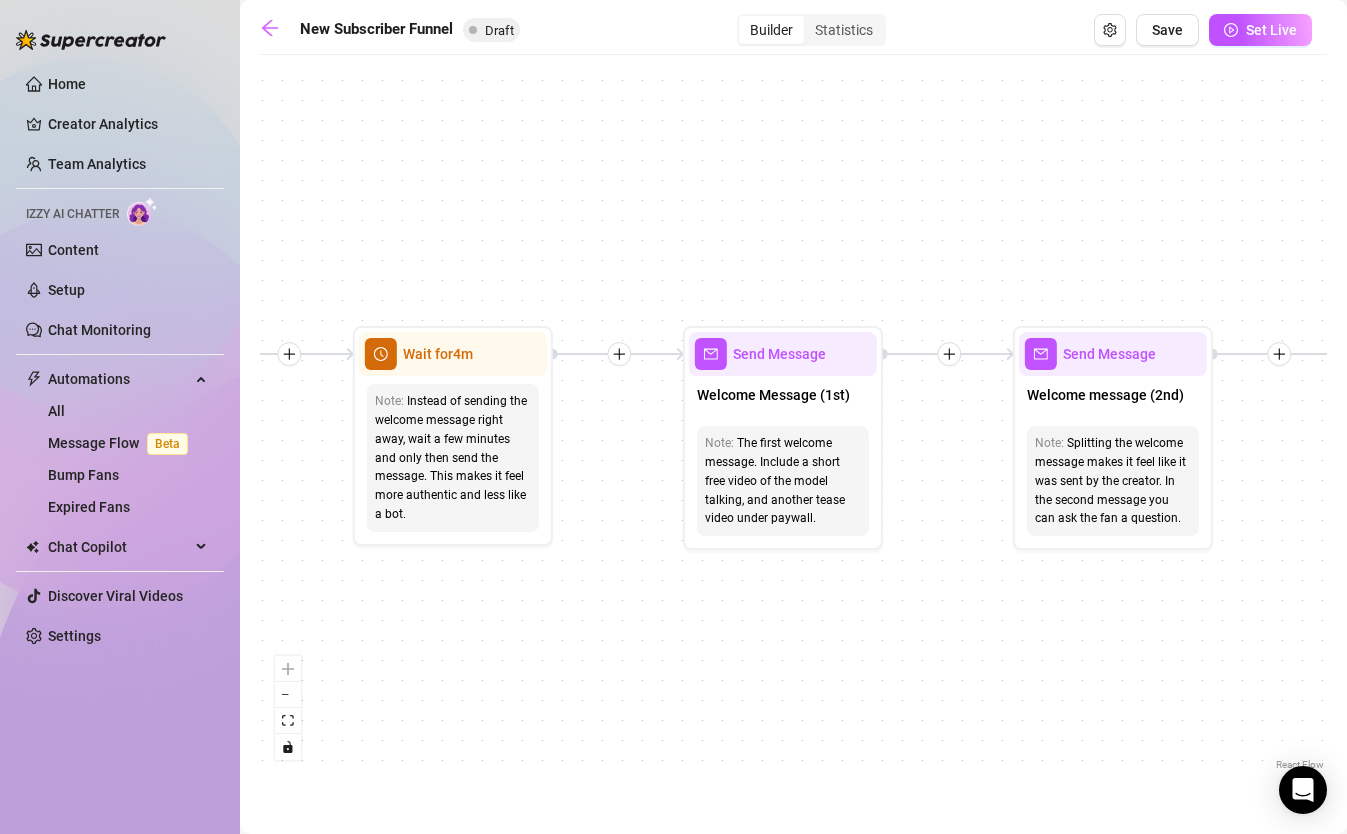 drag, startPoint x: 702, startPoint y: 608, endPoint x: 643, endPoint y: 631, distance: 63.324562 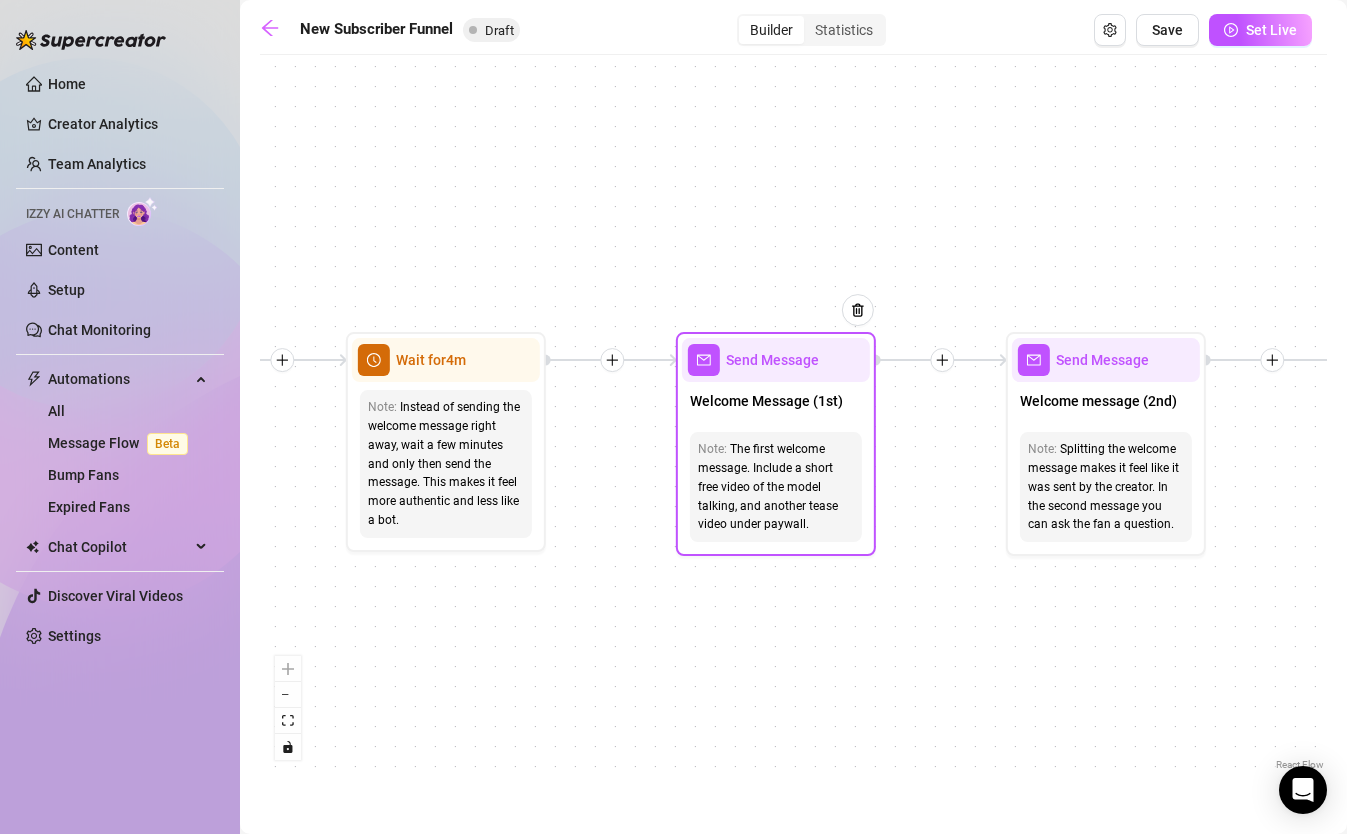 click on "The first welcome message. Include a short free video of the model talking, and another tease video under paywall." at bounding box center [776, 487] 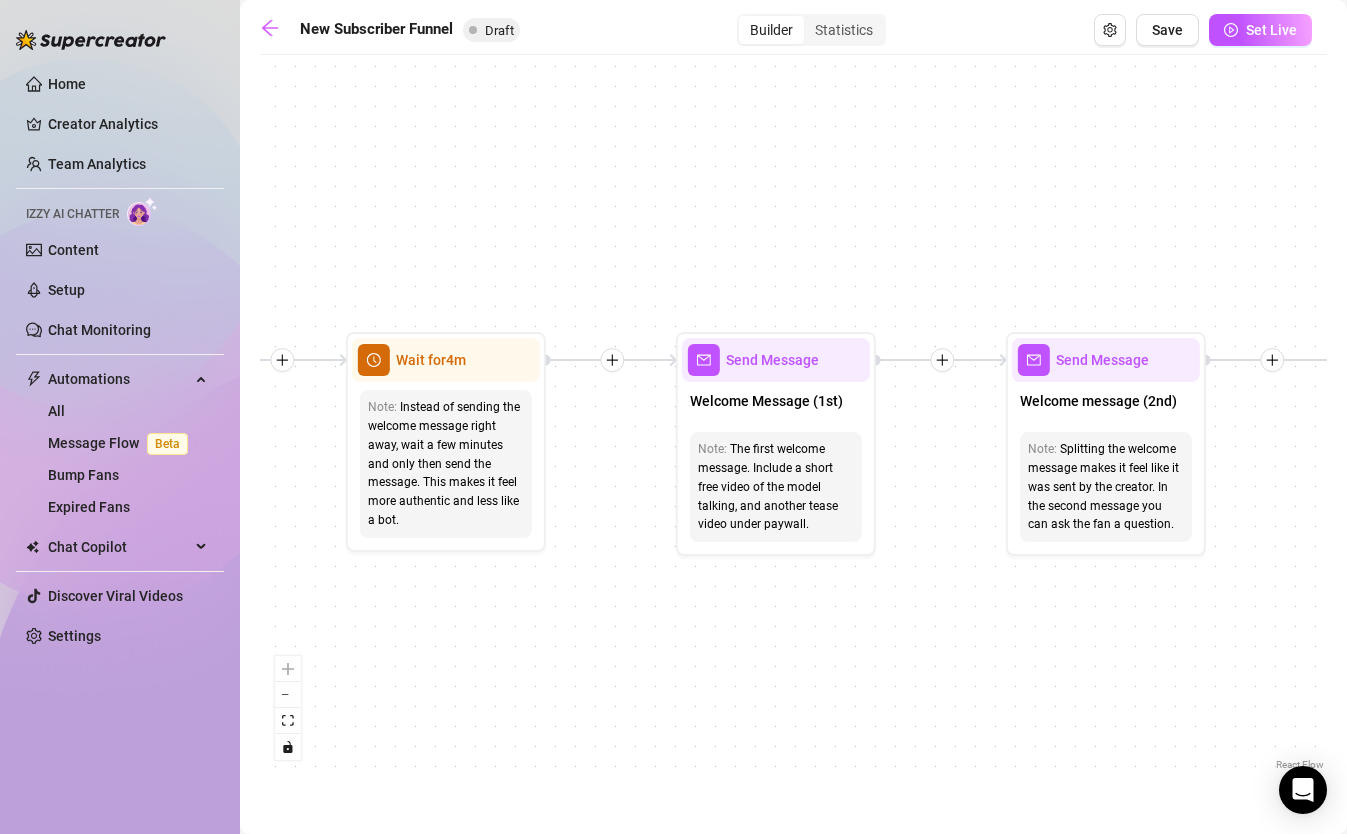 click on "If True If True If True If False If False If False If True If False Merge Merge Merge Send Message Regular set Send Message Exclusive set Condition Spent  above  $ 100 Note:     Send 2 different sets for spenders and low-spenders Wait for  1d  Send Message PPV Wait for  2d  Send Message PPV Wait for  1d  Send Message PPV Wait for  1d  Send Message PPV Wait for  1d  Send Message PPV Send Message Follow up Note: Create FOMO by saying you're about to delete the last PPV you sent Condition Wait  4  hours, then check if purchased last message Wait for  1d  Send Message PPV (part 2) Note: Split the message into 2 messages to make it look more authentic Send Message Follow up message Note: Nudge fans to message you Condition Wait  1  hours, then check if replied Send Message Discounted offer to anyone who didn't buy Note: Send the set for discounted price, "only for the next few hours" Condition Wait  12  hours, then check if purchased last message Starting Event New Subscriber Trigger Note: Wait for  4m Note: Note:" at bounding box center (793, 420) 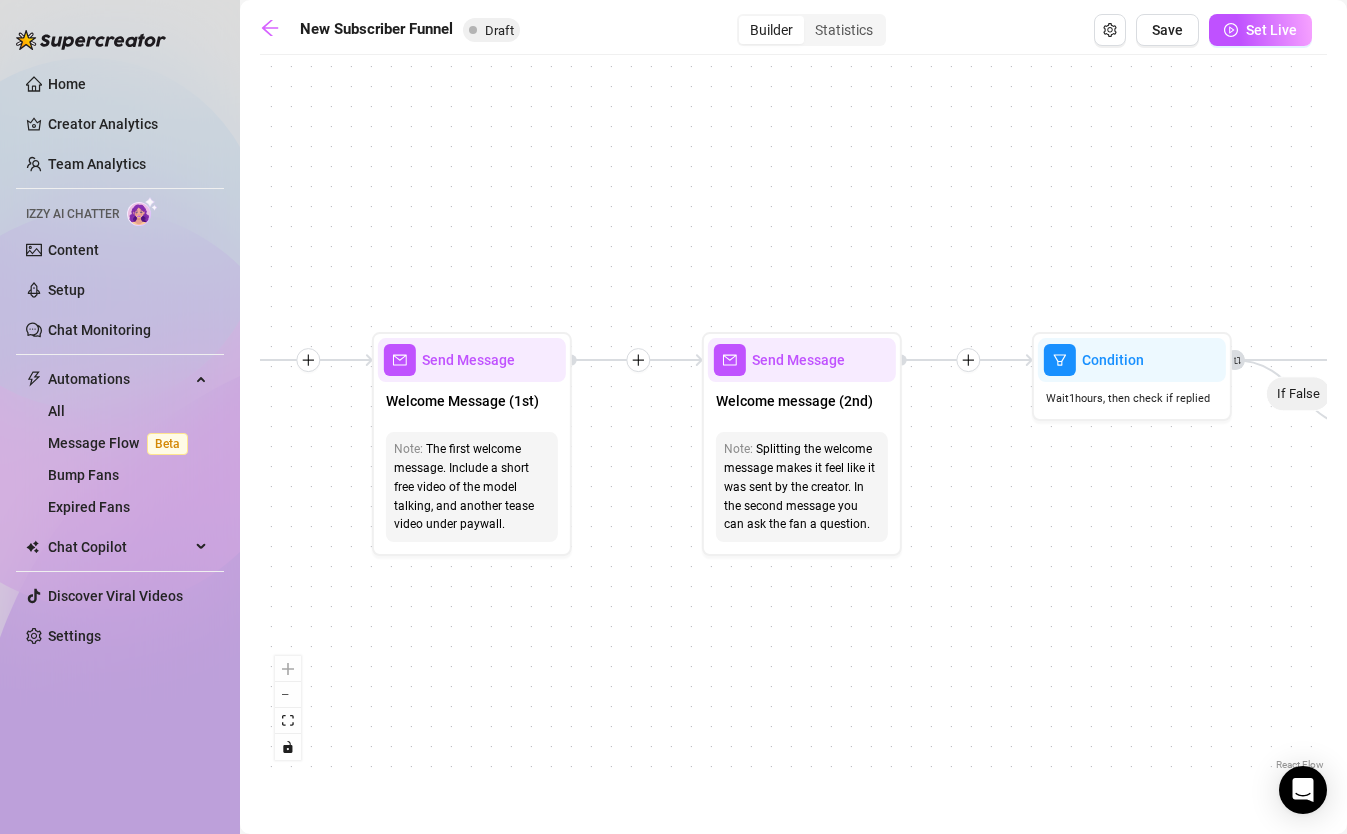 drag, startPoint x: 976, startPoint y: 650, endPoint x: 672, endPoint y: 650, distance: 304 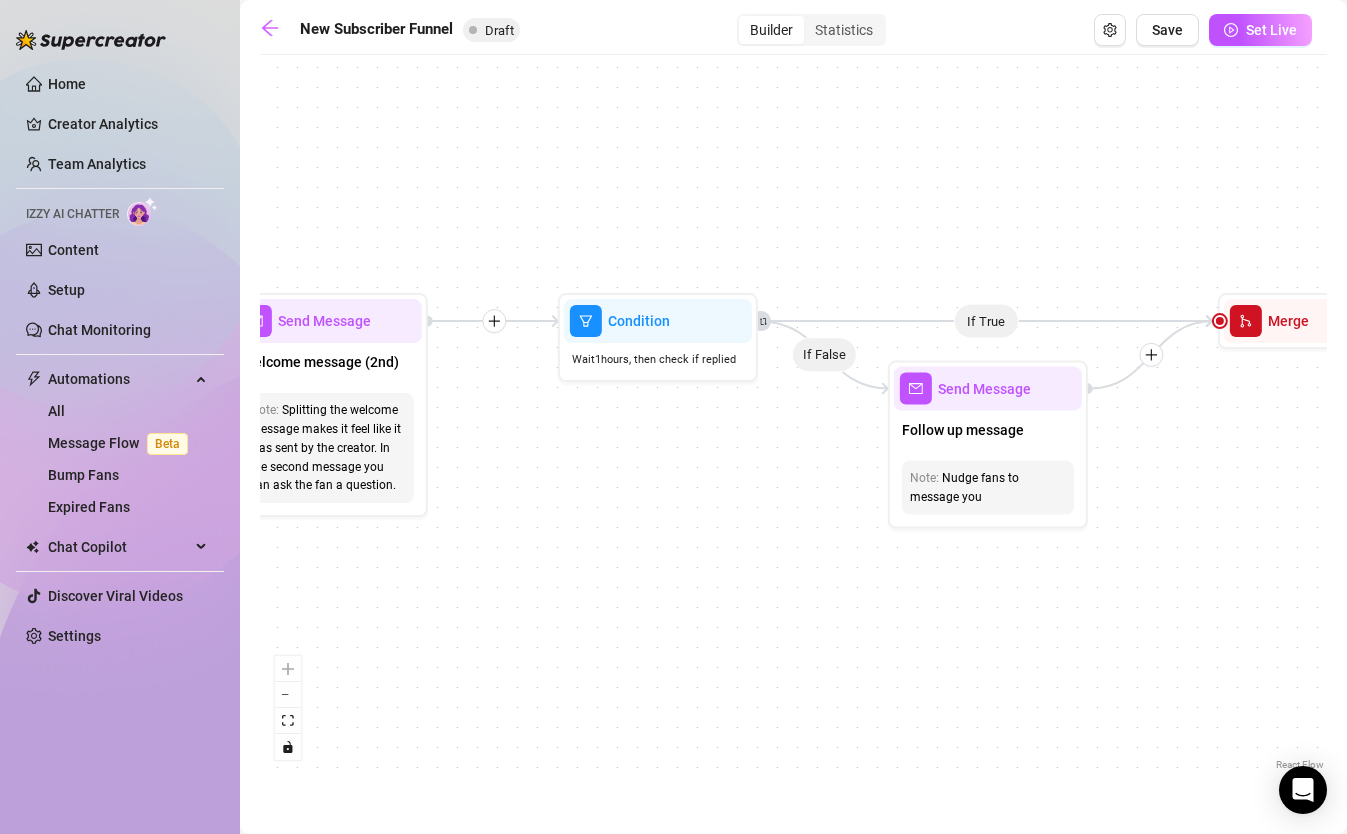 drag, startPoint x: 915, startPoint y: 547, endPoint x: 438, endPoint y: 501, distance: 479.2129 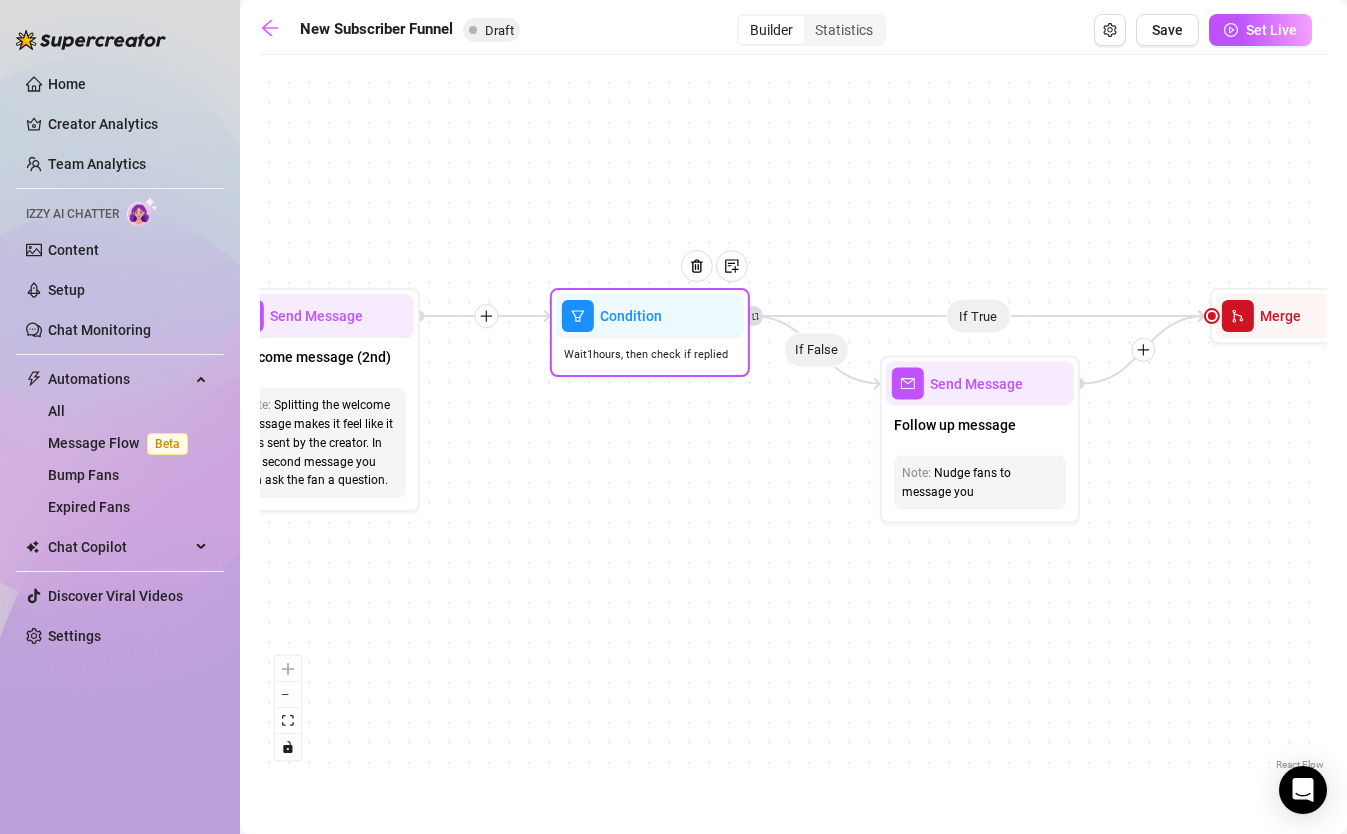 click on "Wait  1  hours, then check if replied" at bounding box center [646, 354] 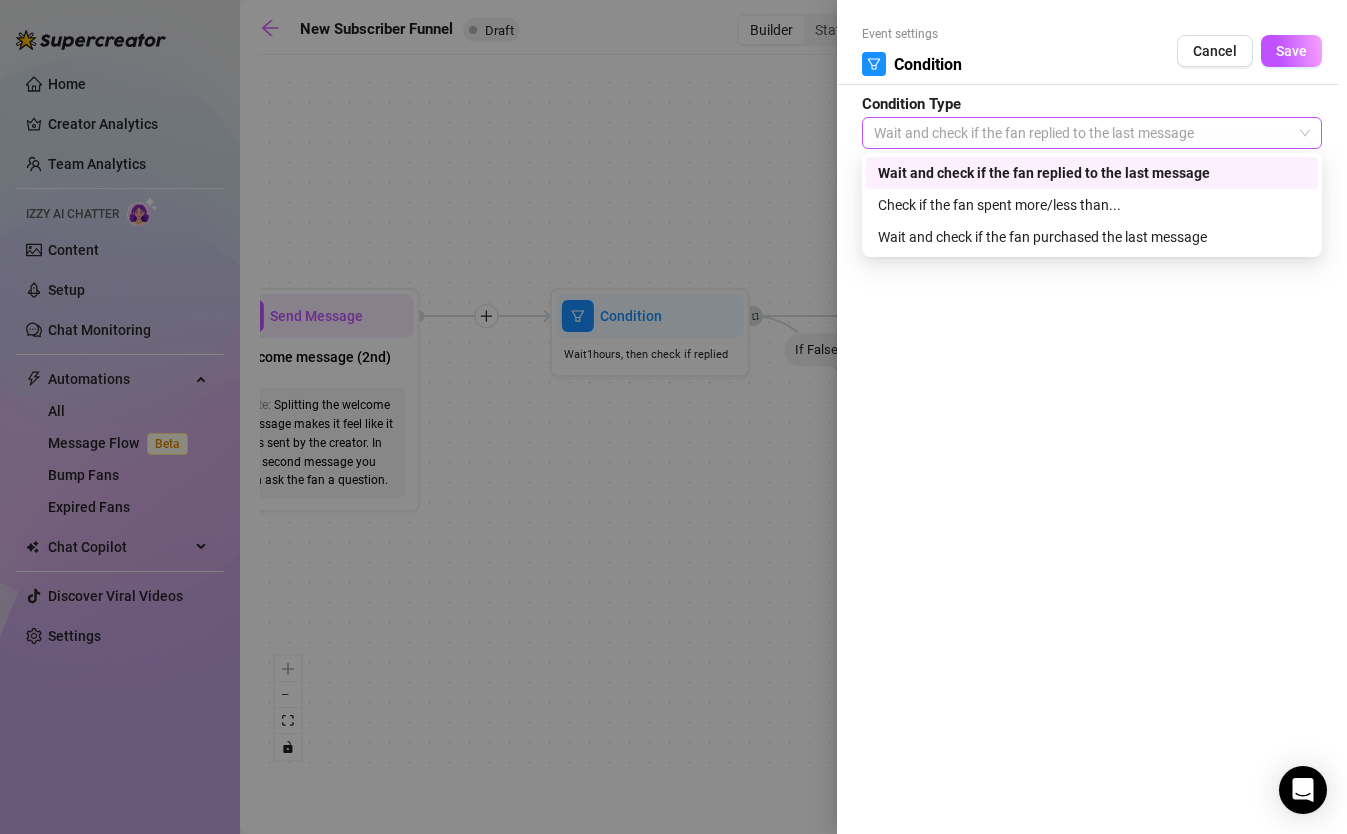 click on "Wait and check if the fan replied to the last message" at bounding box center [1092, 133] 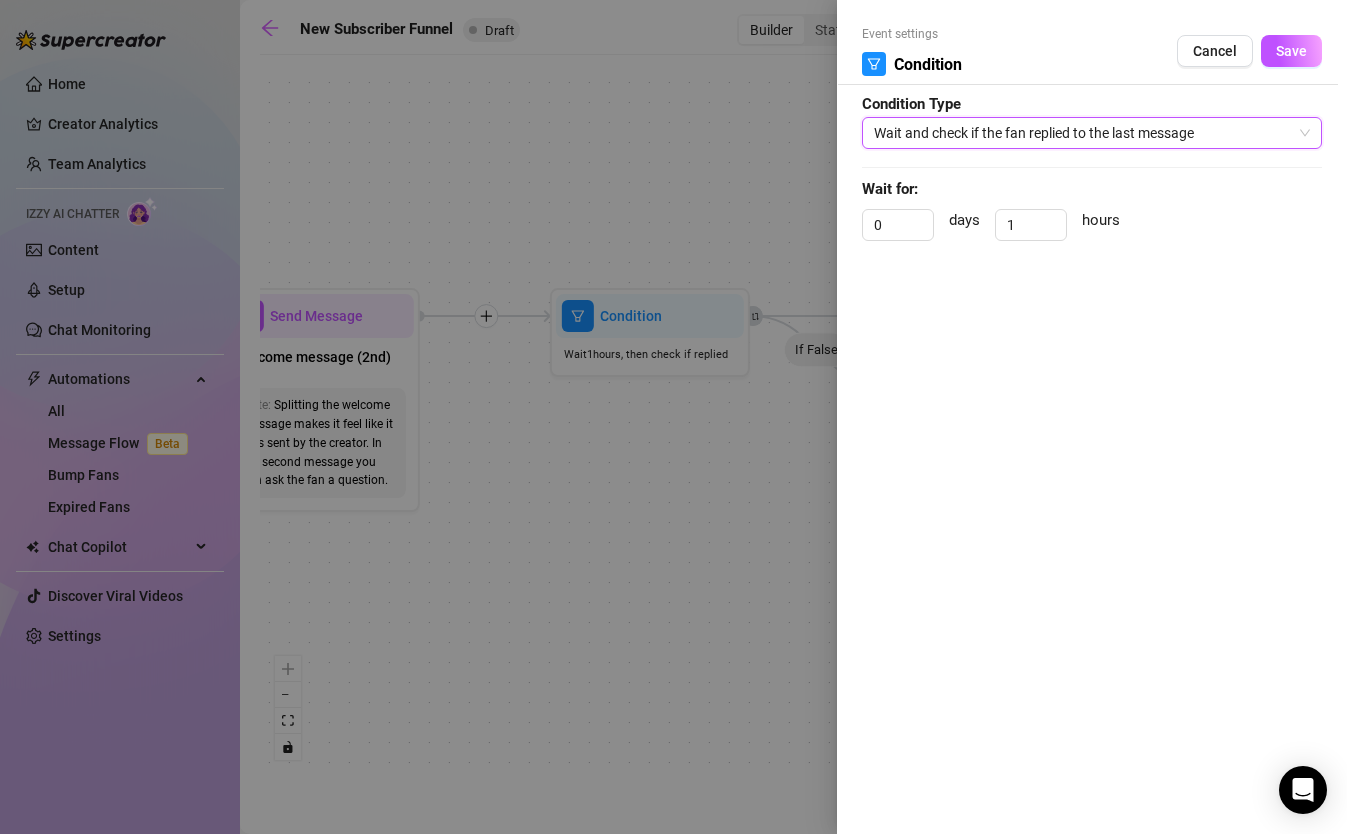click on "Wait and check if the fan replied to the last message" at bounding box center [1092, 133] 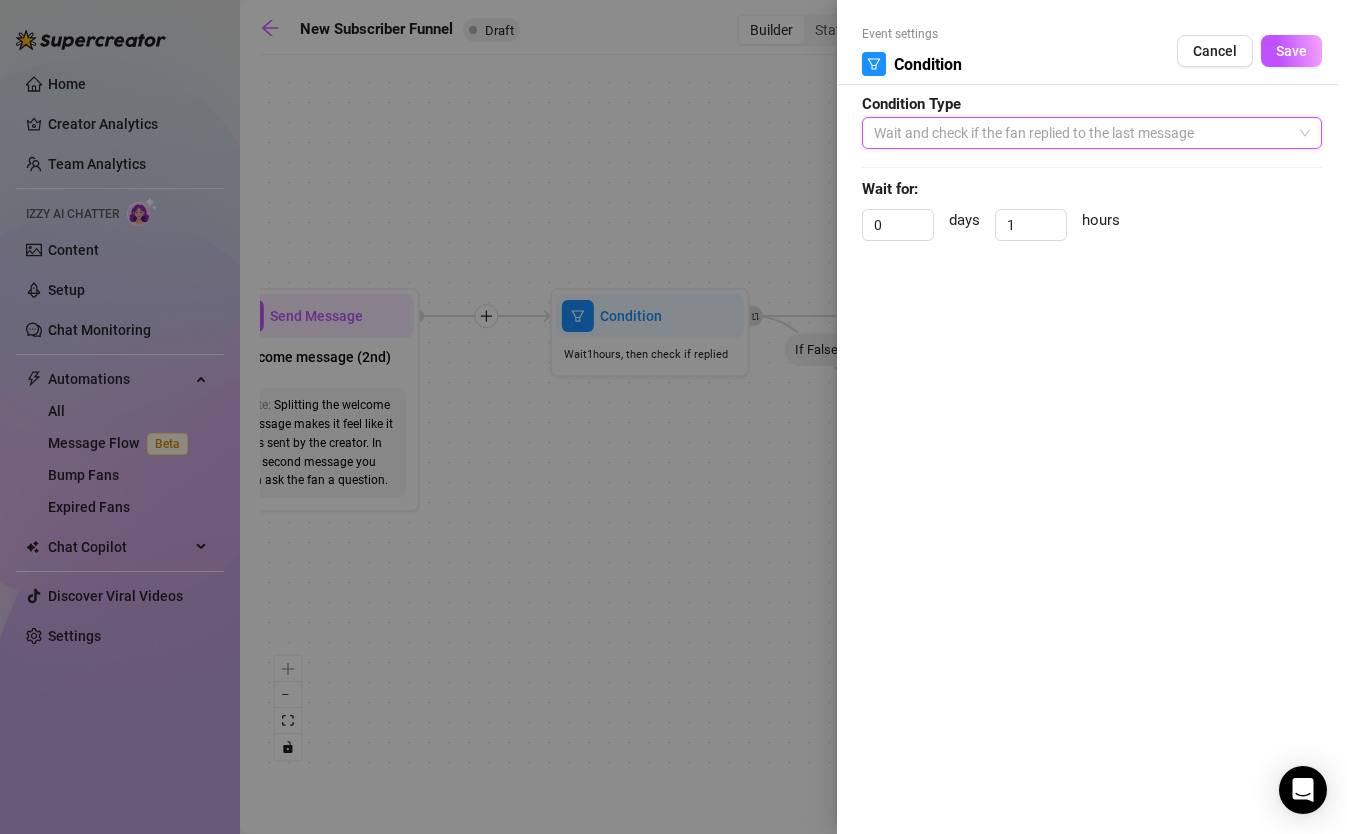 click on "Wait and check if the fan replied to the last message" at bounding box center [1092, 133] 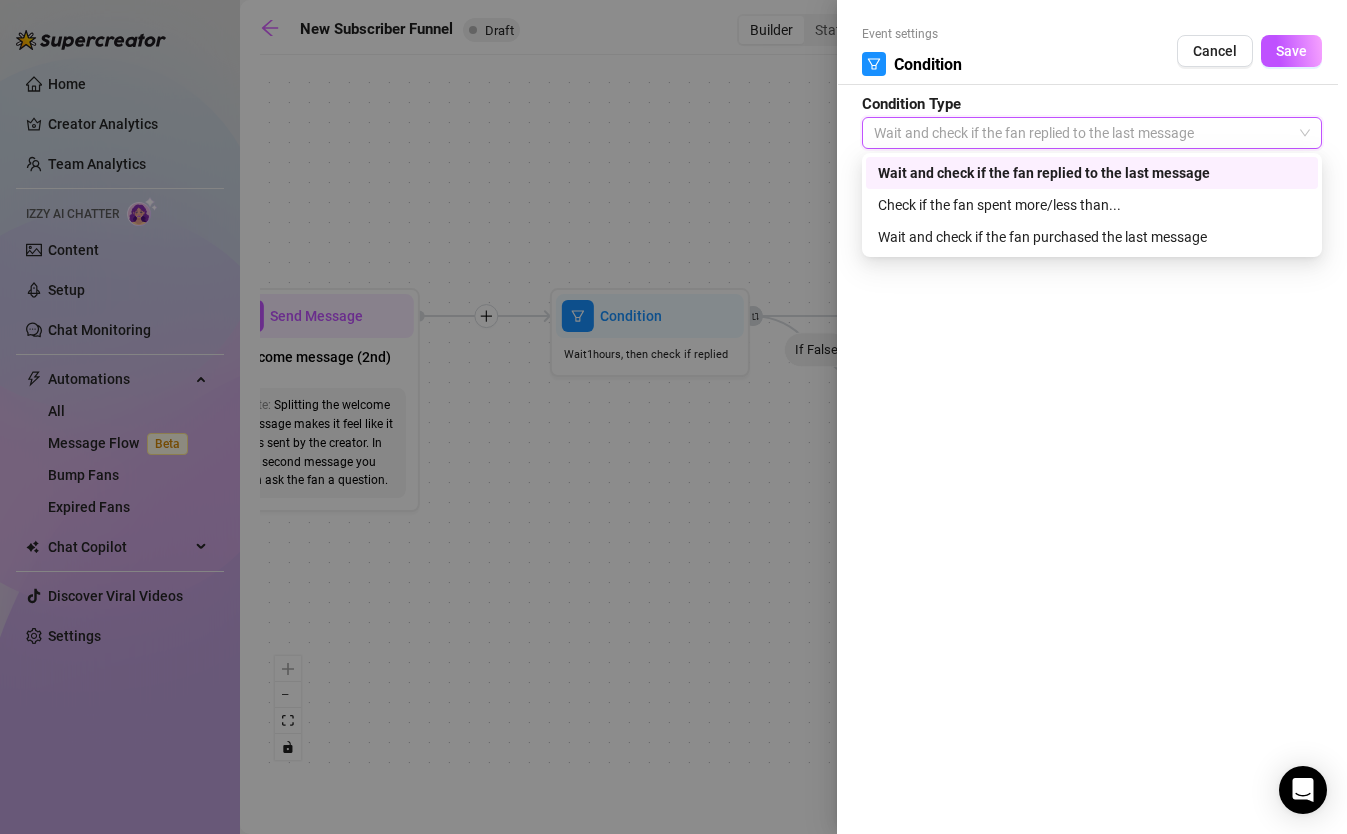 click on "Wait and check if the fan replied to the last message" at bounding box center (1092, 133) 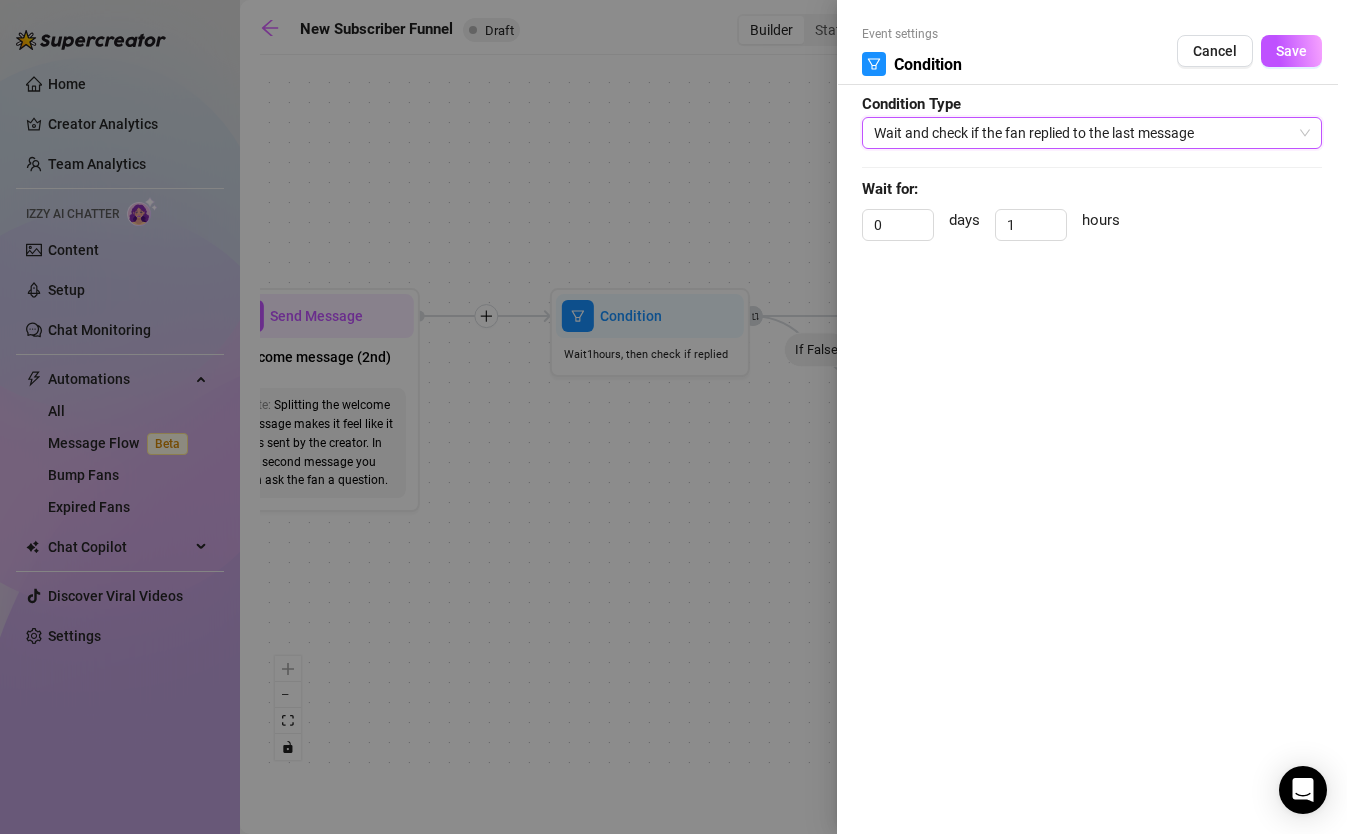 click at bounding box center (673, 417) 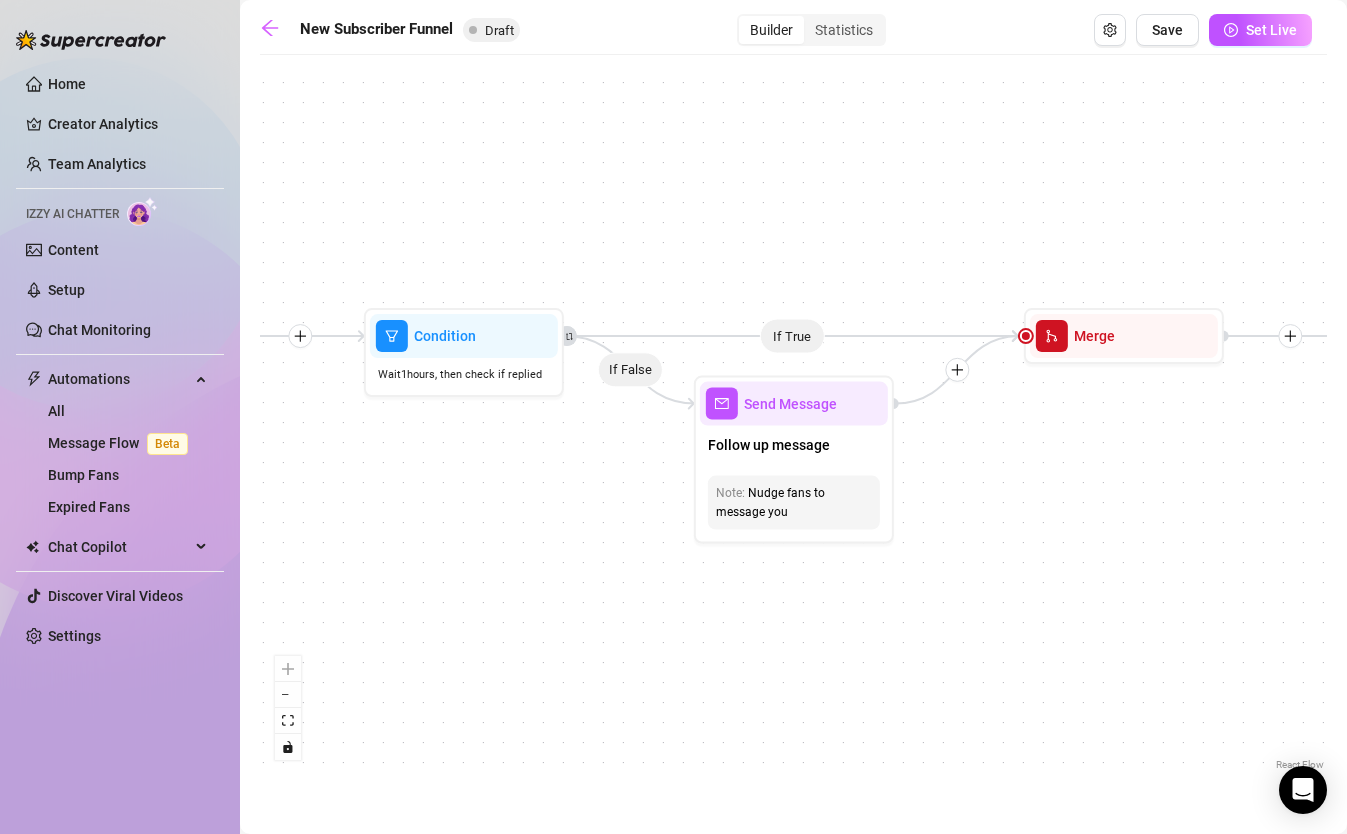drag, startPoint x: 777, startPoint y: 603, endPoint x: 591, endPoint y: 623, distance: 187.07217 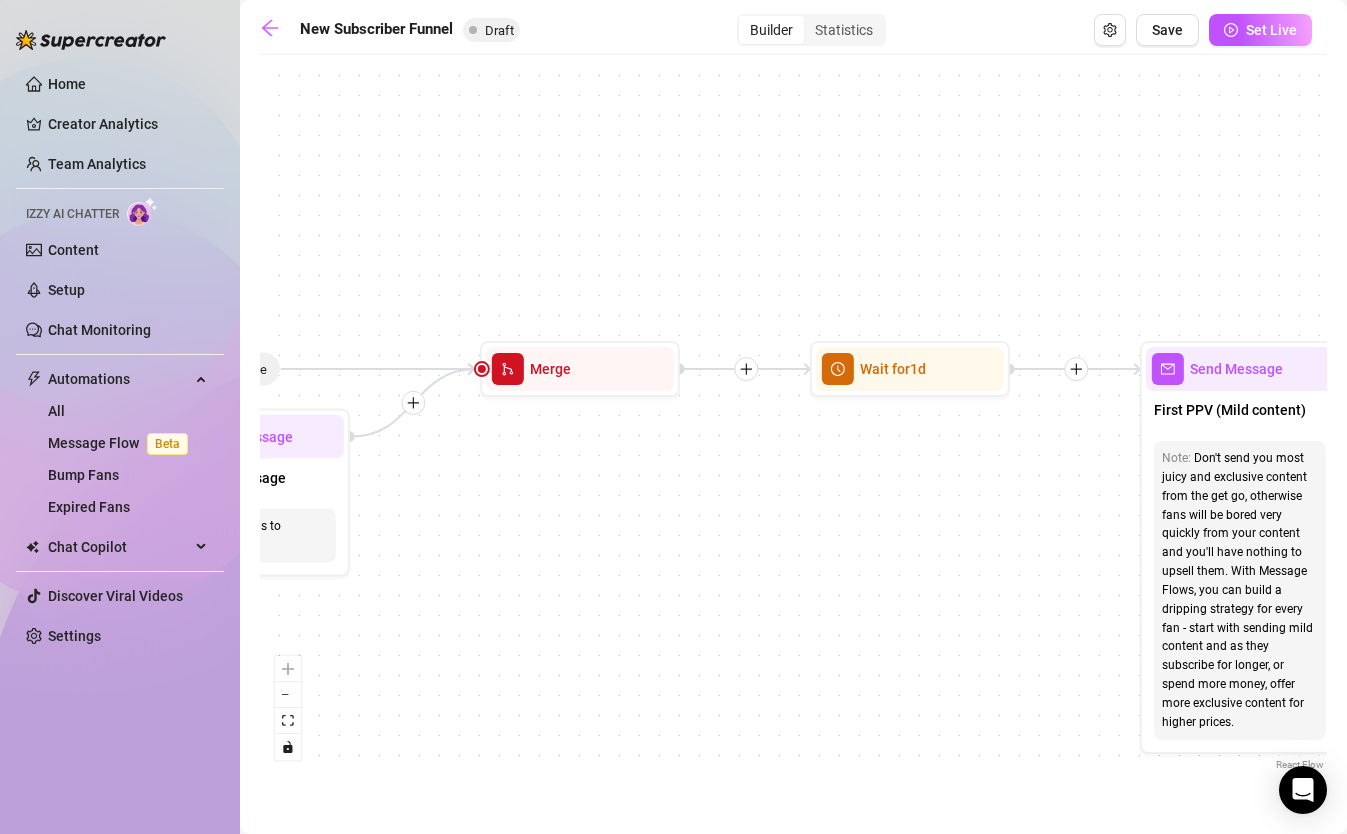 drag, startPoint x: 1155, startPoint y: 599, endPoint x: 607, endPoint y: 628, distance: 548.7668 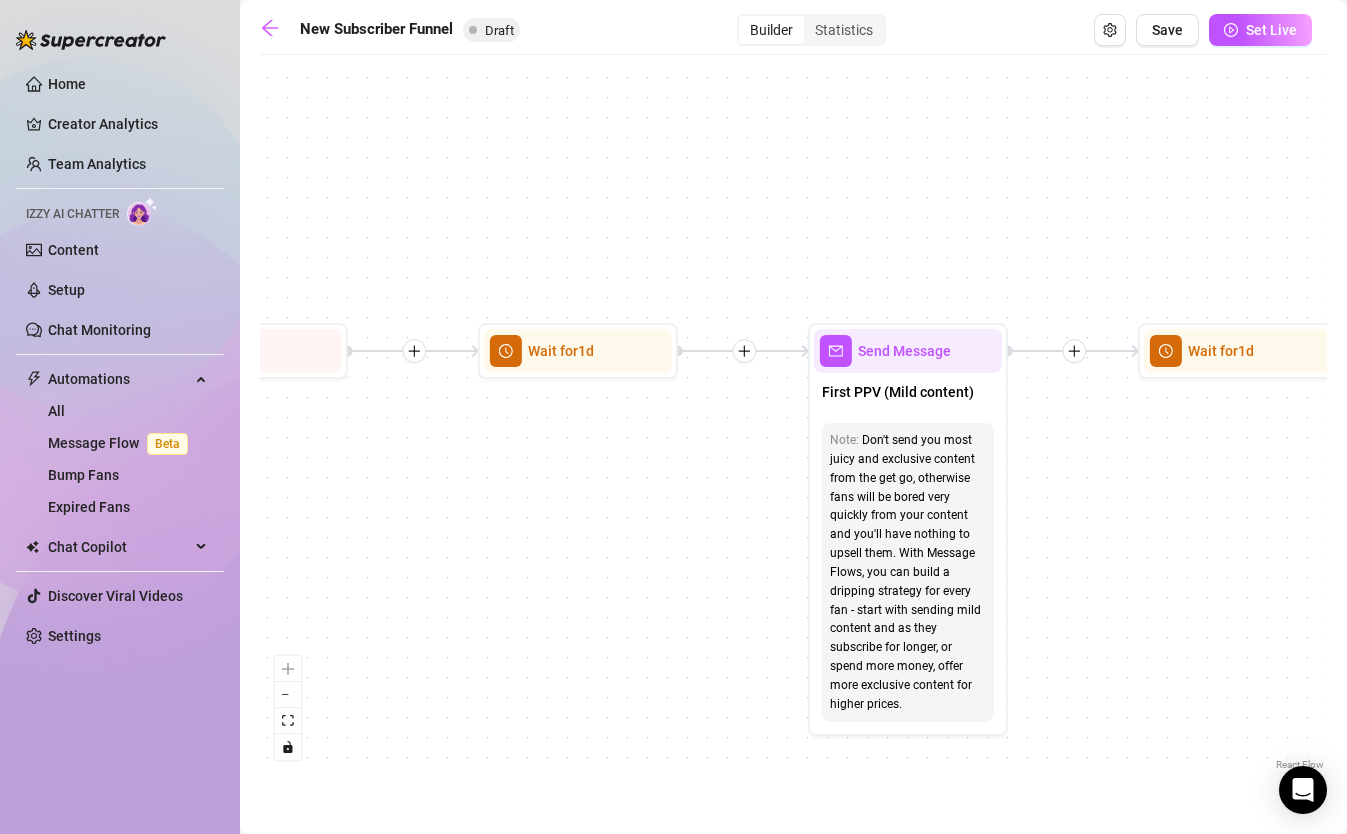 drag, startPoint x: 868, startPoint y: 600, endPoint x: 546, endPoint y: 586, distance: 322.3042 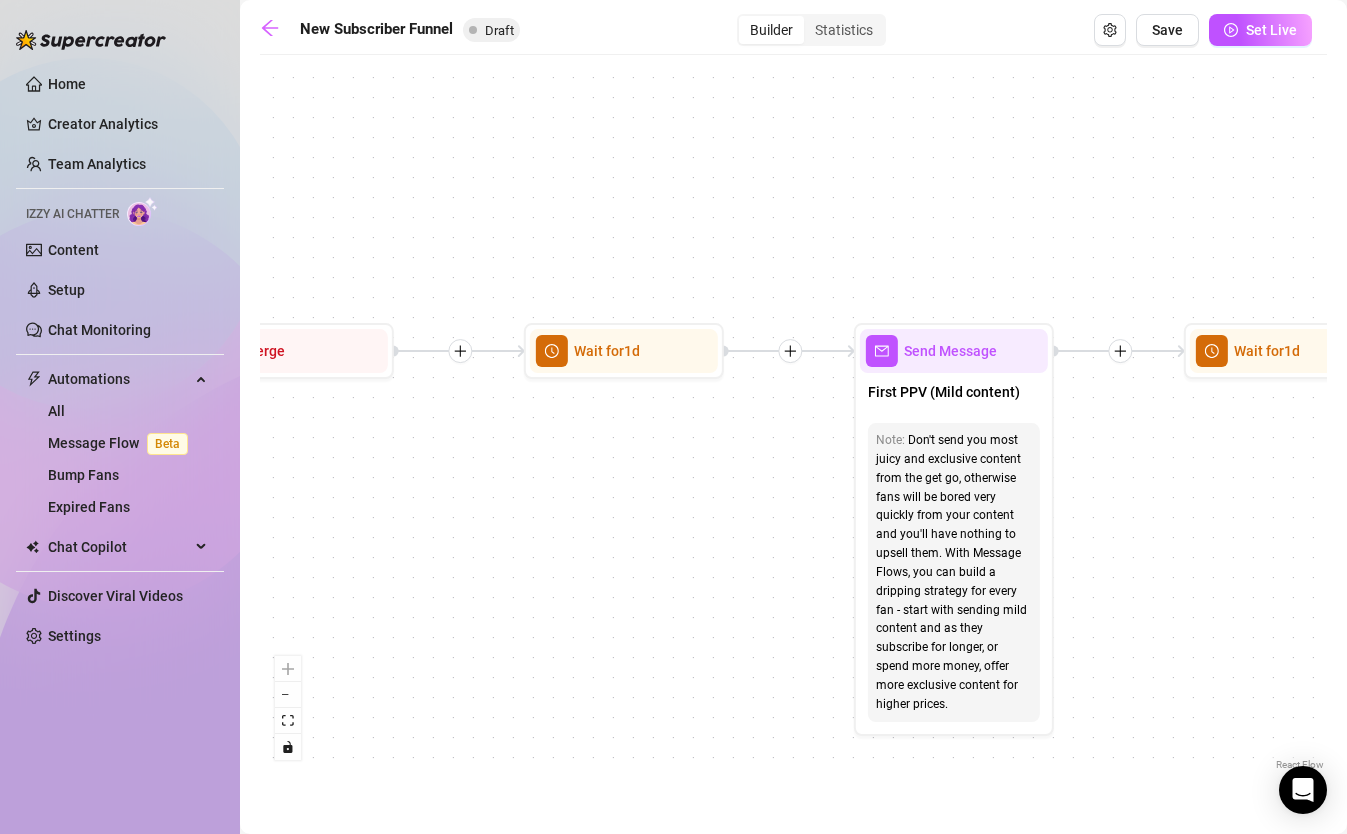 drag, startPoint x: 625, startPoint y: 534, endPoint x: 1187, endPoint y: 567, distance: 562.968 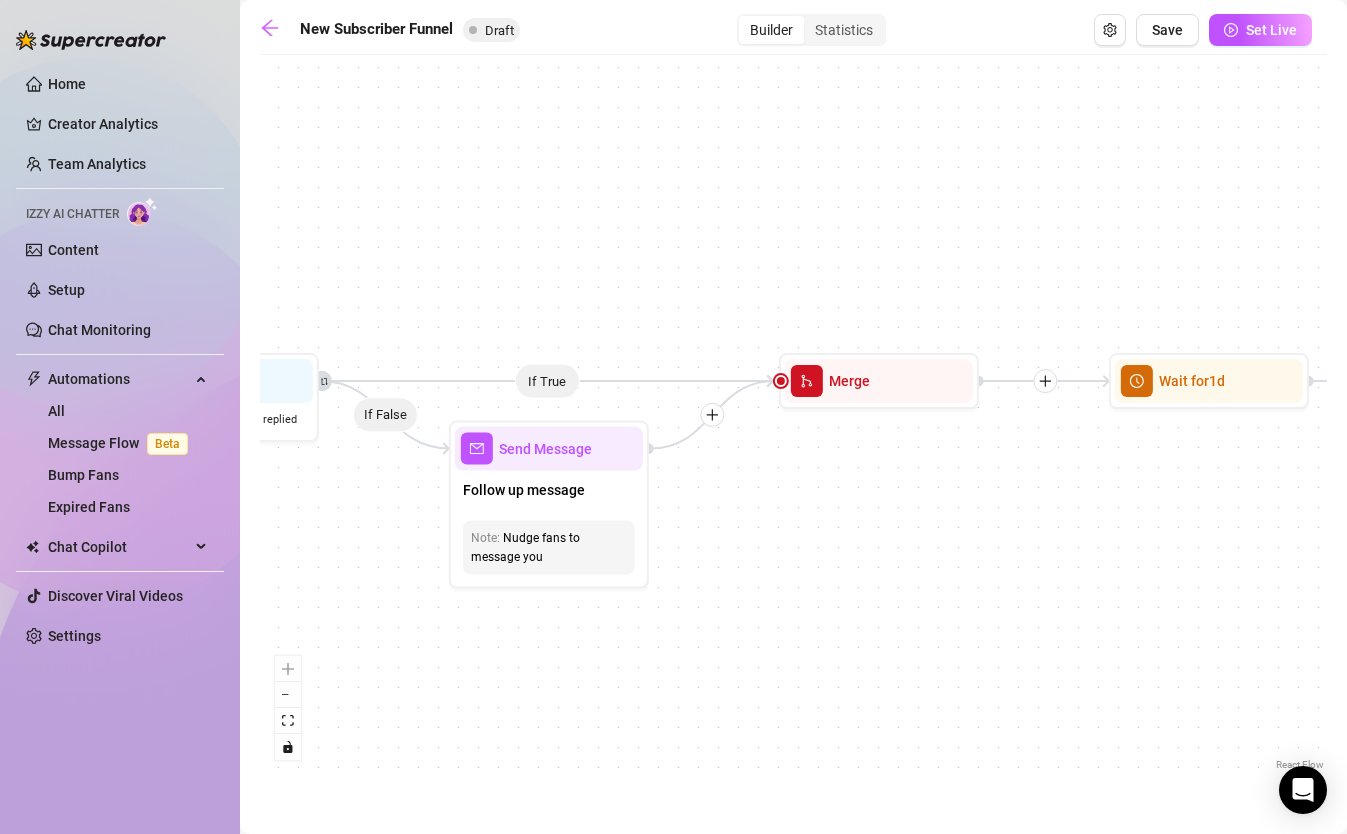 drag, startPoint x: 573, startPoint y: 662, endPoint x: 1302, endPoint y: 579, distance: 733.7098 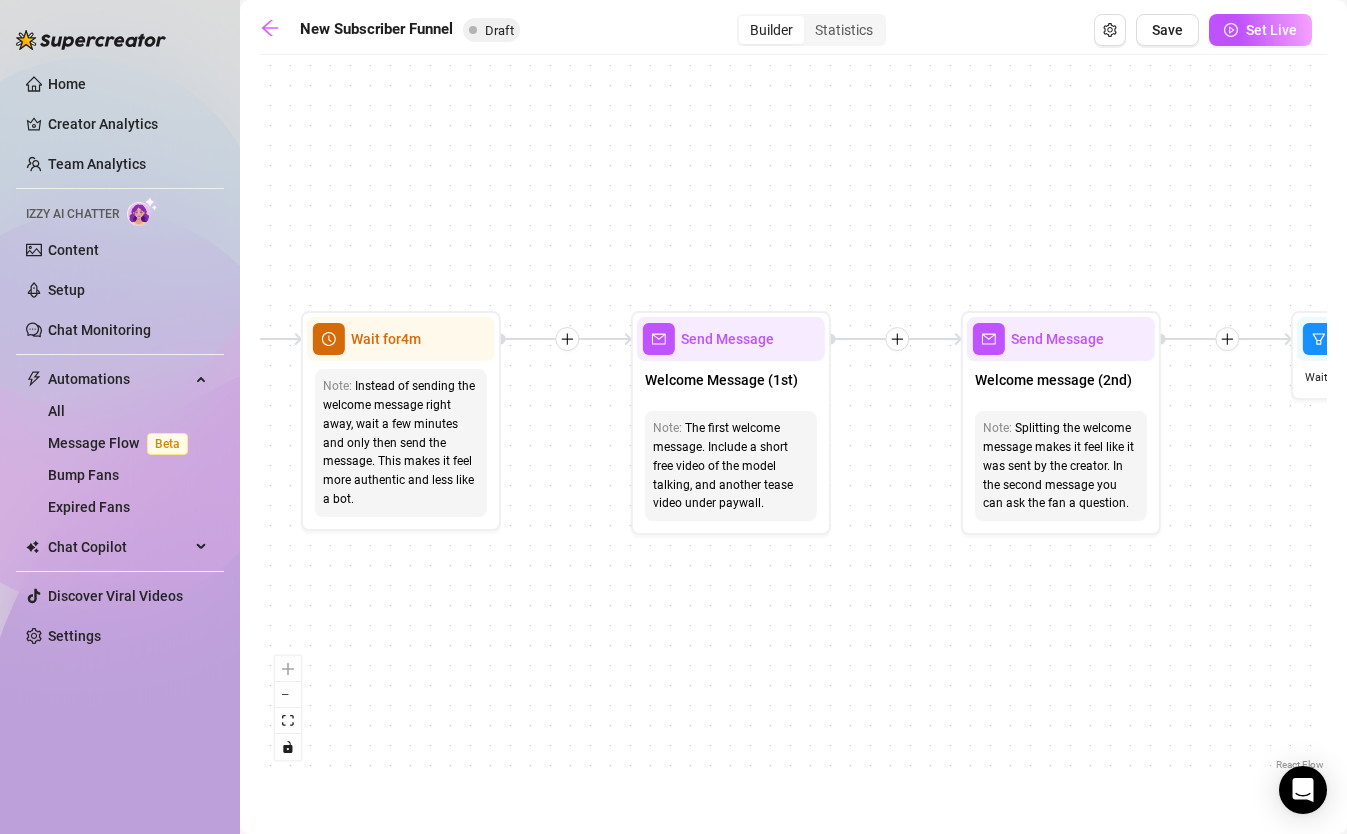 drag, startPoint x: 813, startPoint y: 572, endPoint x: 1235, endPoint y: 609, distance: 423.61893 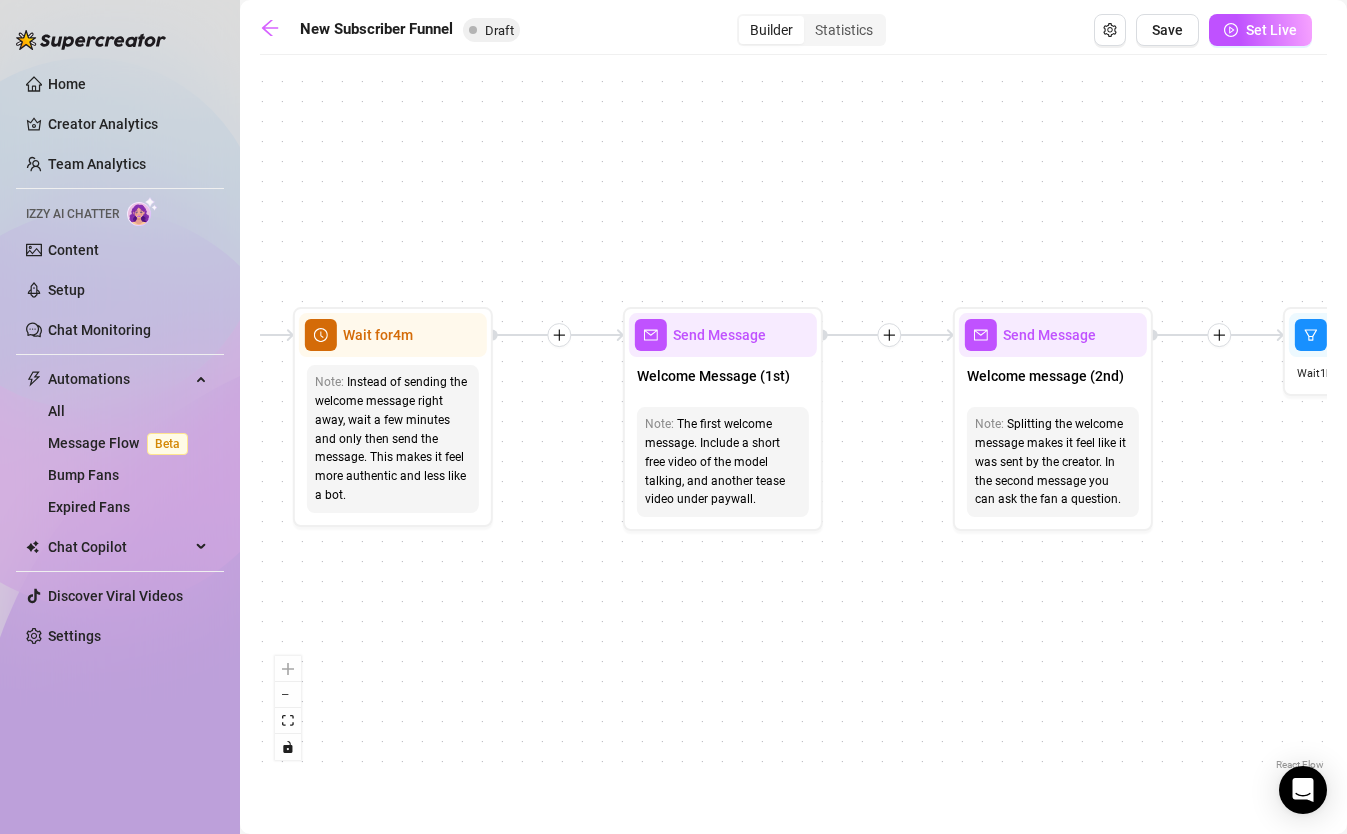 click on "If True If True If True If False If False If False If True If False Merge Merge Merge Send Message Regular set Send Message Exclusive set Condition Spent  above  $ 100 Note:     Send 2 different sets for spenders and low-spenders Wait for  1d  Send Message PPV Wait for  2d  Send Message PPV Wait for  1d  Send Message PPV Wait for  1d  Send Message PPV Wait for  1d  Send Message PPV Send Message Follow up Note: Create FOMO by saying you're about to delete the last PPV you sent Condition Wait  4  hours, then check if purchased last message Wait for  1d  Send Message PPV (part 2) Note: Split the message into 2 messages to make it look more authentic Send Message Follow up message Note: Nudge fans to message you Condition Wait  1  hours, then check if replied Send Message Discounted offer to anyone who didn't buy Note: Send the set for discounted price, "only for the next few hours" Condition Wait  12  hours, then check if purchased last message Starting Event New Subscriber Trigger Note: Wait for  4m Note: Note:" at bounding box center (793, 420) 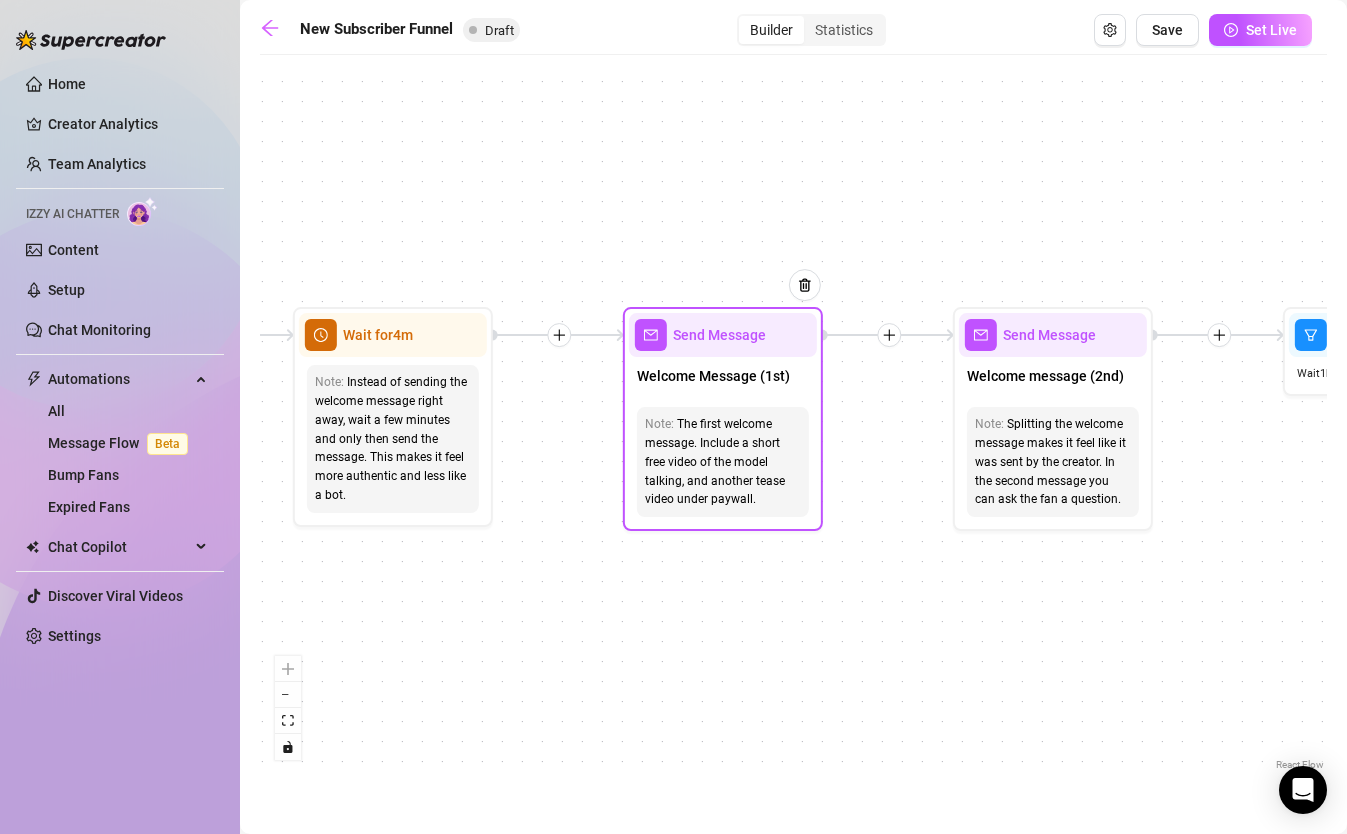 click on "The first welcome message. Include a short free video of the model talking, and another tease video under paywall." at bounding box center (723, 462) 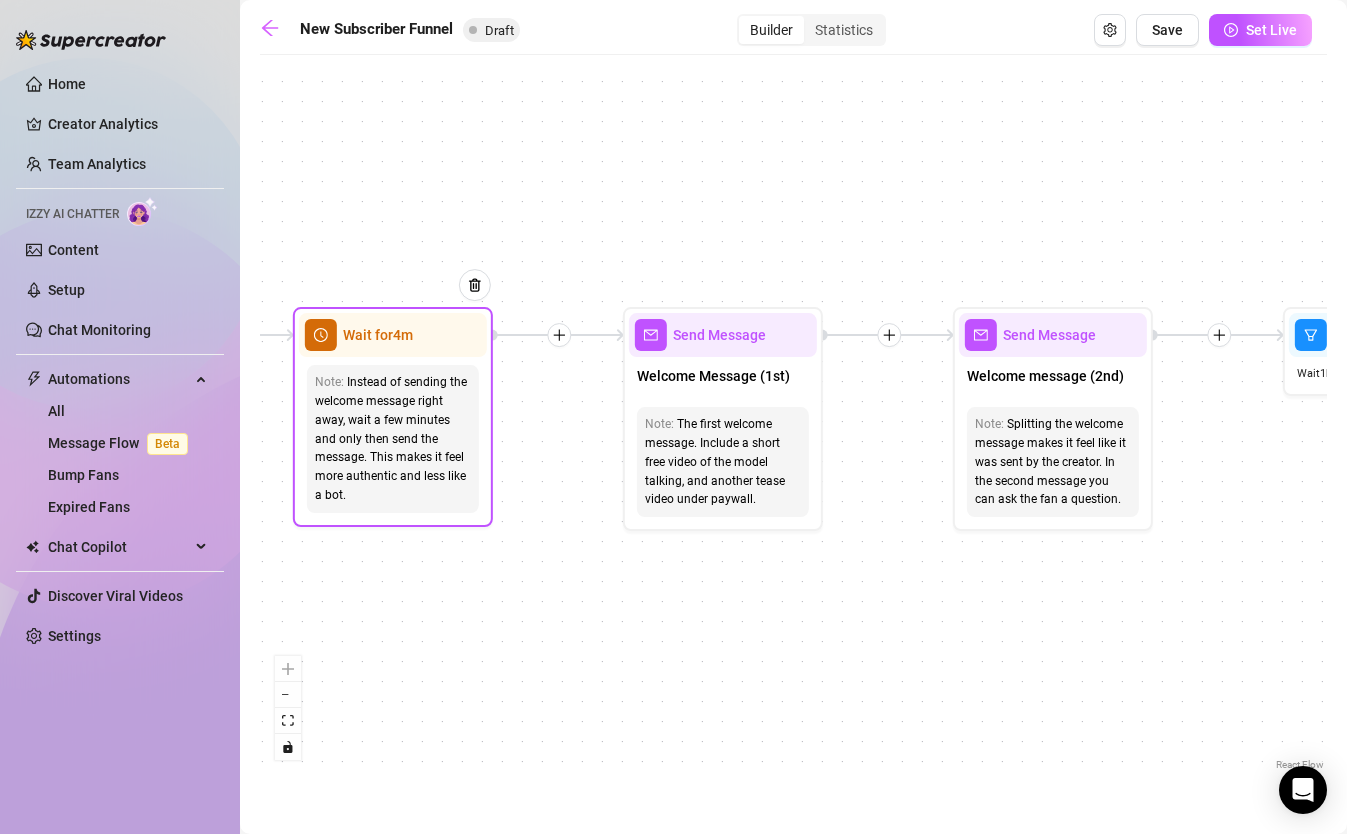 click on "Note: Instead of sending the welcome message right away, wait a few minutes and only then send the message. This makes it feel more authentic and less like a bot." at bounding box center [393, 439] 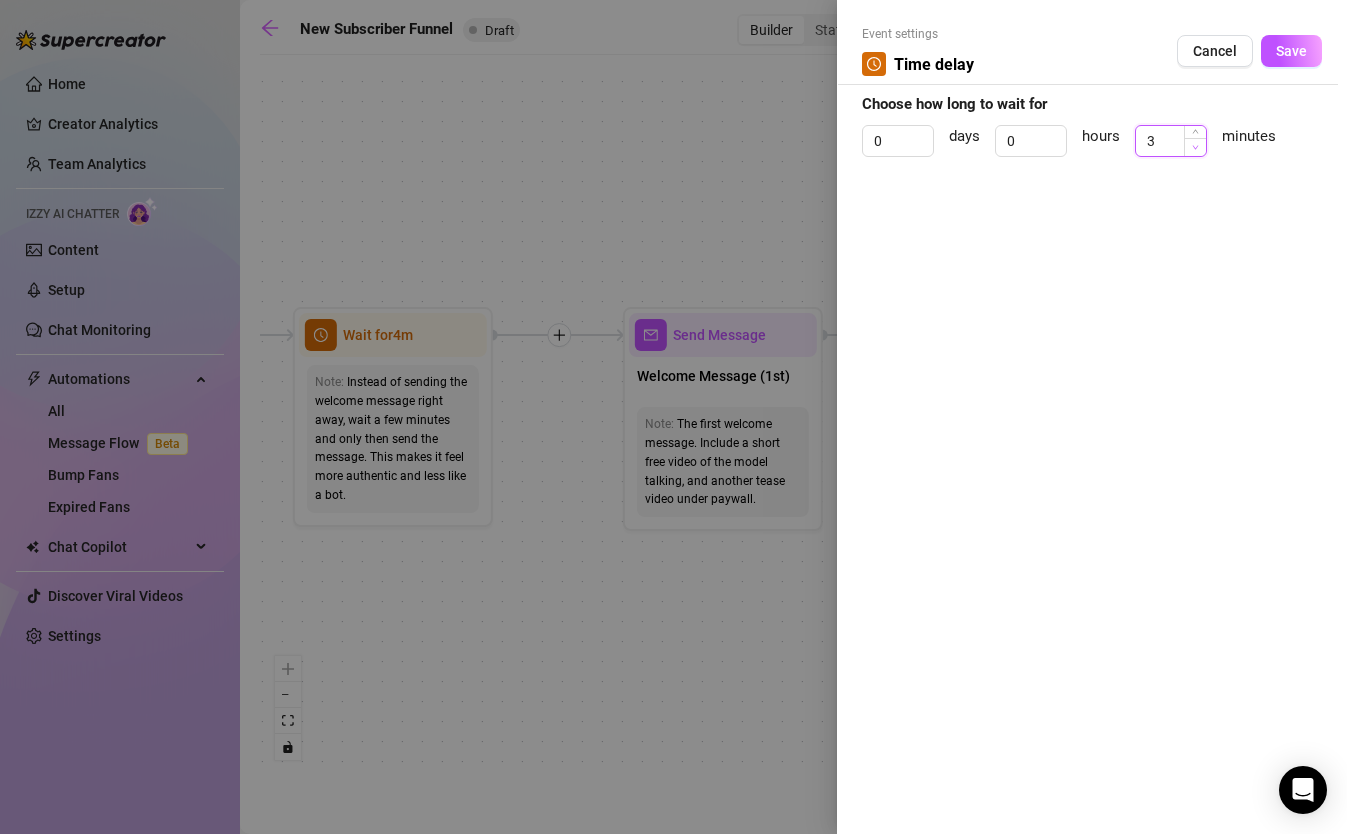 click 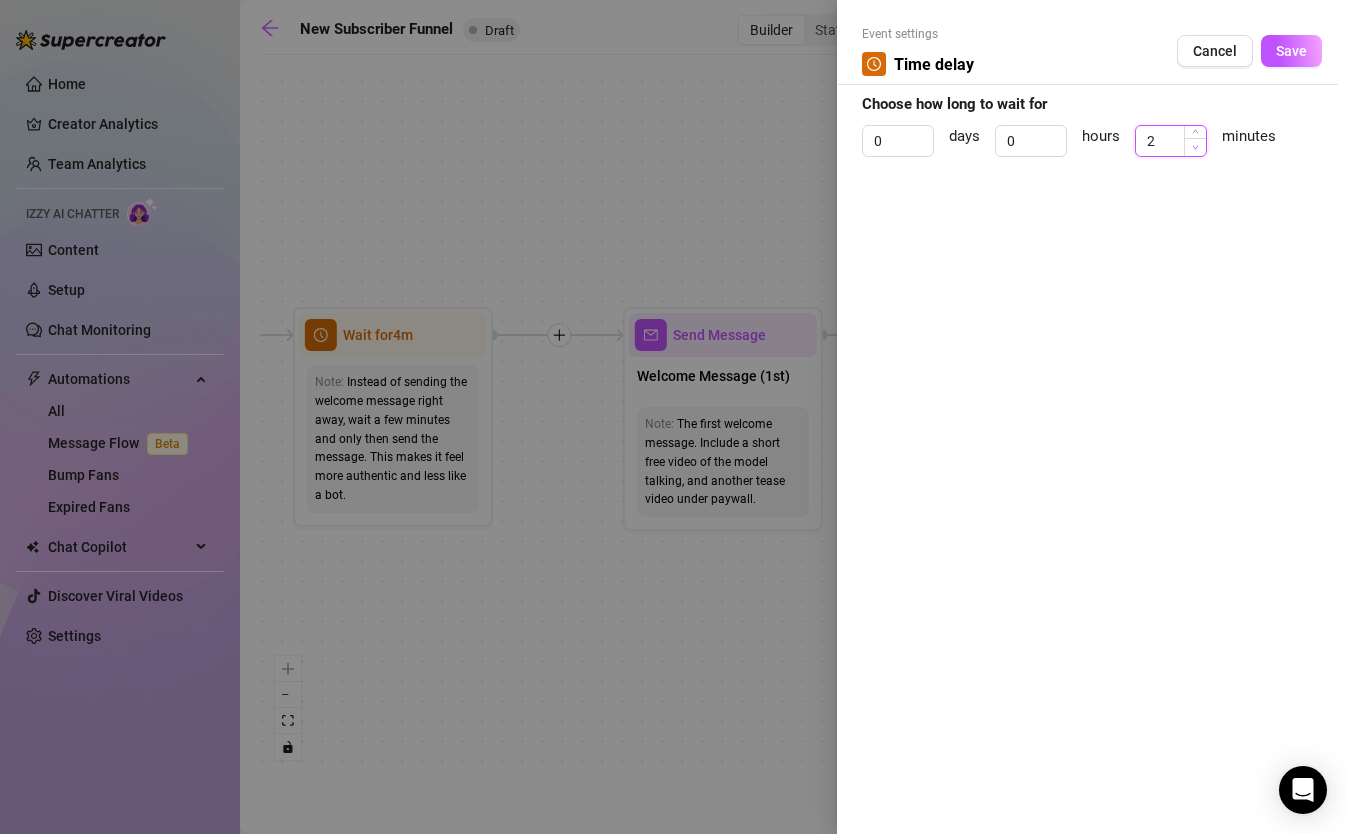 click 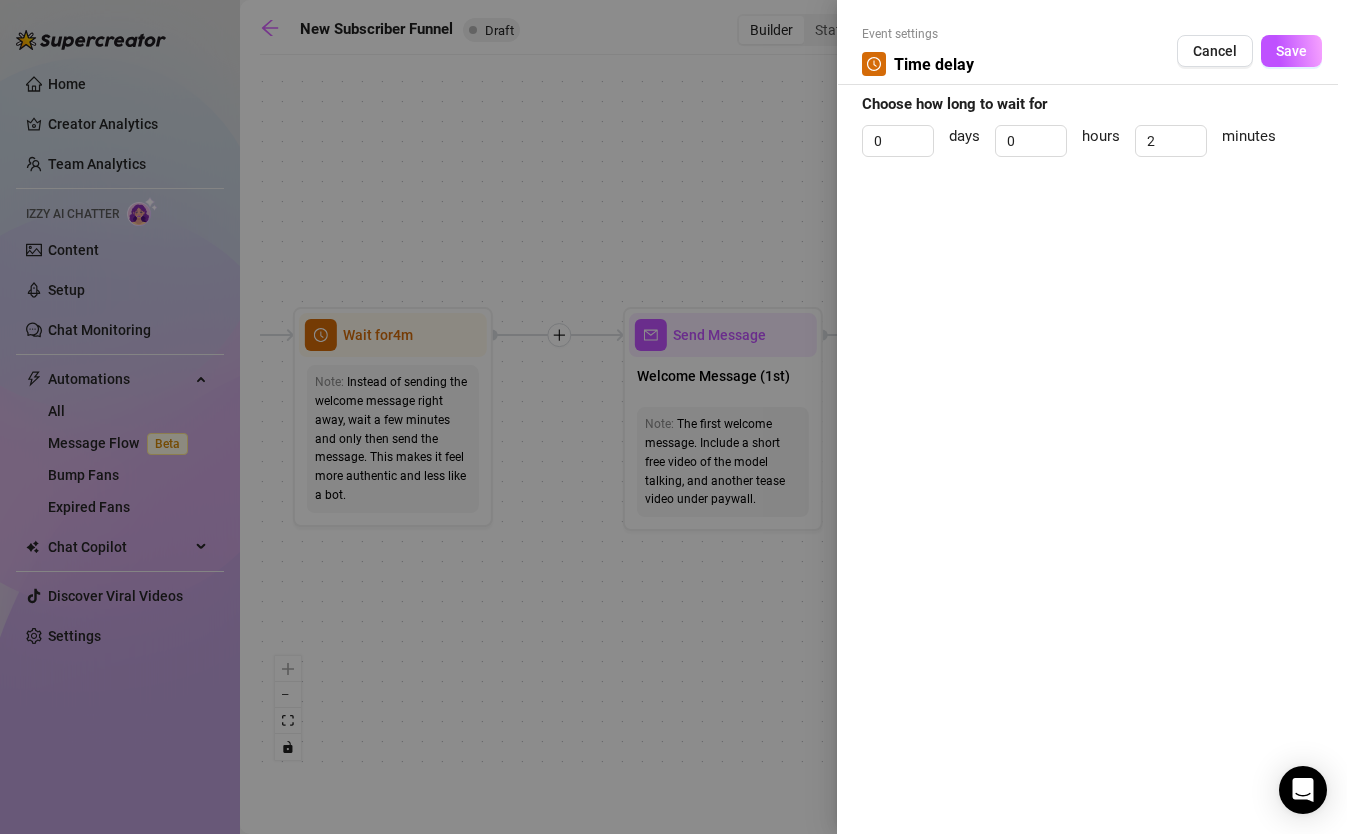 click at bounding box center (673, 417) 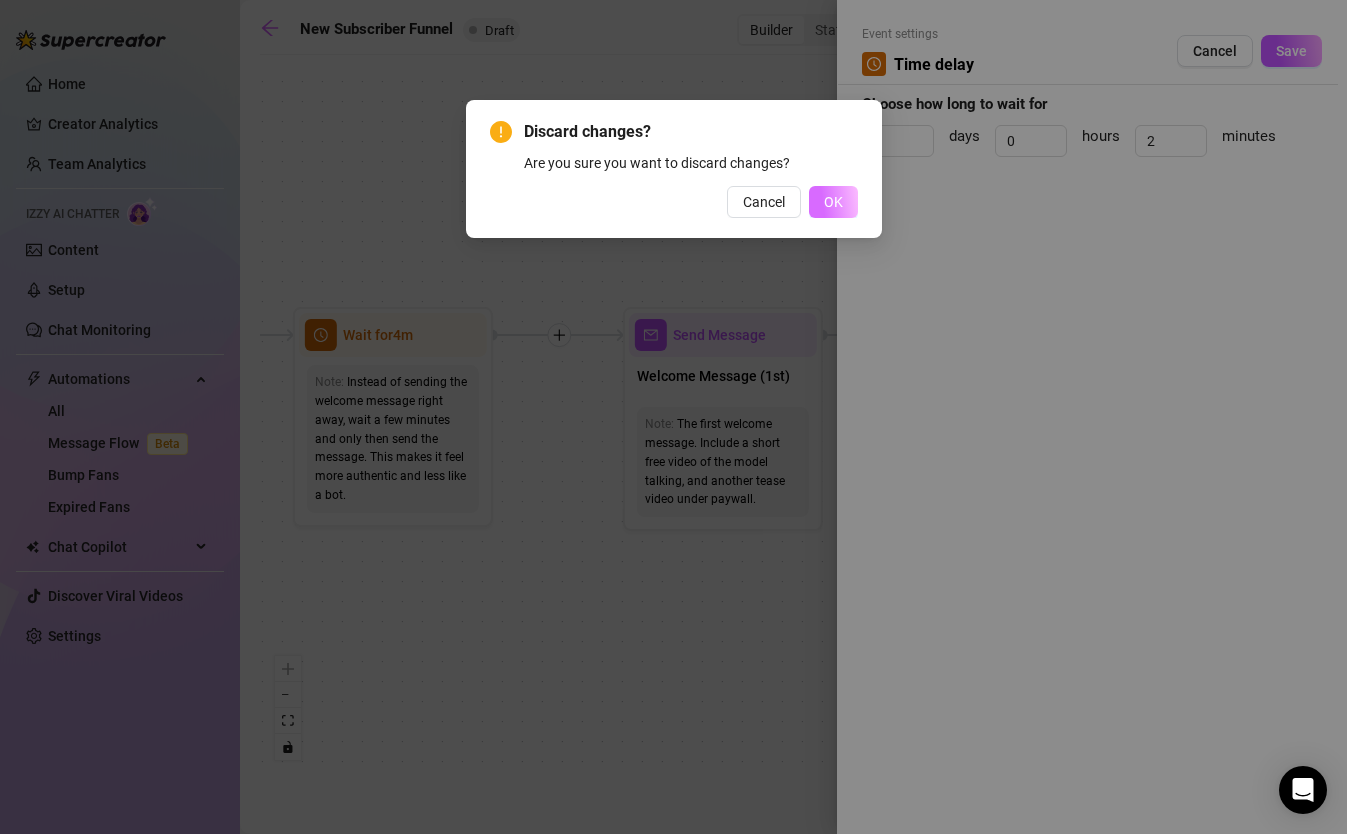 click on "OK" at bounding box center (833, 202) 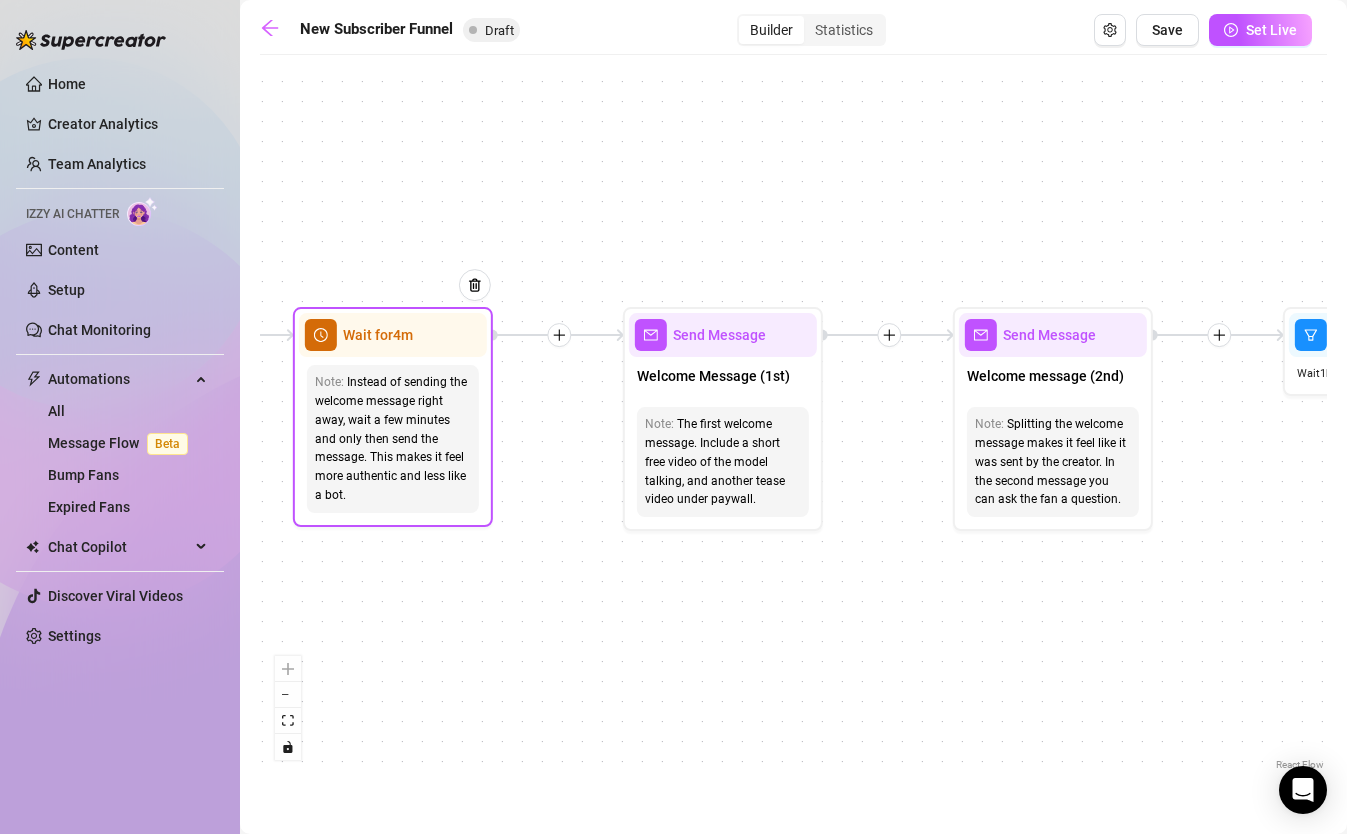 click on "Wait for  4m" at bounding box center [393, 335] 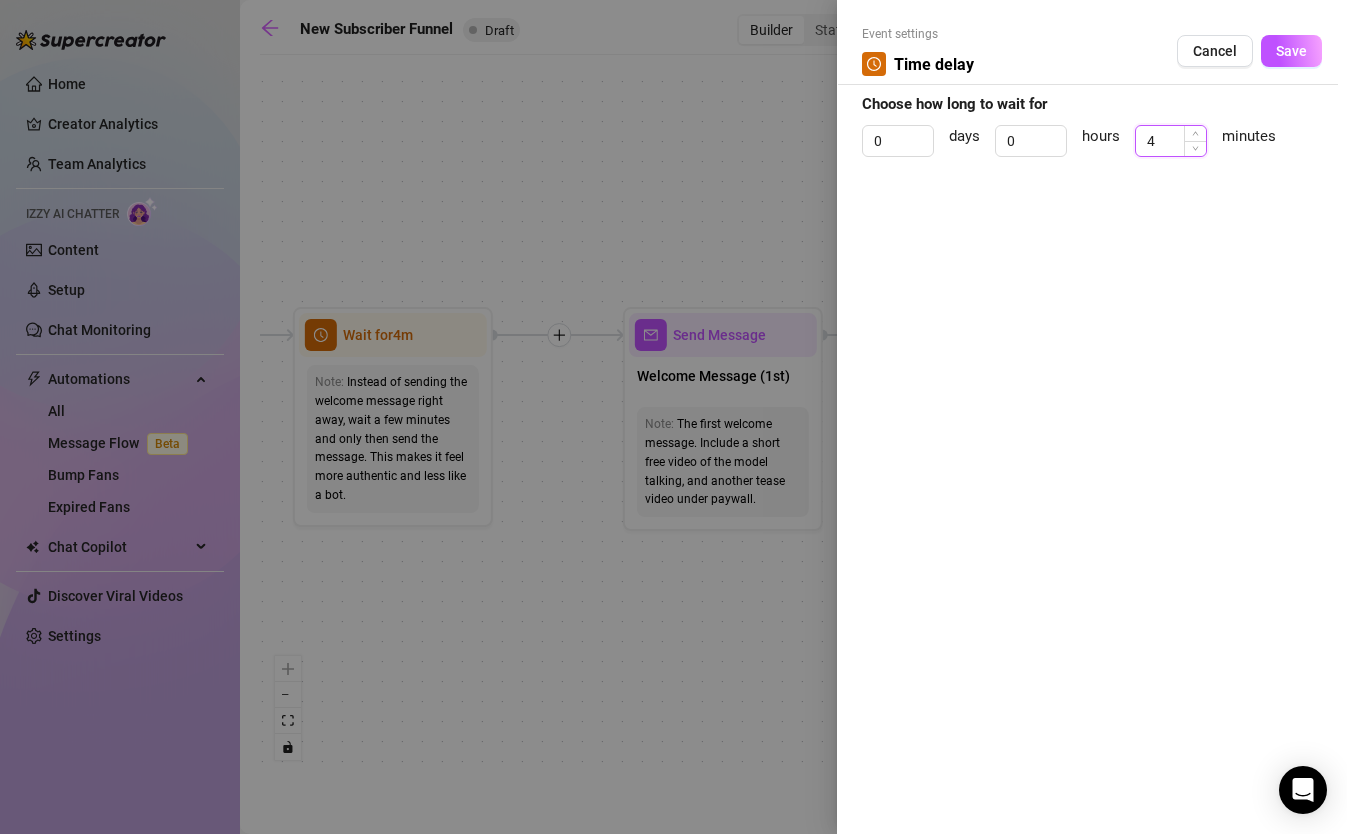 click on "4" at bounding box center (1171, 141) 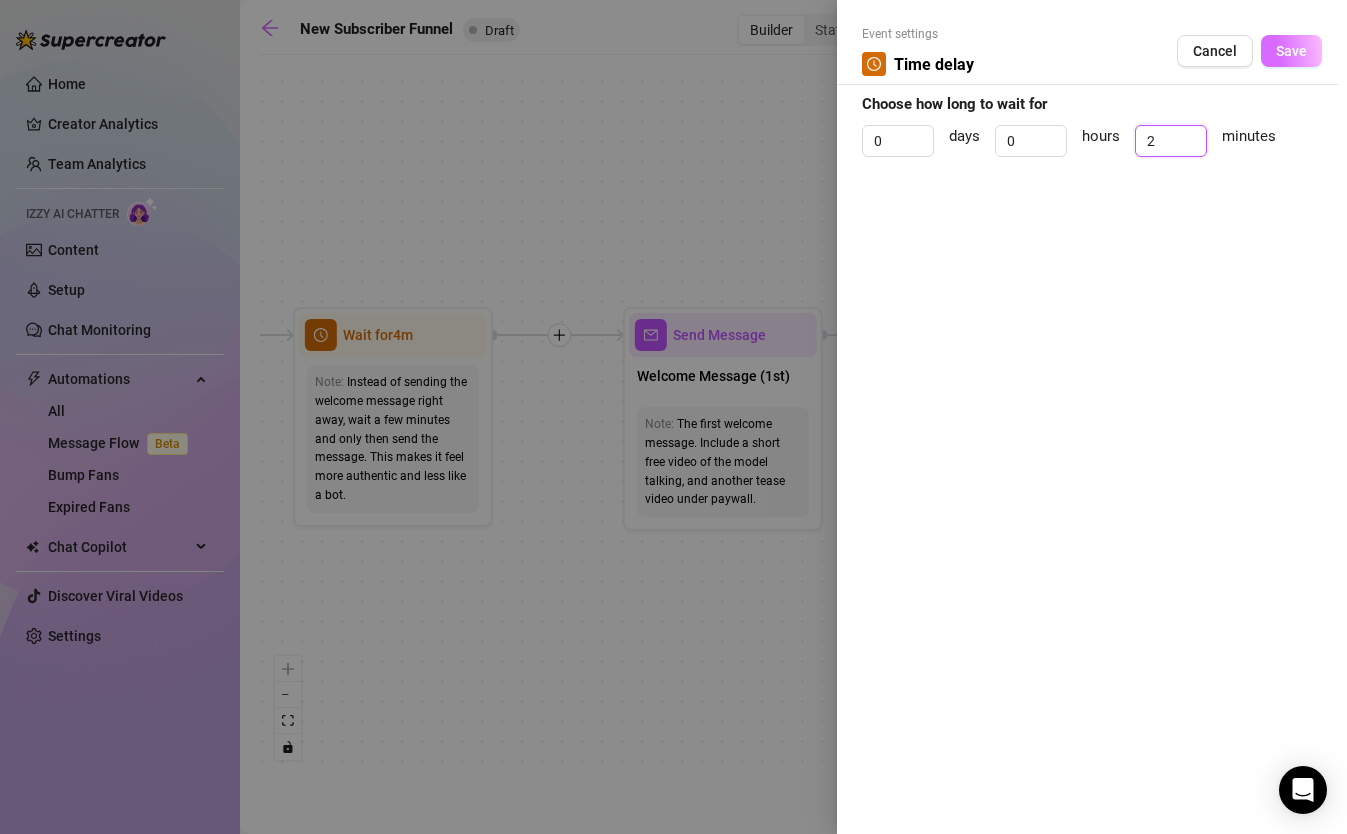 type on "2" 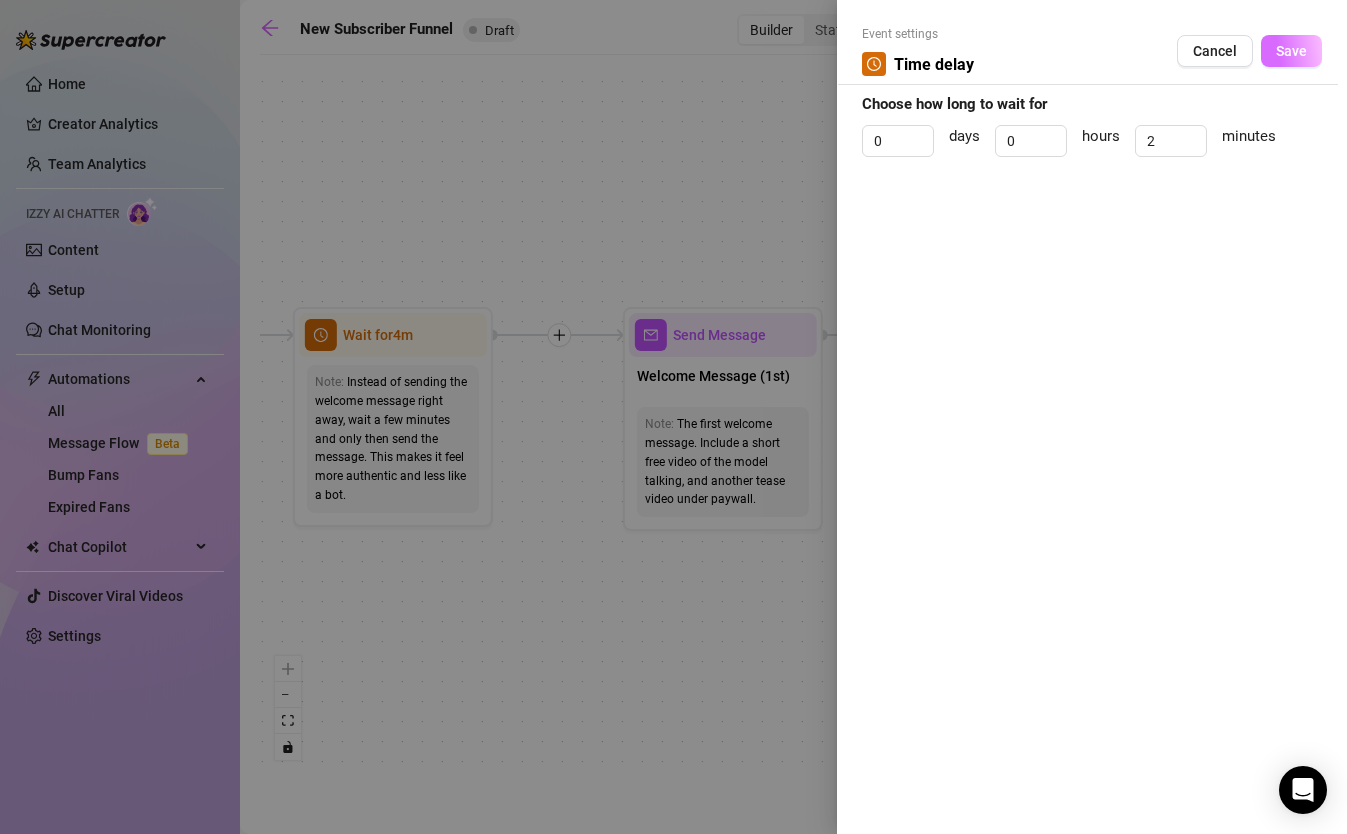 click on "Save" at bounding box center (1291, 51) 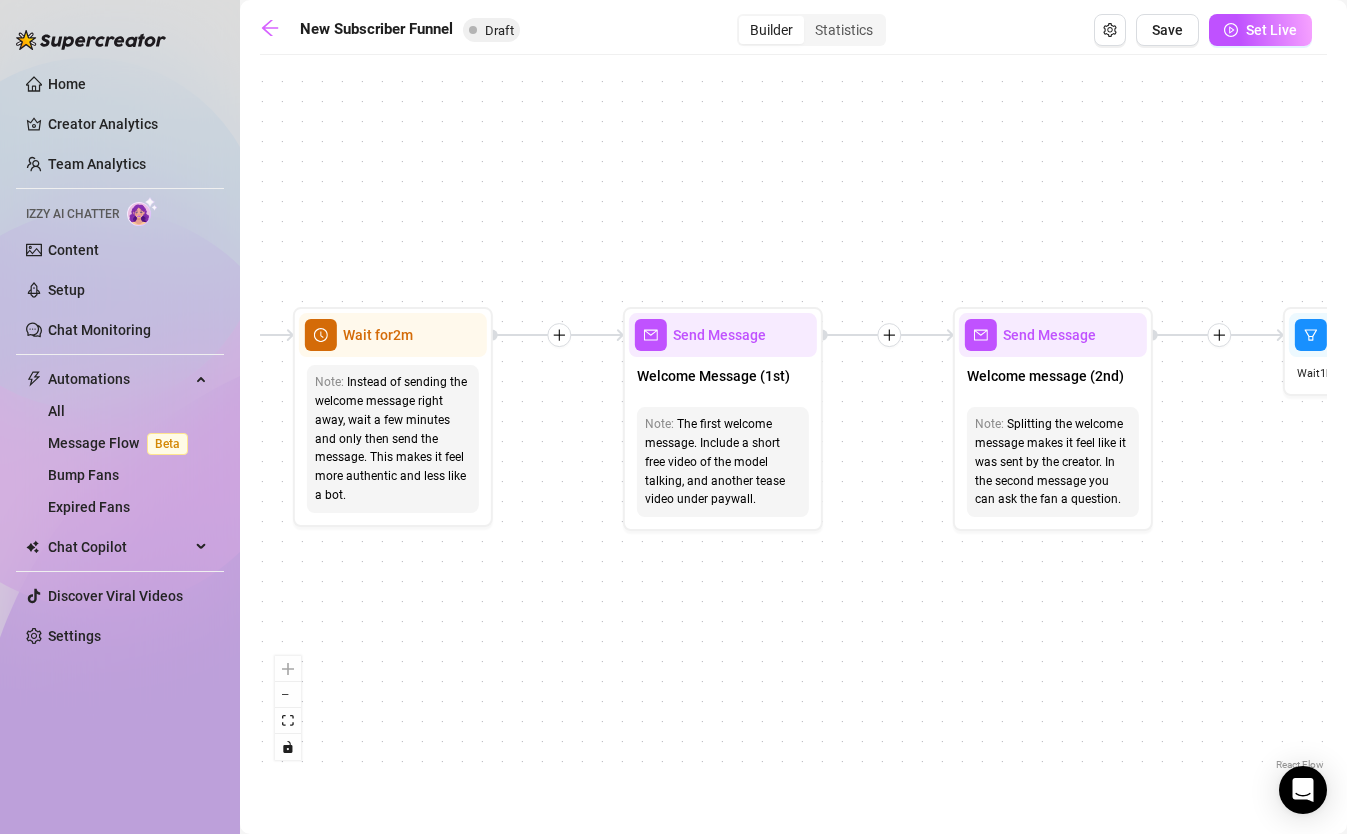 click 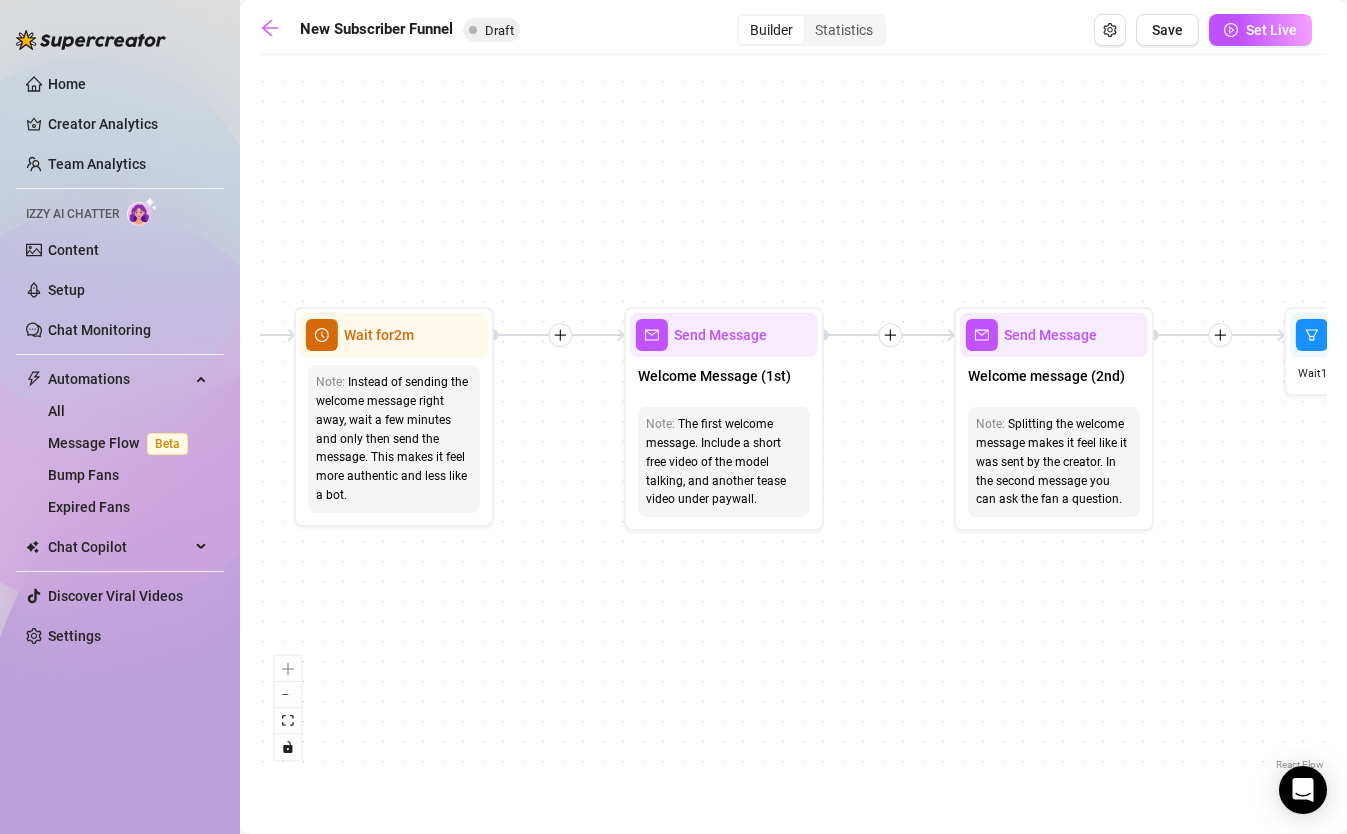 click 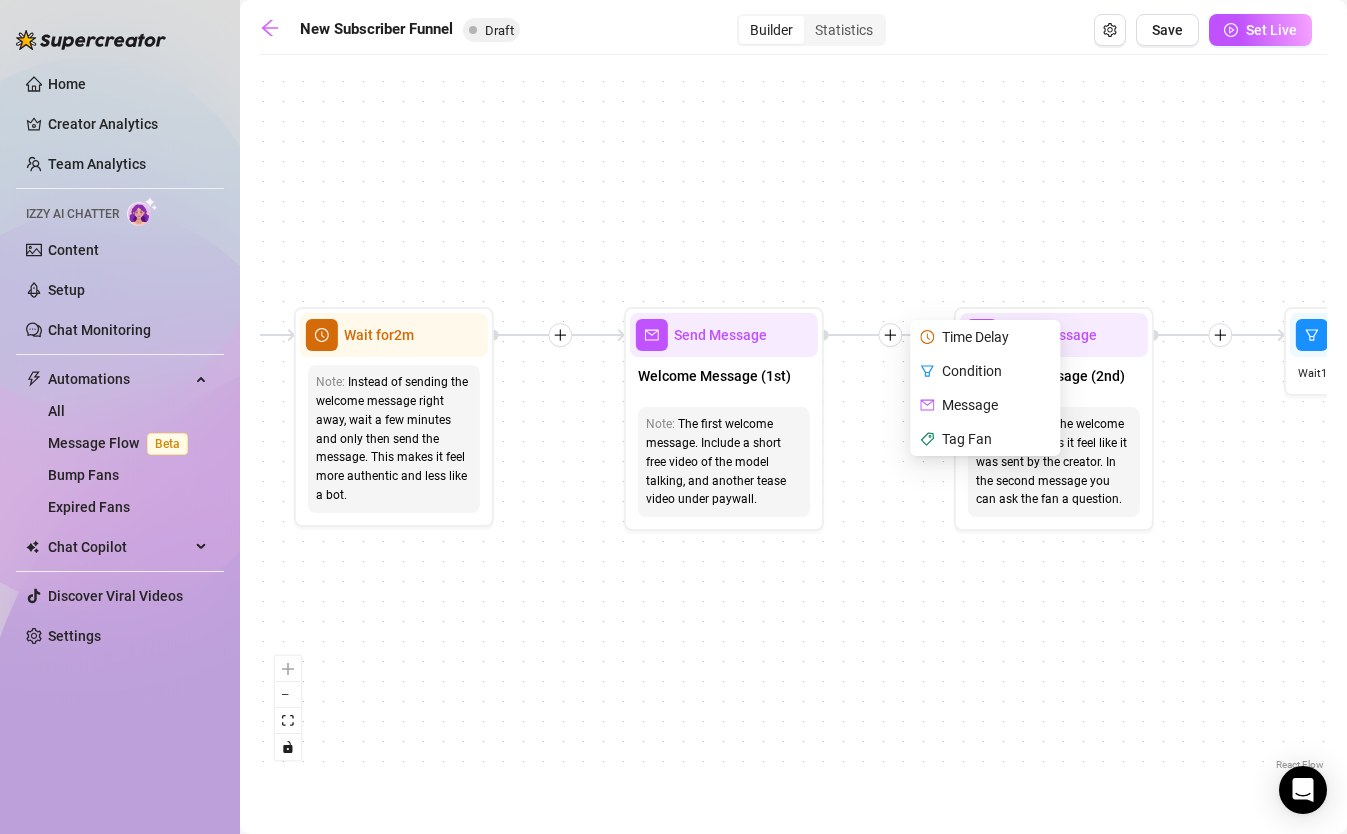 click on "Time Delay" at bounding box center (987, 337) 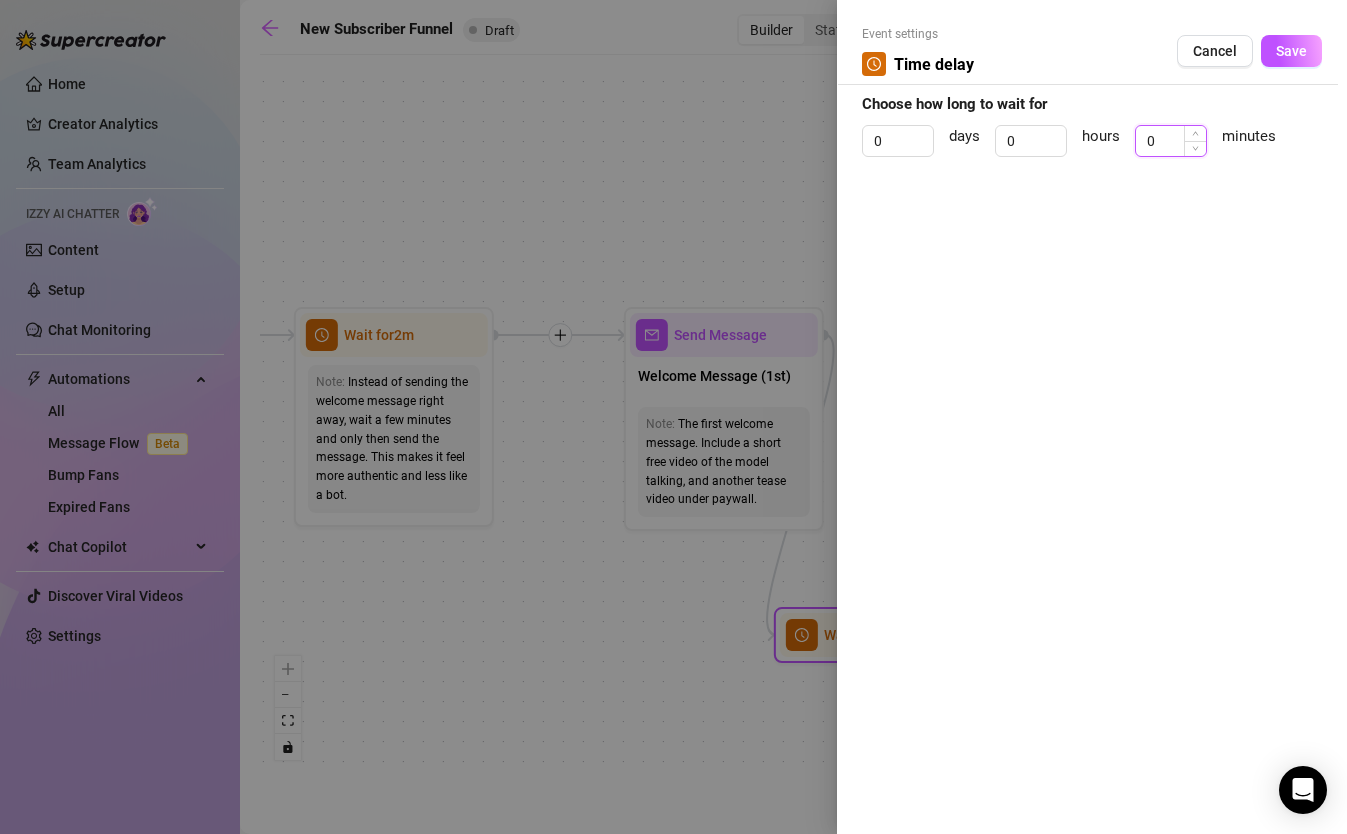 click on "0" at bounding box center (1171, 141) 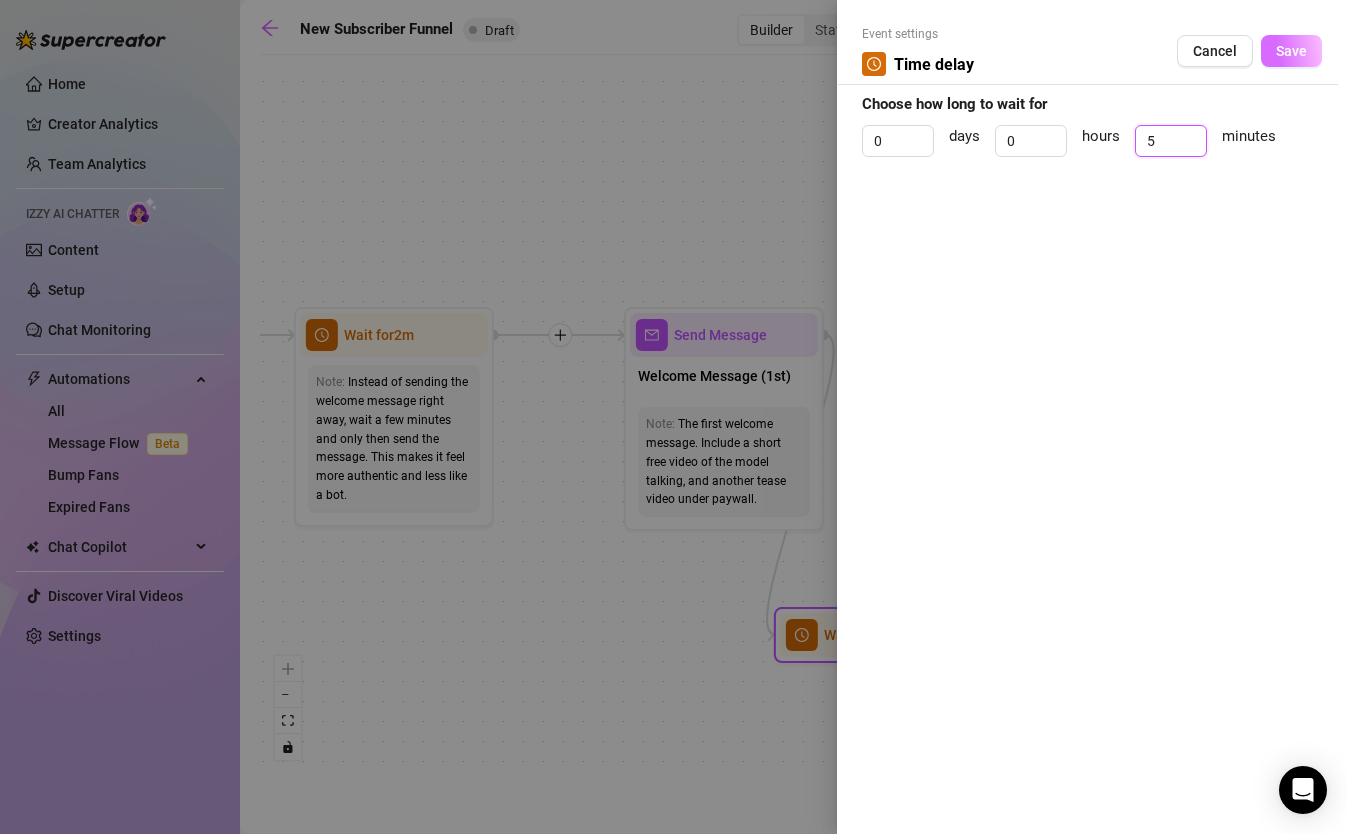 type on "5" 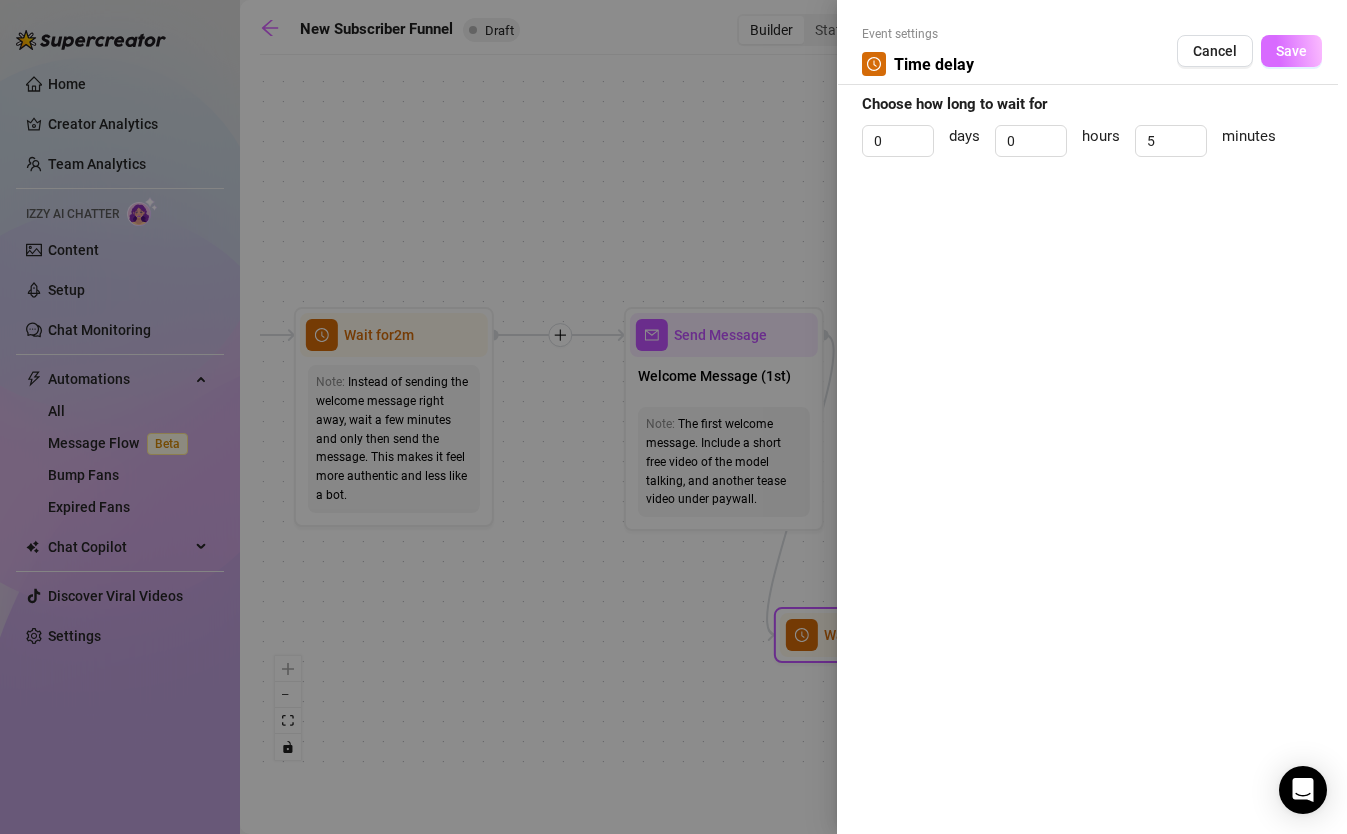 click on "Save" at bounding box center (1291, 51) 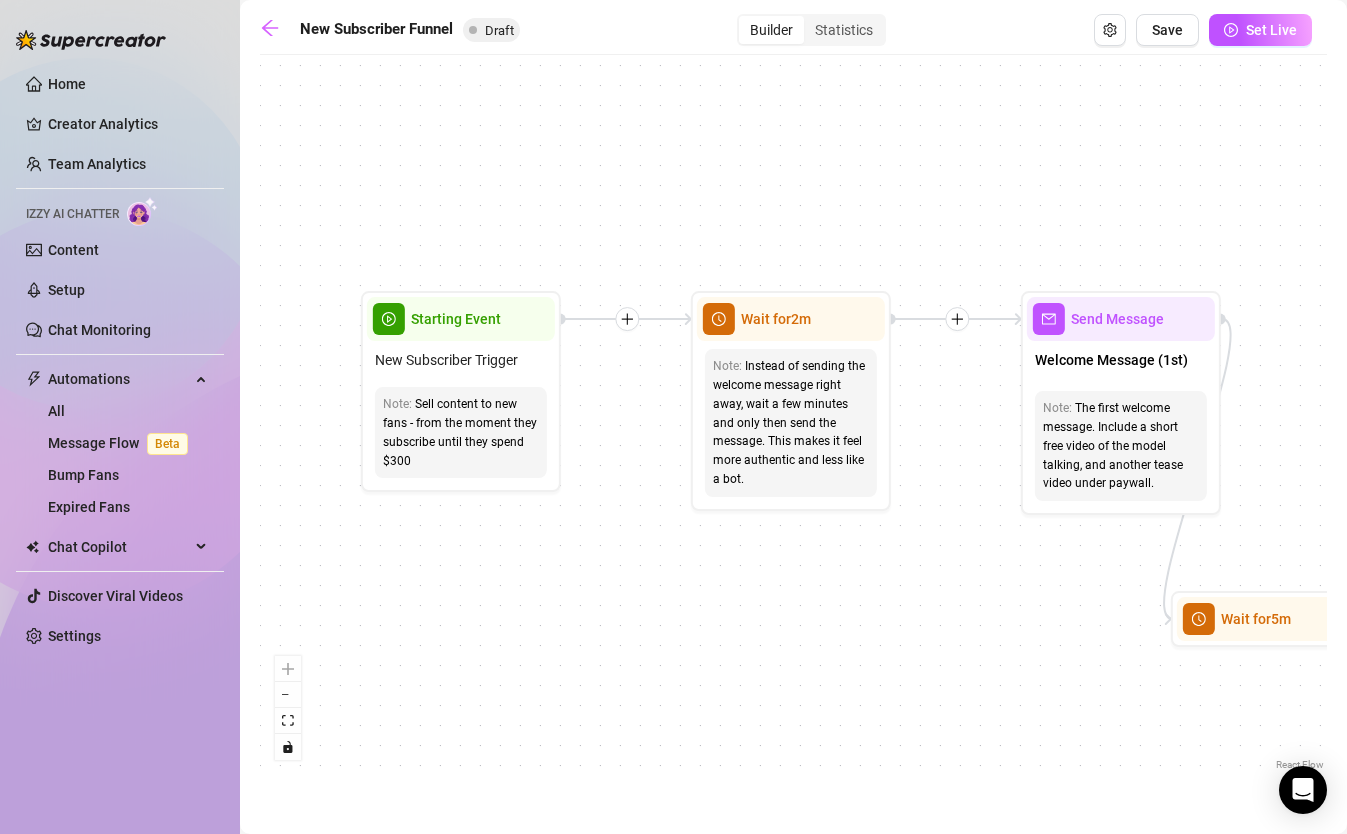 drag, startPoint x: 450, startPoint y: 597, endPoint x: 861, endPoint y: 588, distance: 411.09854 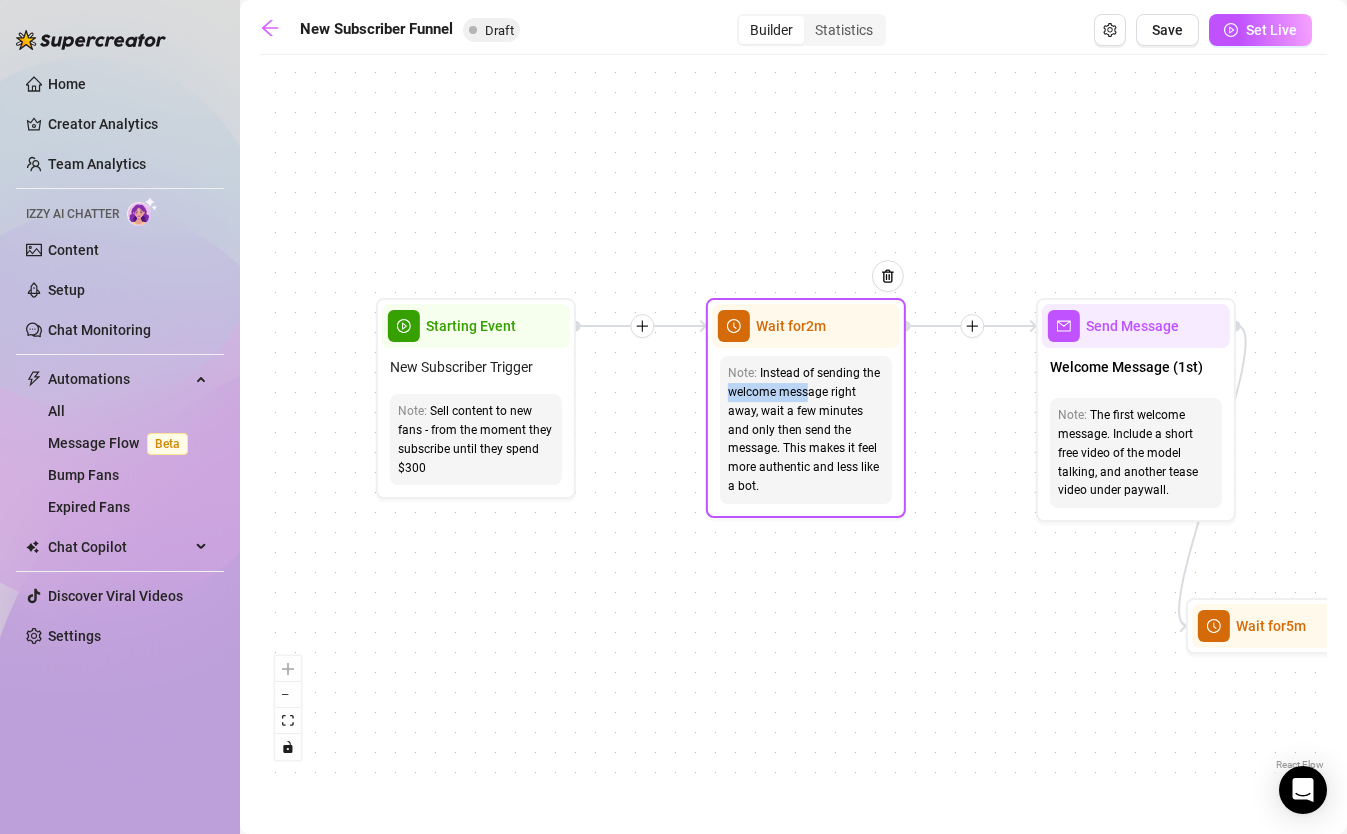 drag, startPoint x: 807, startPoint y: 393, endPoint x: 718, endPoint y: 383, distance: 89.560036 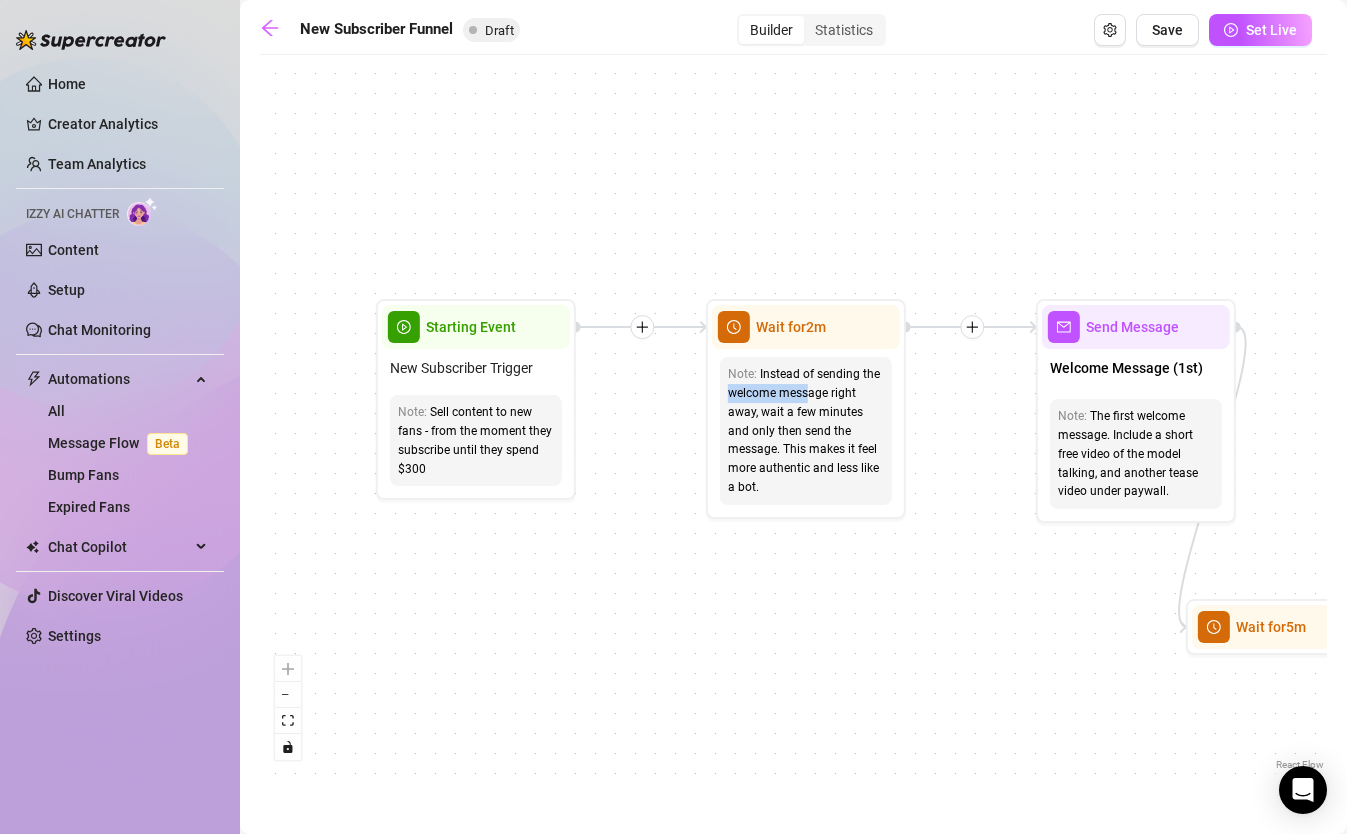 click on "If True If True If True If False If False If False If True If False Wait for  5m Merge Merge Merge Send Message Regular set Send Message Exclusive set Condition Spent  above  $ 100 Note:     Send 2 different sets for spenders and low-spenders Wait for  1d  Send Message PPV Wait for  2d  Send Message PPV Wait for  1d  Send Message PPV Wait for  1d  Send Message PPV Wait for  1d  Send Message PPV Send Message Follow up Note: Create FOMO by saying you're about to delete the last PPV you sent Condition Wait  4  hours, then check if purchased last message Wait for  1d  Send Message PPV (part 2) Note: Split the message into 2 messages to make it look more authentic Send Message Follow up message Note: Nudge fans to message you Condition Wait  1  hours, then check if replied Send Message Discounted offer to anyone who didn't buy Note: Send the set for discounted price, "only for the next few hours" Condition Wait  12  hours, then check if purchased last message Starting Event New Subscriber Trigger Note: Wait for" at bounding box center [793, 420] 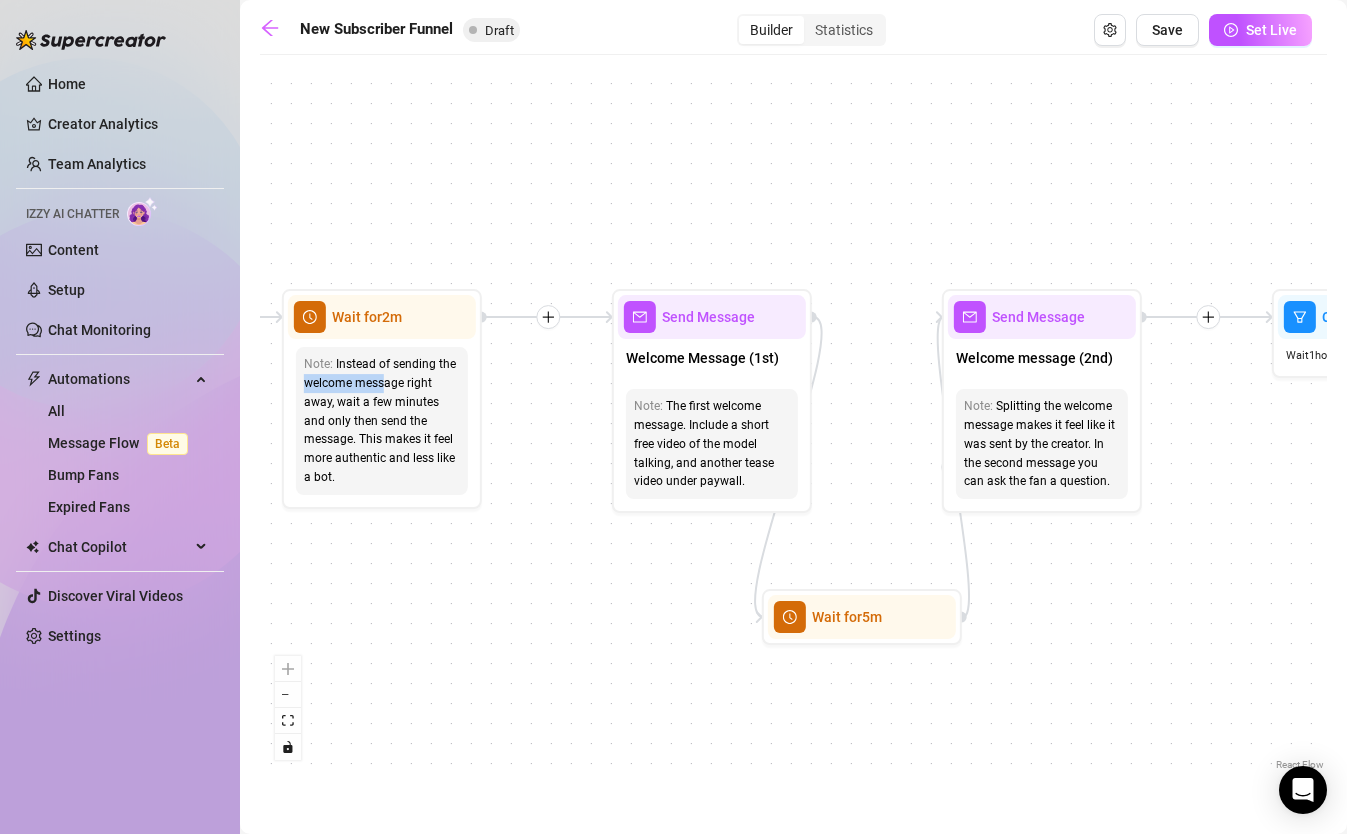 drag, startPoint x: 942, startPoint y: 561, endPoint x: 430, endPoint y: 548, distance: 512.16504 